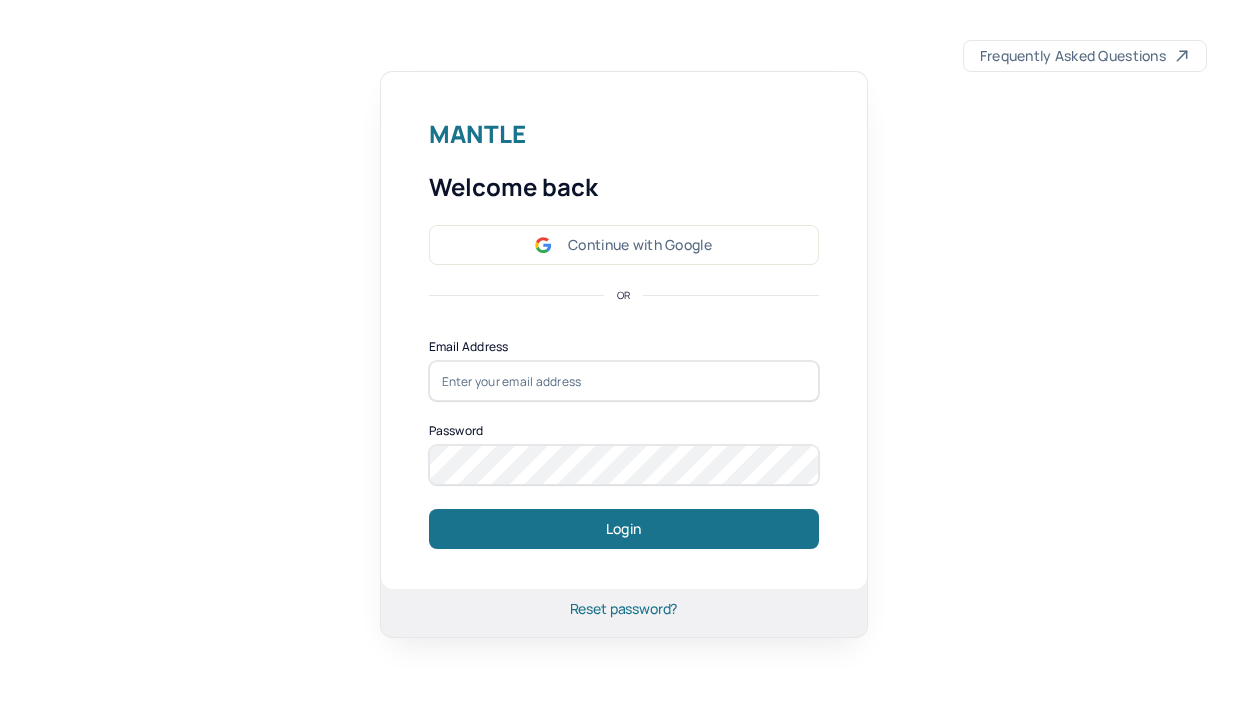 scroll, scrollTop: 0, scrollLeft: 0, axis: both 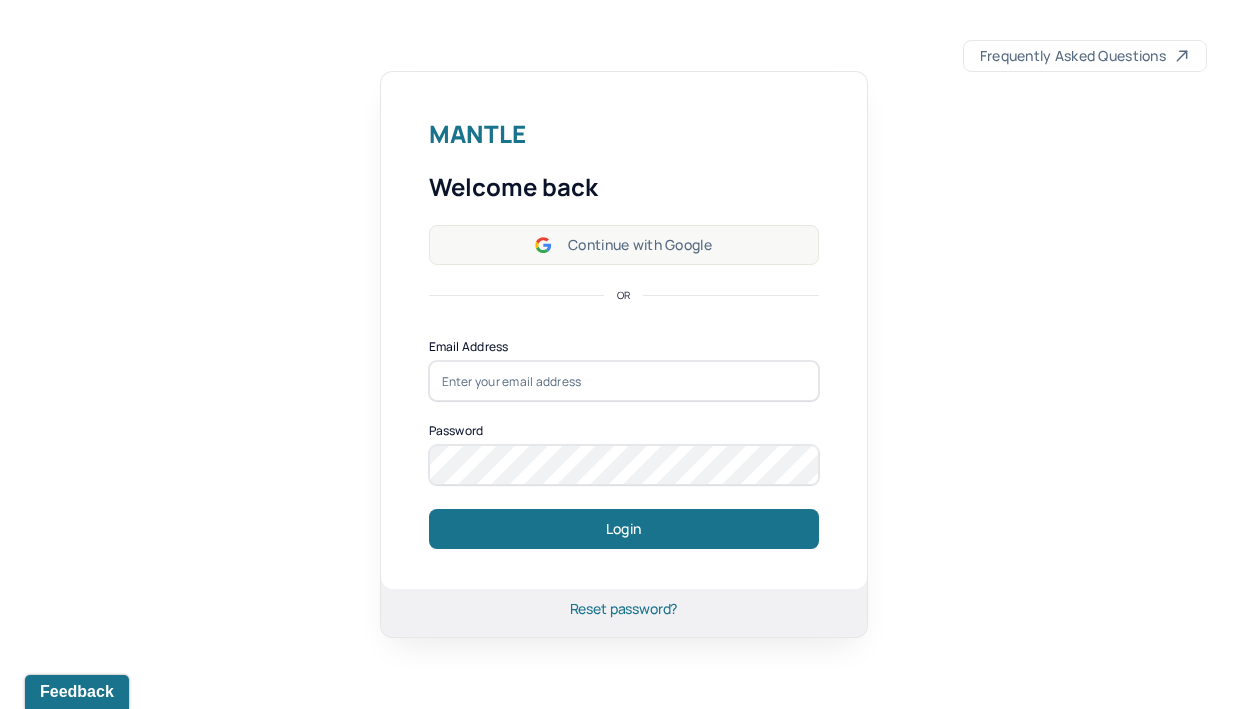 click on "Continue with Google" at bounding box center (624, 245) 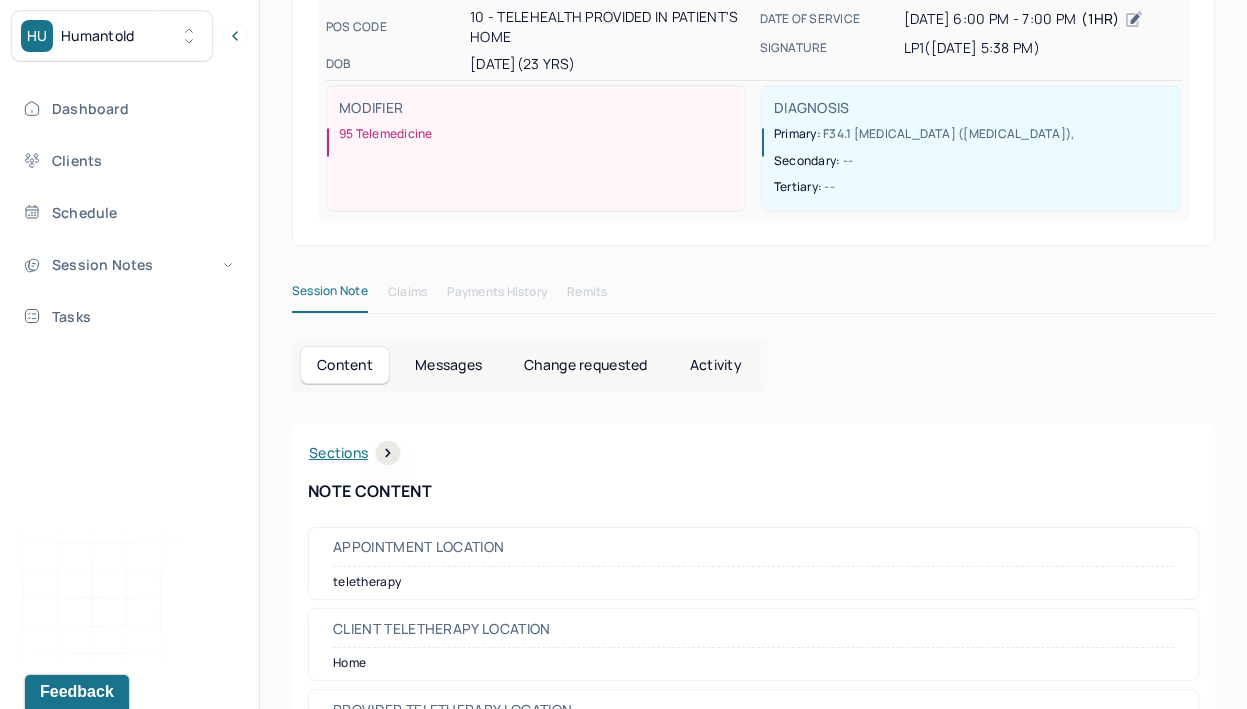 scroll, scrollTop: 0, scrollLeft: 0, axis: both 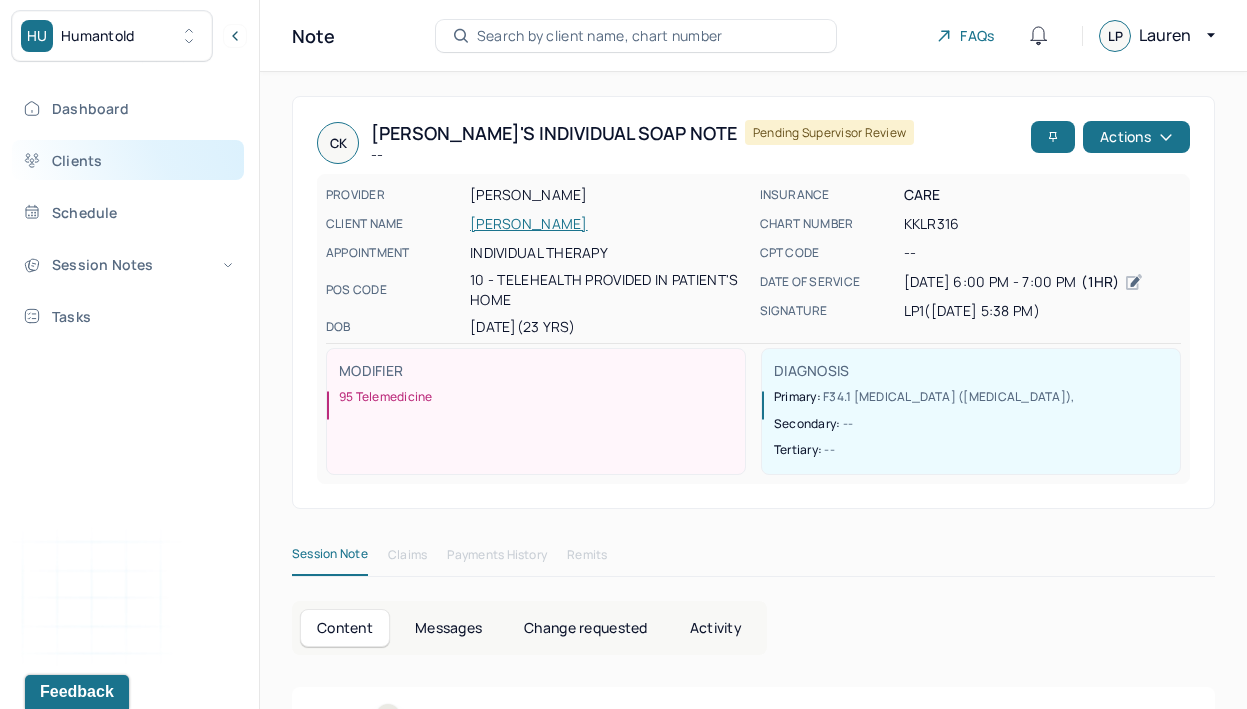 click on "Clients" at bounding box center (128, 160) 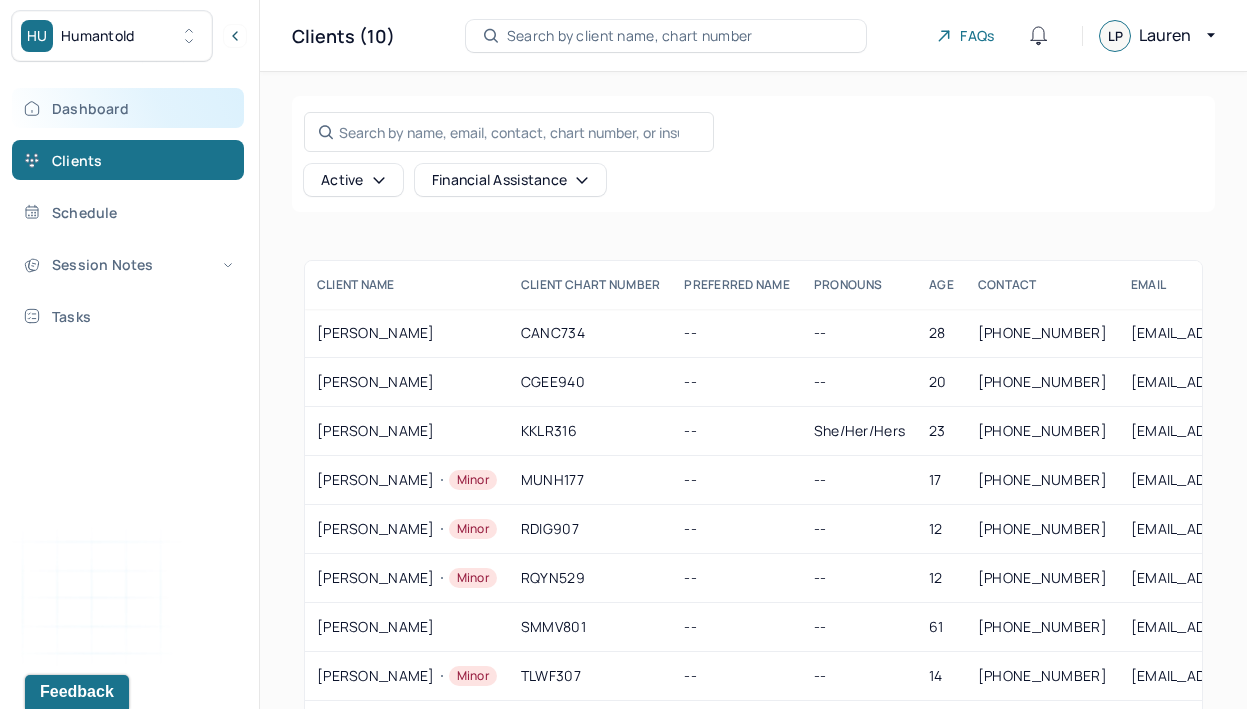 click on "Dashboard" at bounding box center [128, 108] 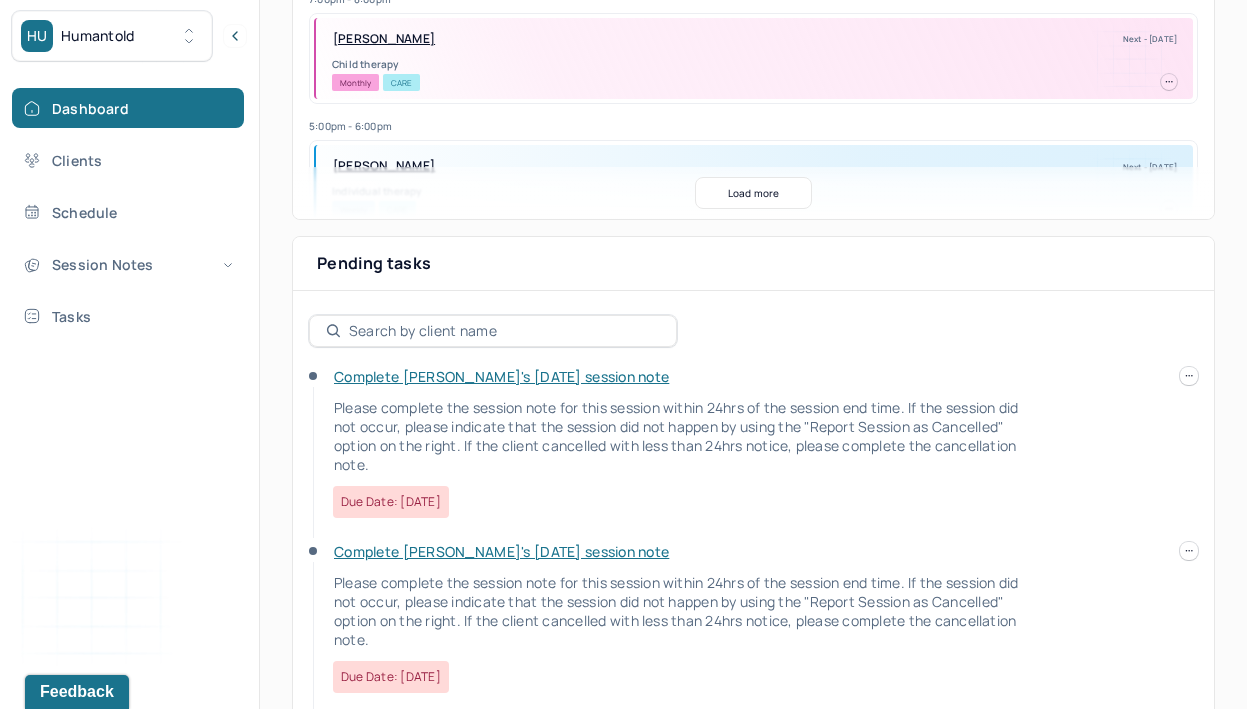 scroll, scrollTop: 594, scrollLeft: 0, axis: vertical 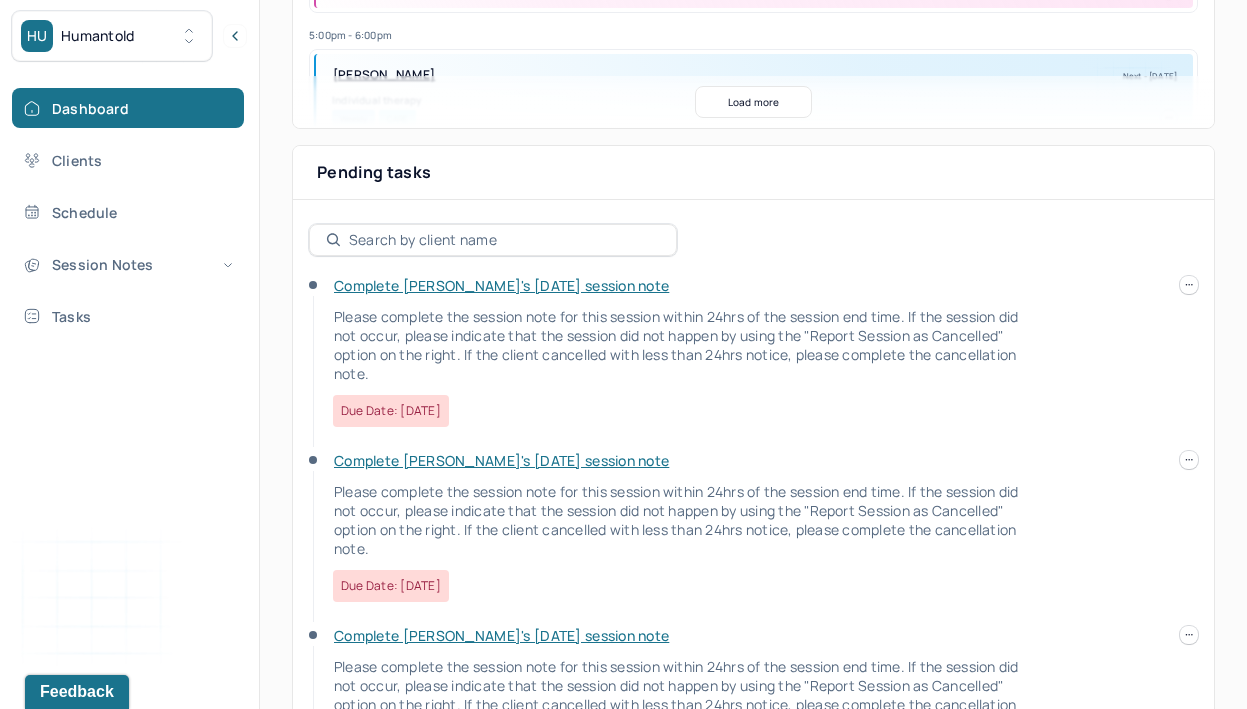 click on "Complete [PERSON_NAME]'s [DATE] session note" at bounding box center [501, 285] 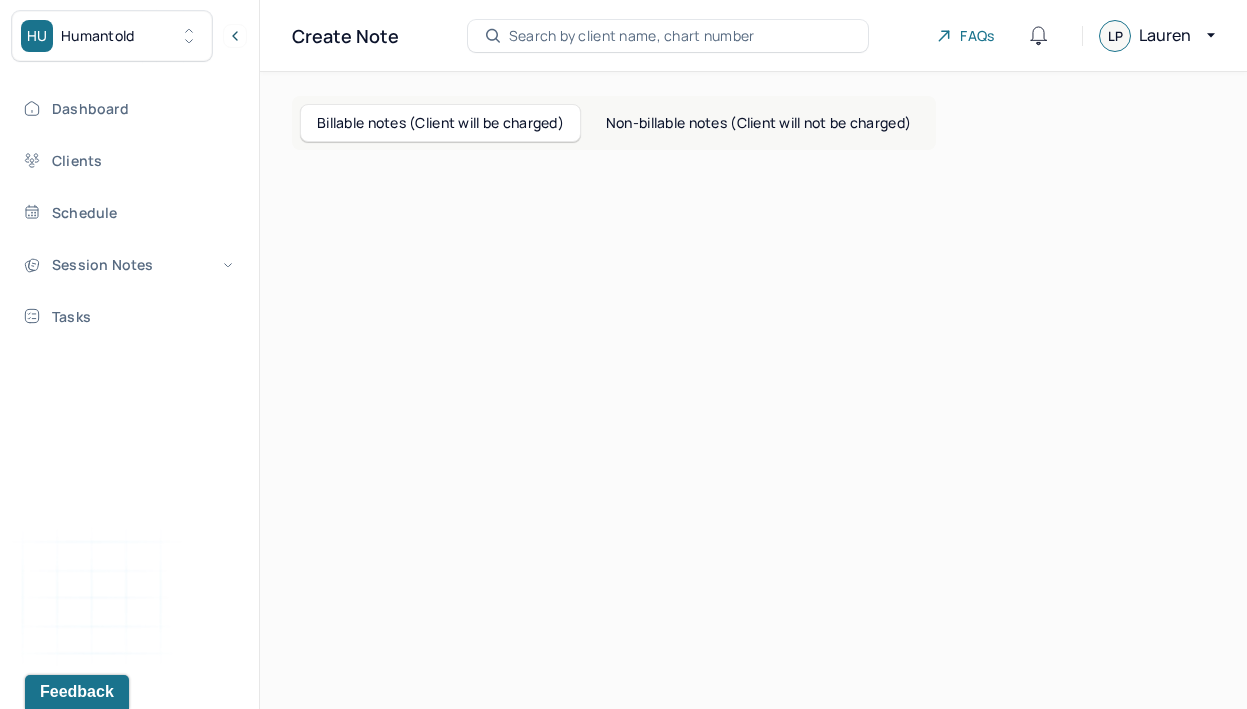scroll, scrollTop: 0, scrollLeft: 0, axis: both 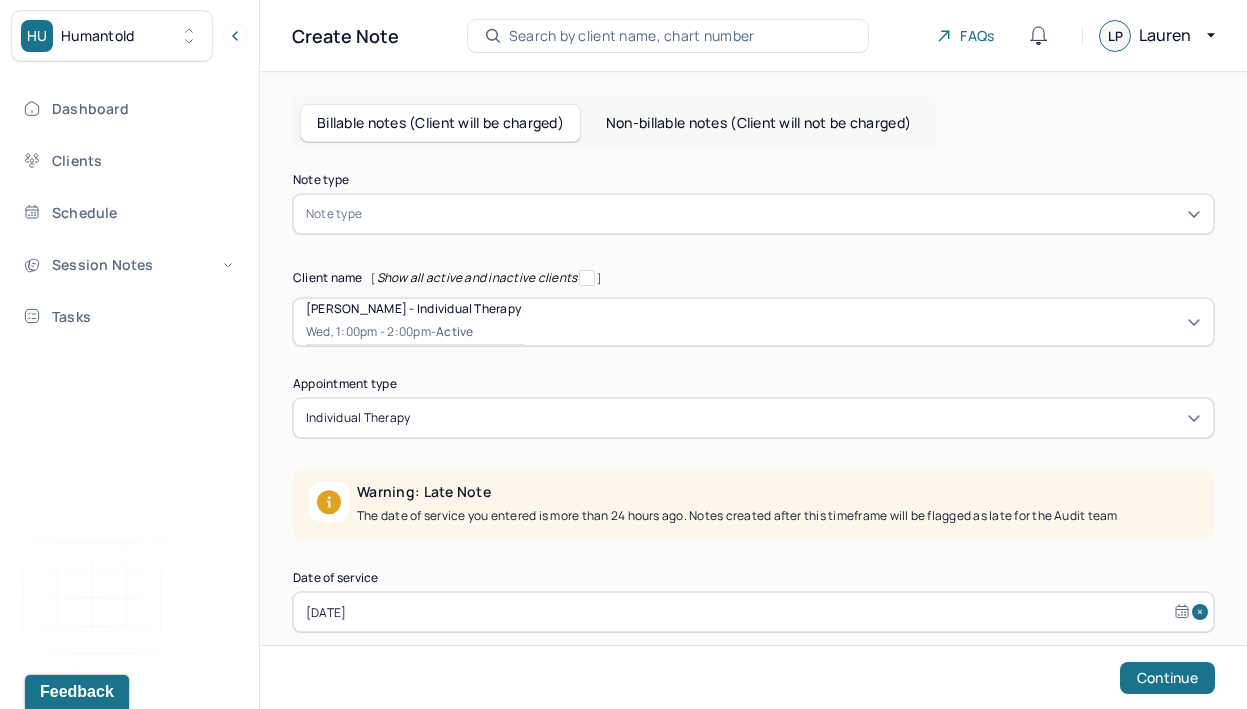 click at bounding box center (783, 214) 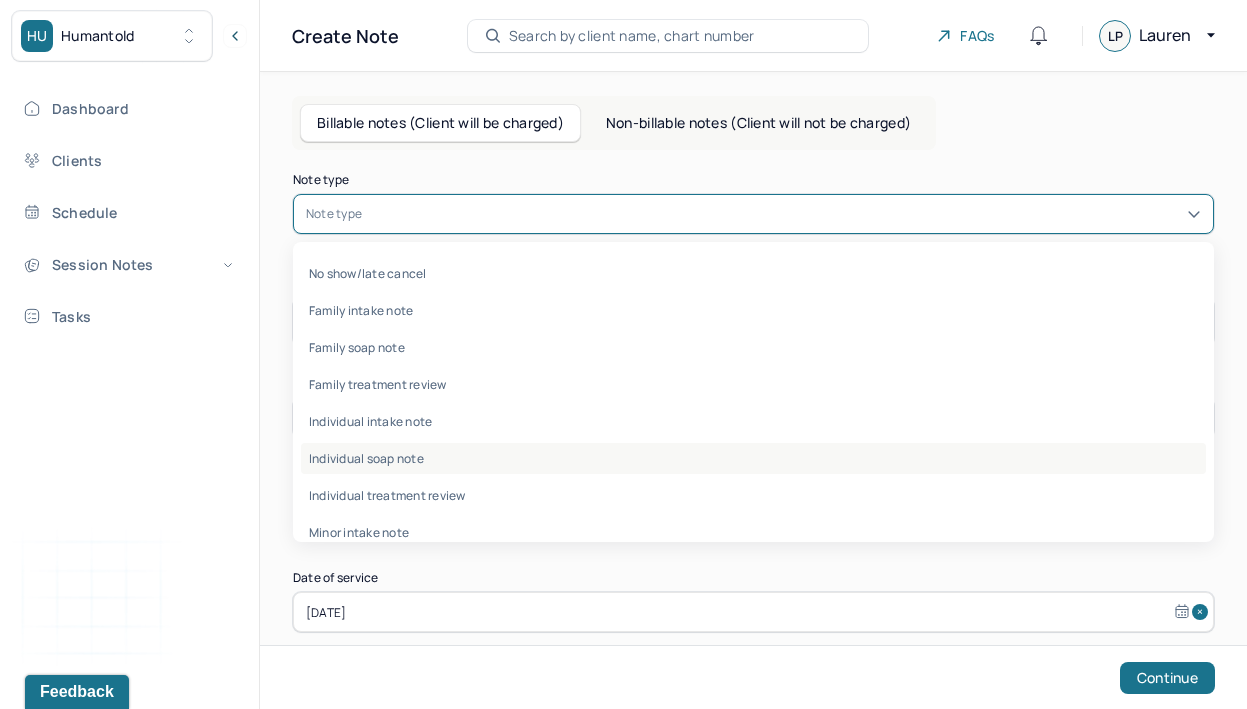 click on "Individual soap note" at bounding box center [753, 458] 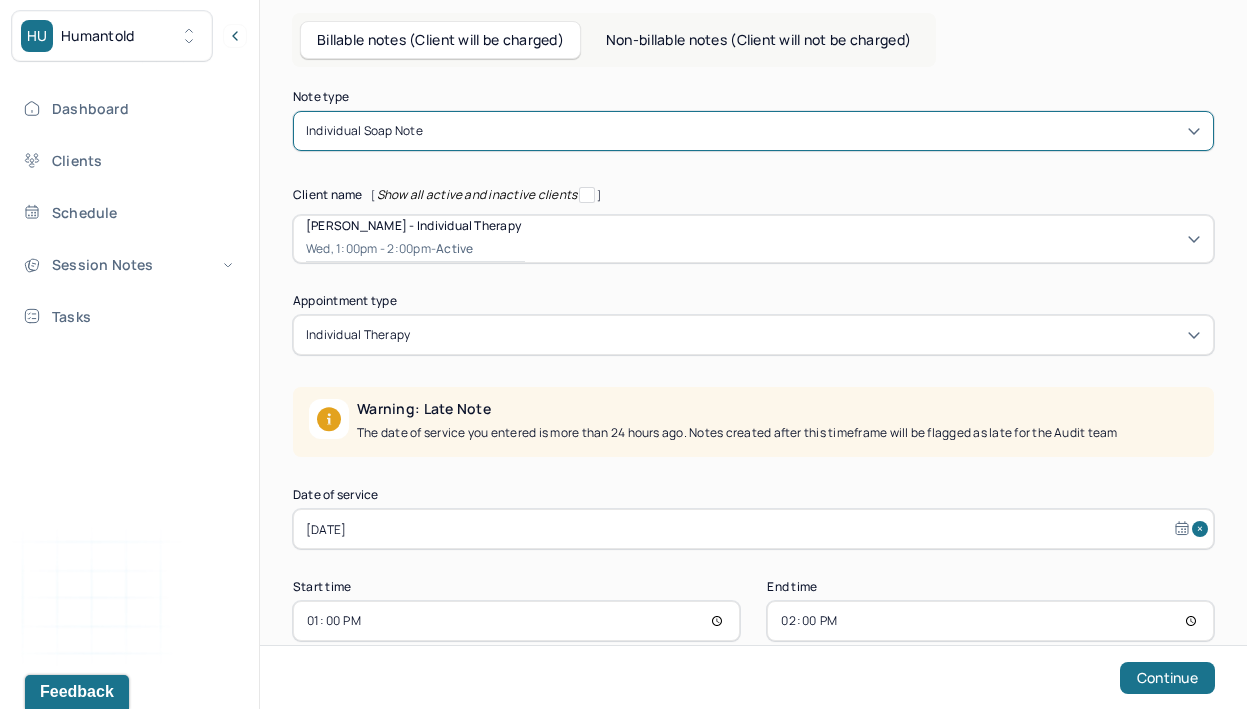 scroll, scrollTop: 121, scrollLeft: 0, axis: vertical 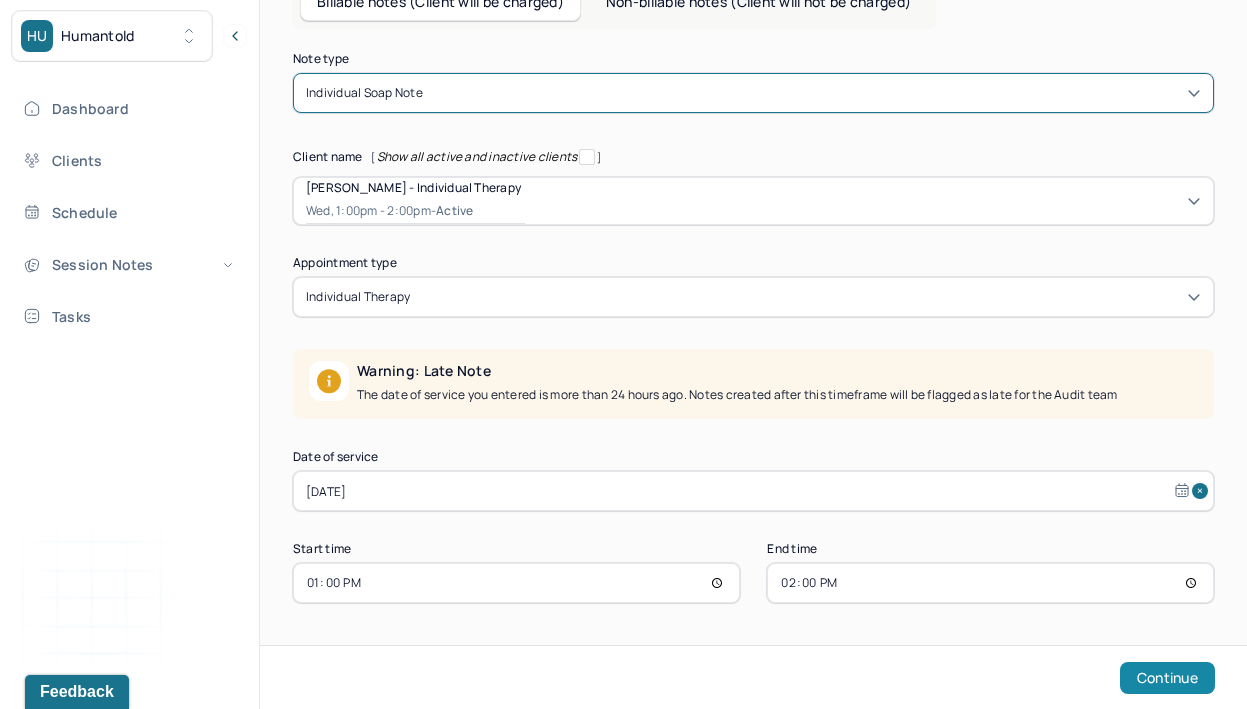 click on "Continue" at bounding box center (1167, 678) 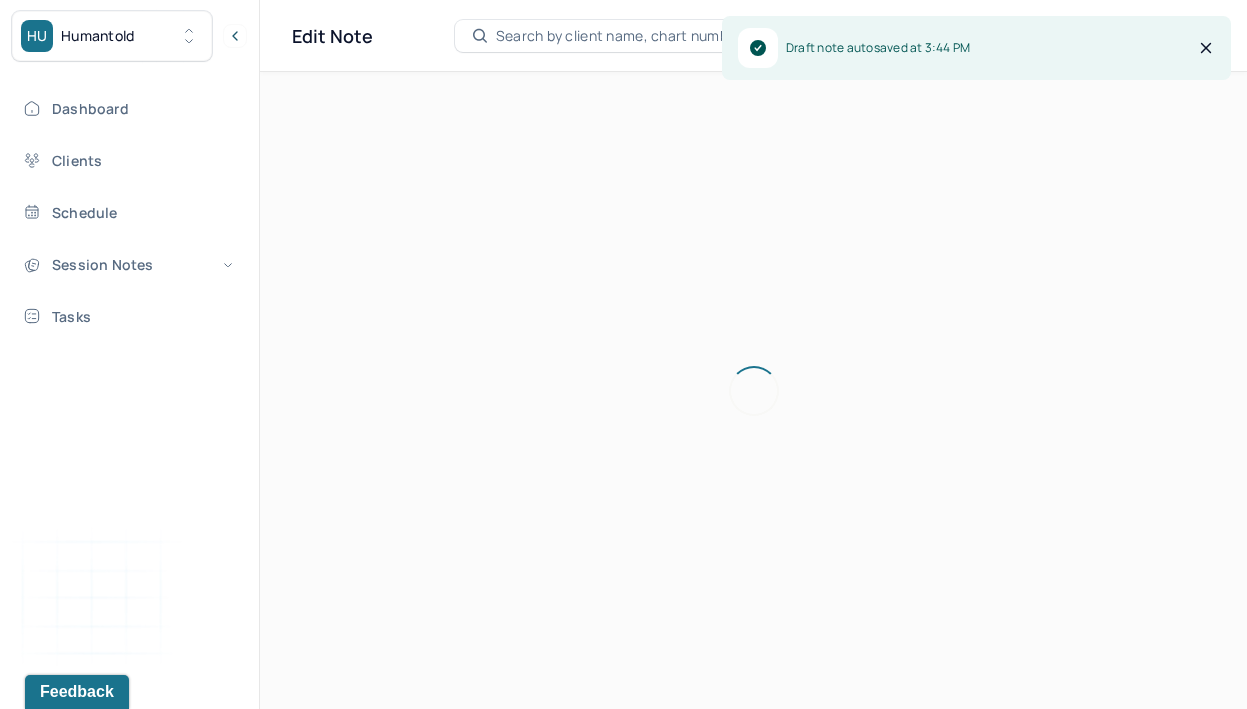 scroll, scrollTop: 0, scrollLeft: 0, axis: both 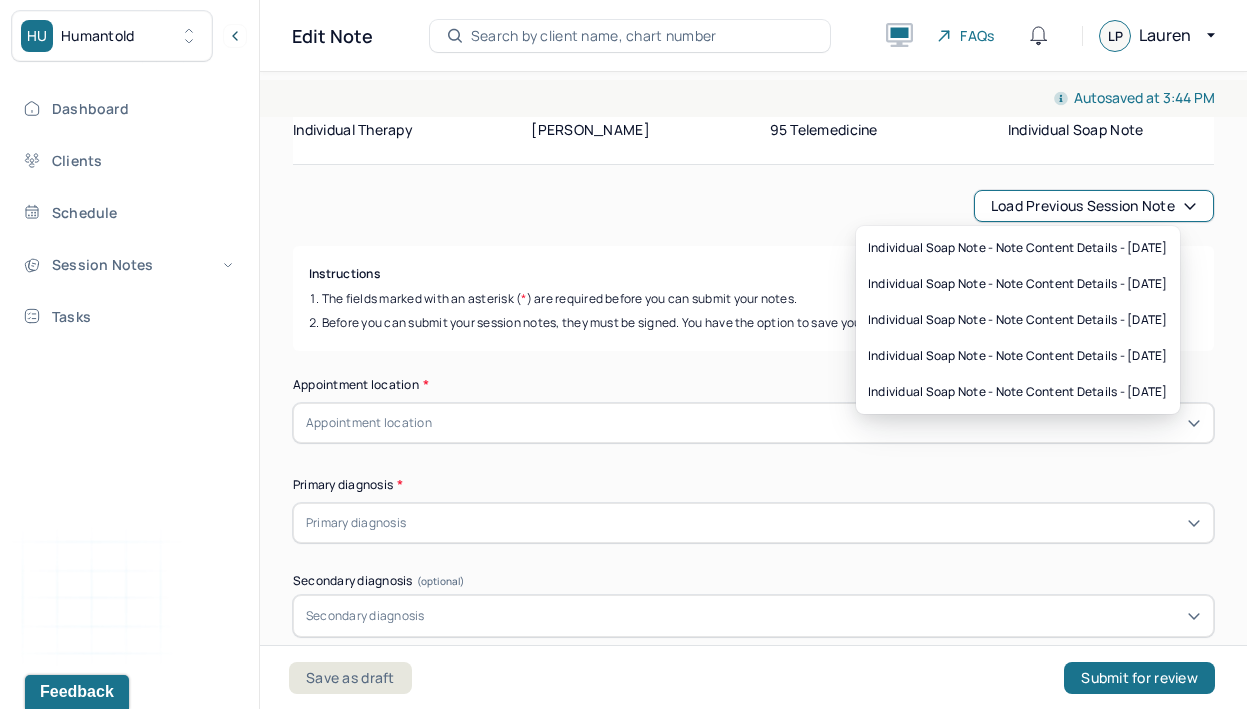 click on "Load previous session note" at bounding box center (1094, 206) 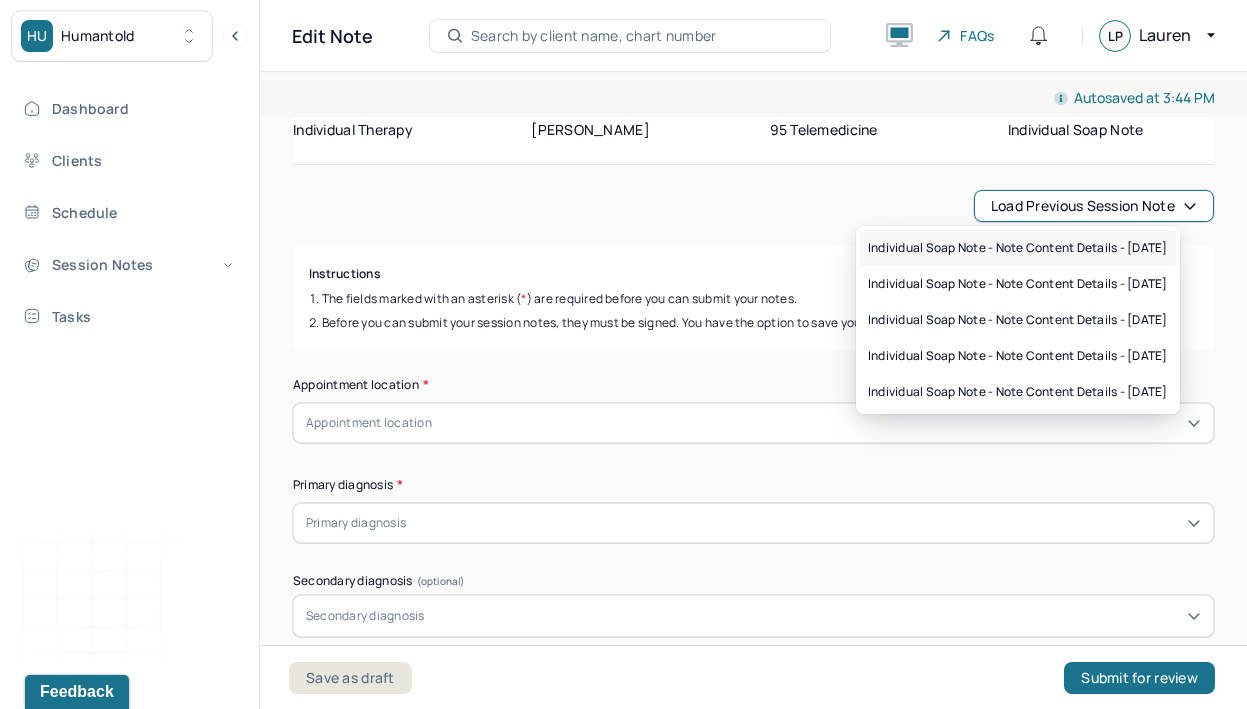 click on "Individual soap note   - Note content Details -   [DATE]" at bounding box center [1018, 248] 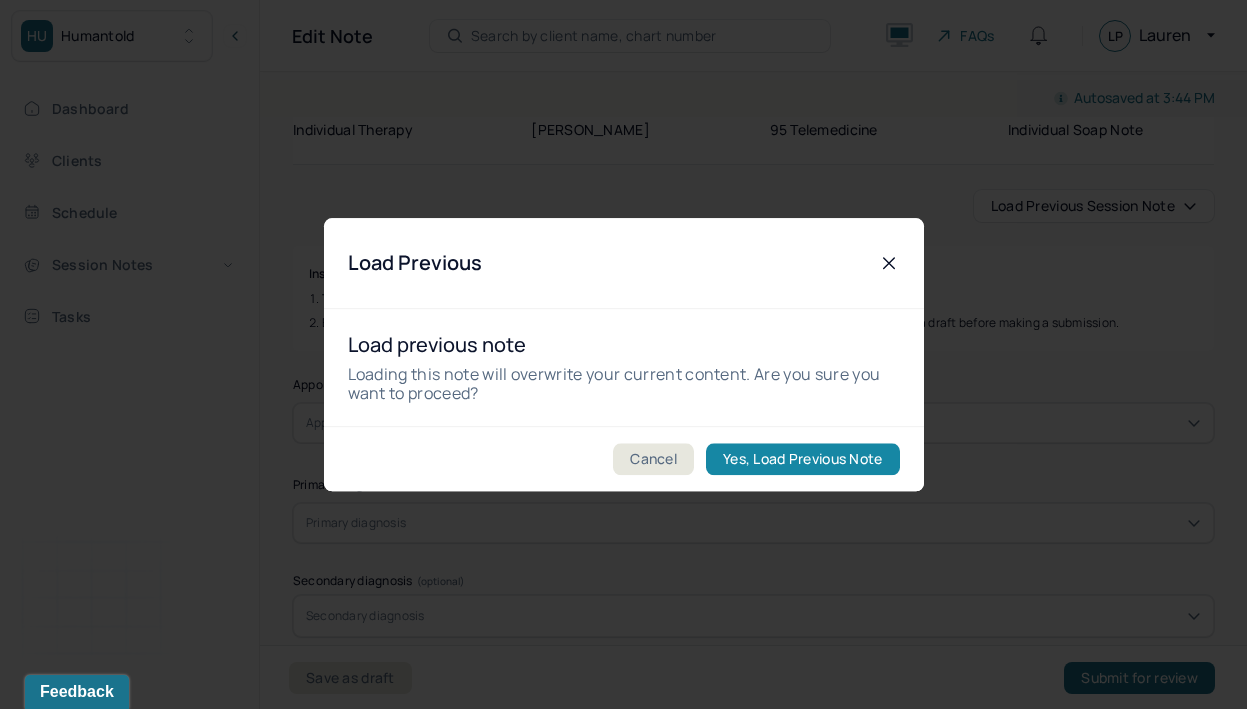 click on "Yes, Load Previous Note" at bounding box center [802, 459] 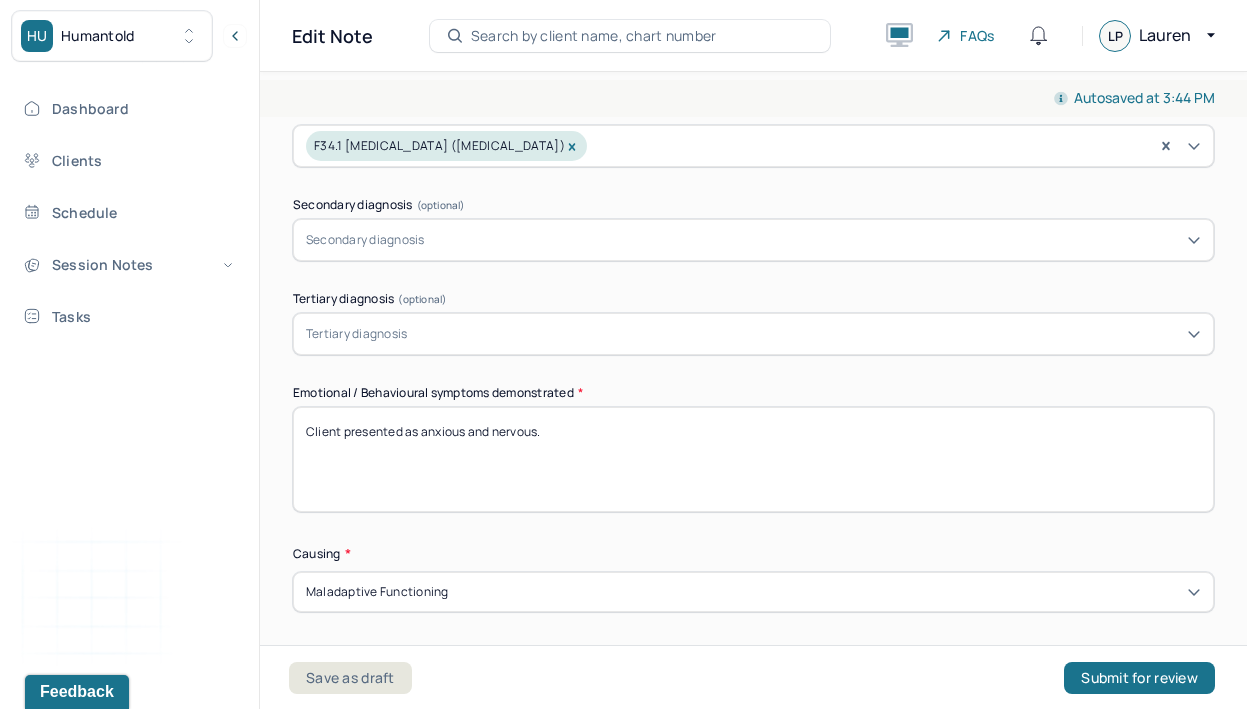 scroll, scrollTop: 521, scrollLeft: 0, axis: vertical 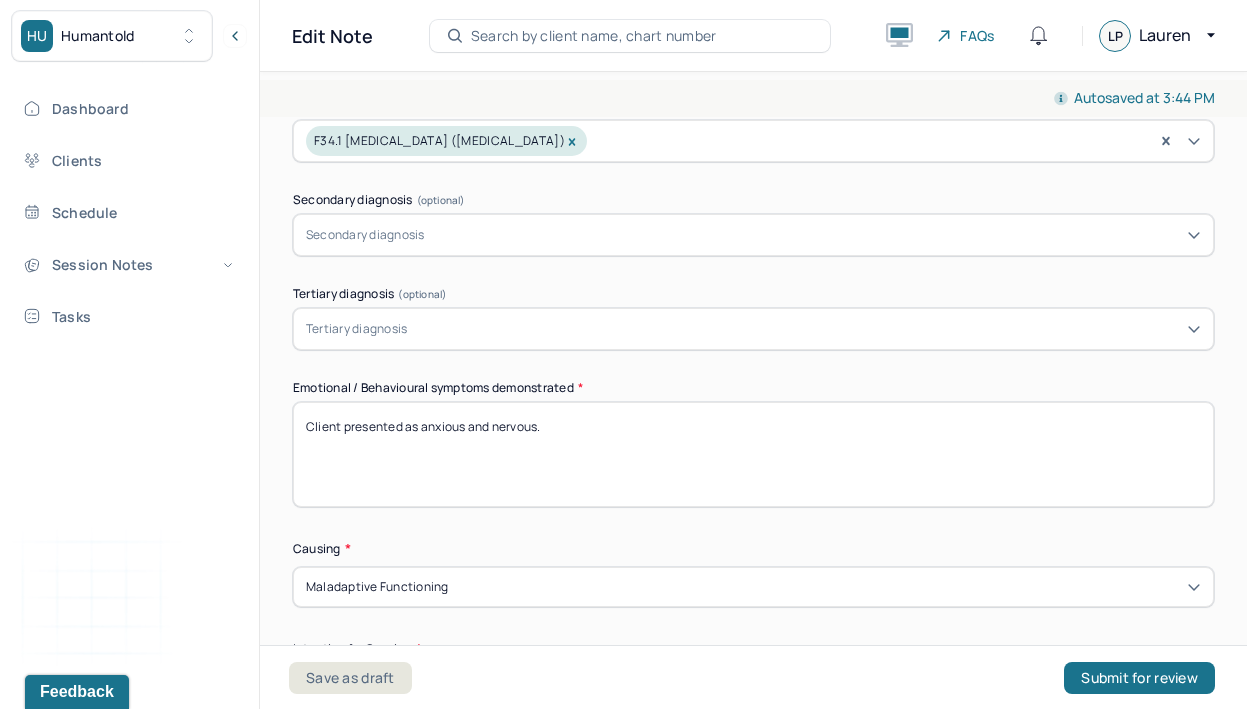 click on "Client presented as anxious and nervous." at bounding box center (753, 454) 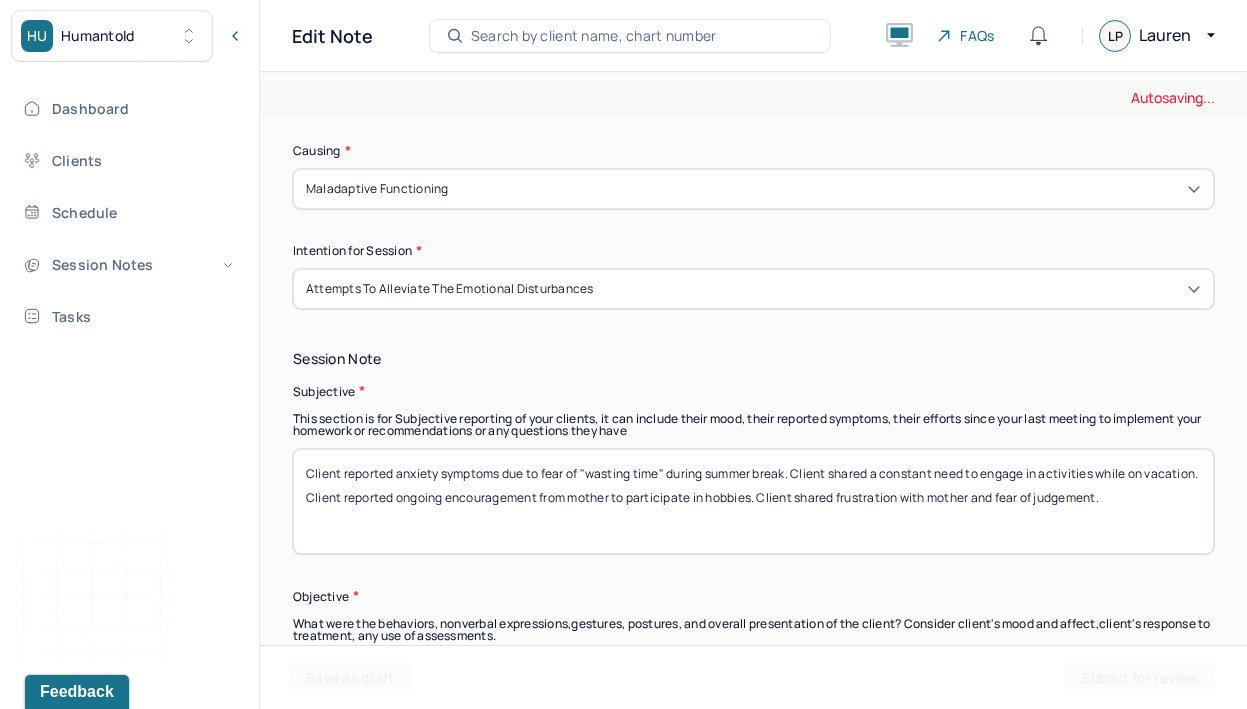 scroll, scrollTop: 965, scrollLeft: 0, axis: vertical 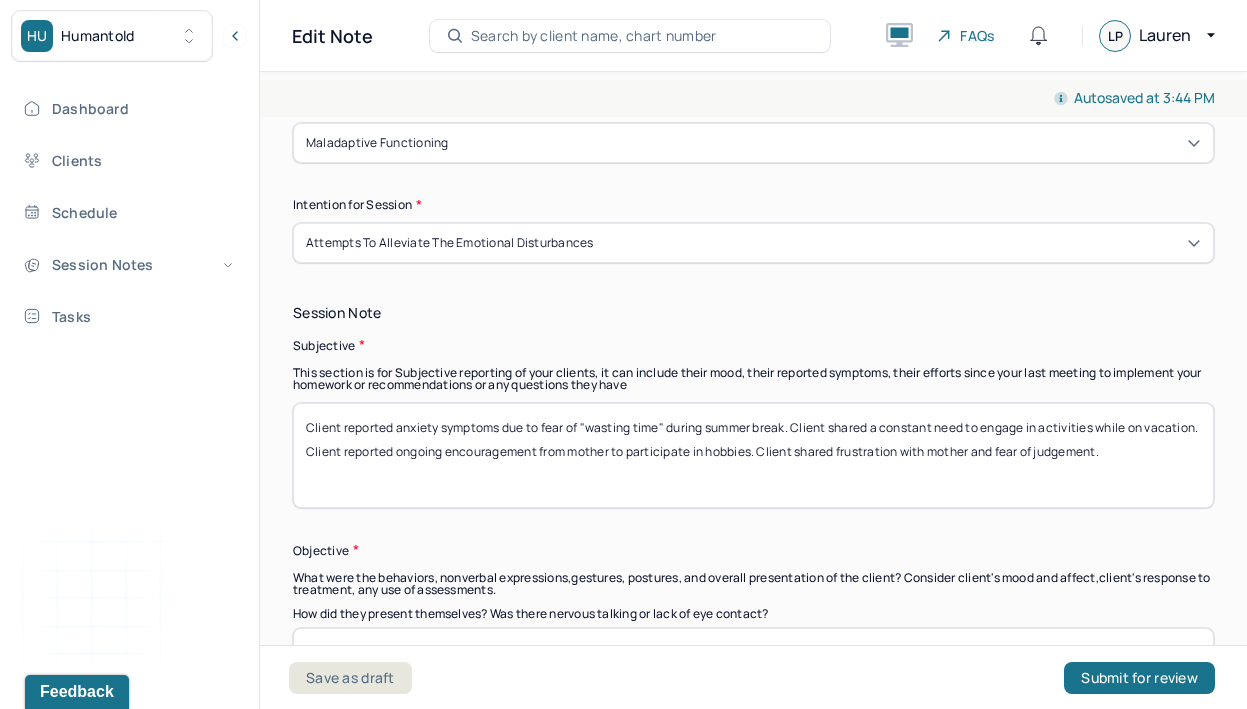 type on "Client presented as tired and lethargic." 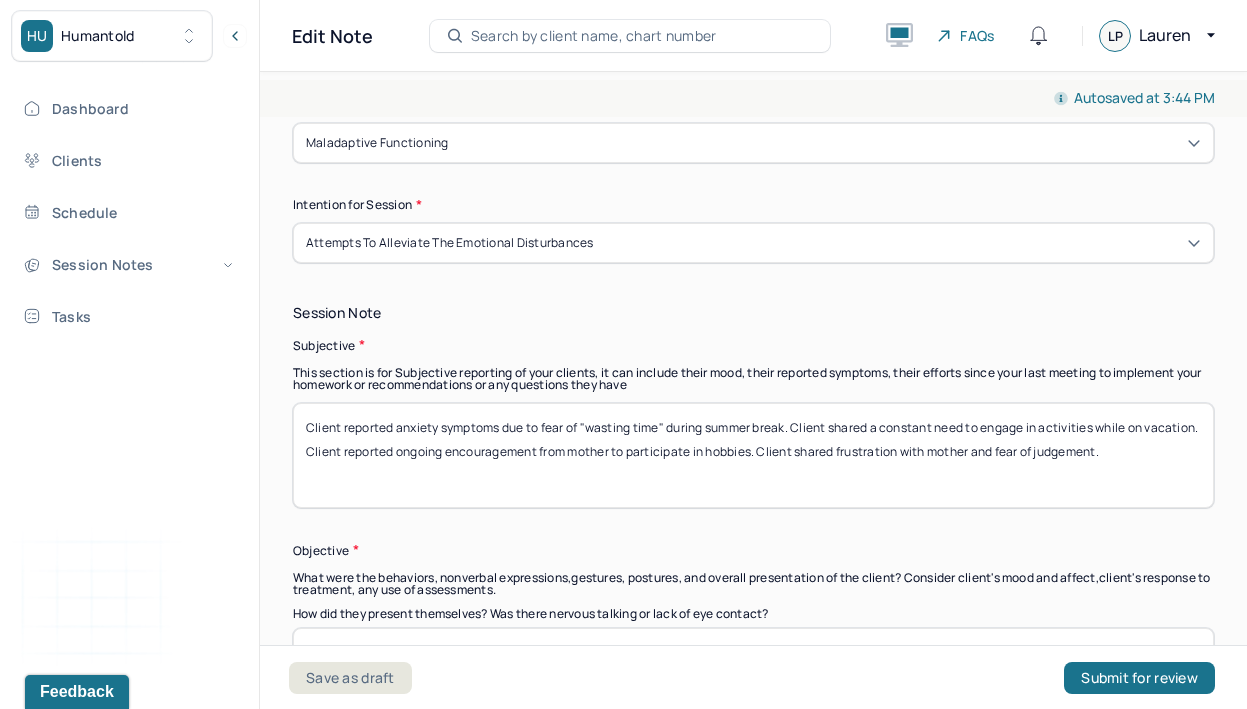 drag, startPoint x: 304, startPoint y: 431, endPoint x: 577, endPoint y: 477, distance: 276.84833 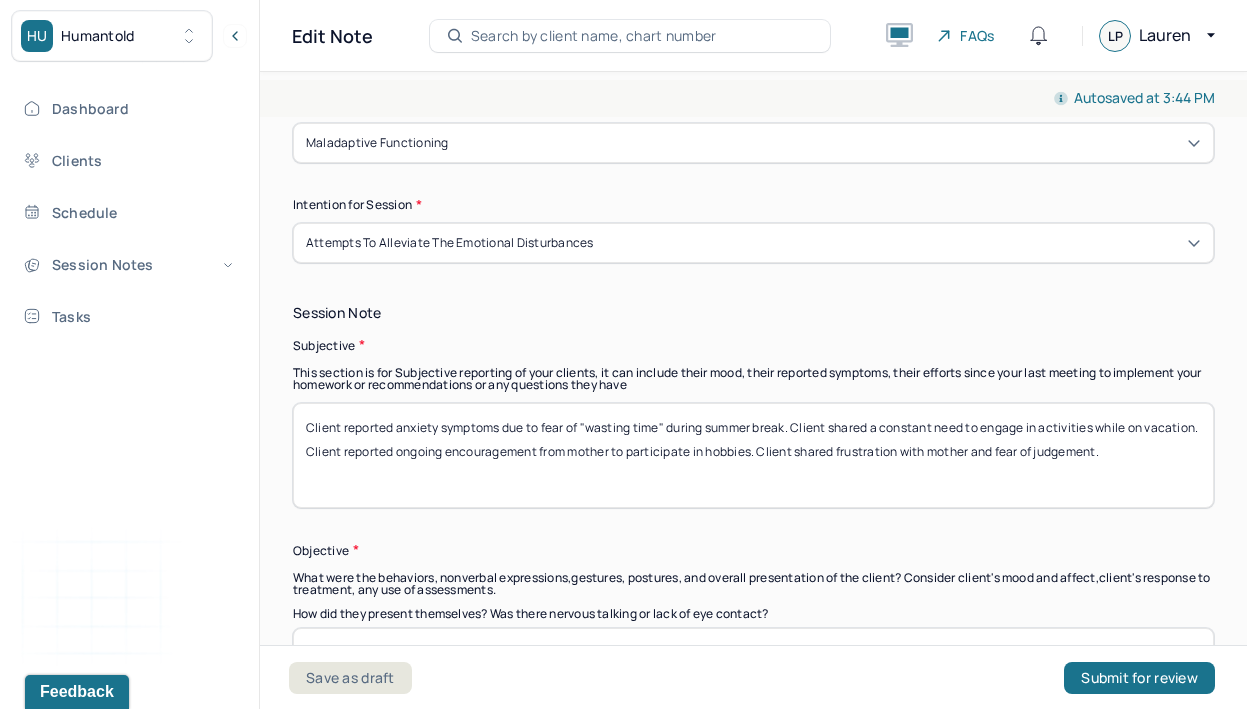 click on "Client reported anxiety symptoms due to fear of "wasting time" during summer break. Client shared a constant need to engage in activities while on vacation. Client reported ongoing encouragement from mother to participate in hobbies. Client shared frustration with mother and fear of judgement." at bounding box center [753, 455] 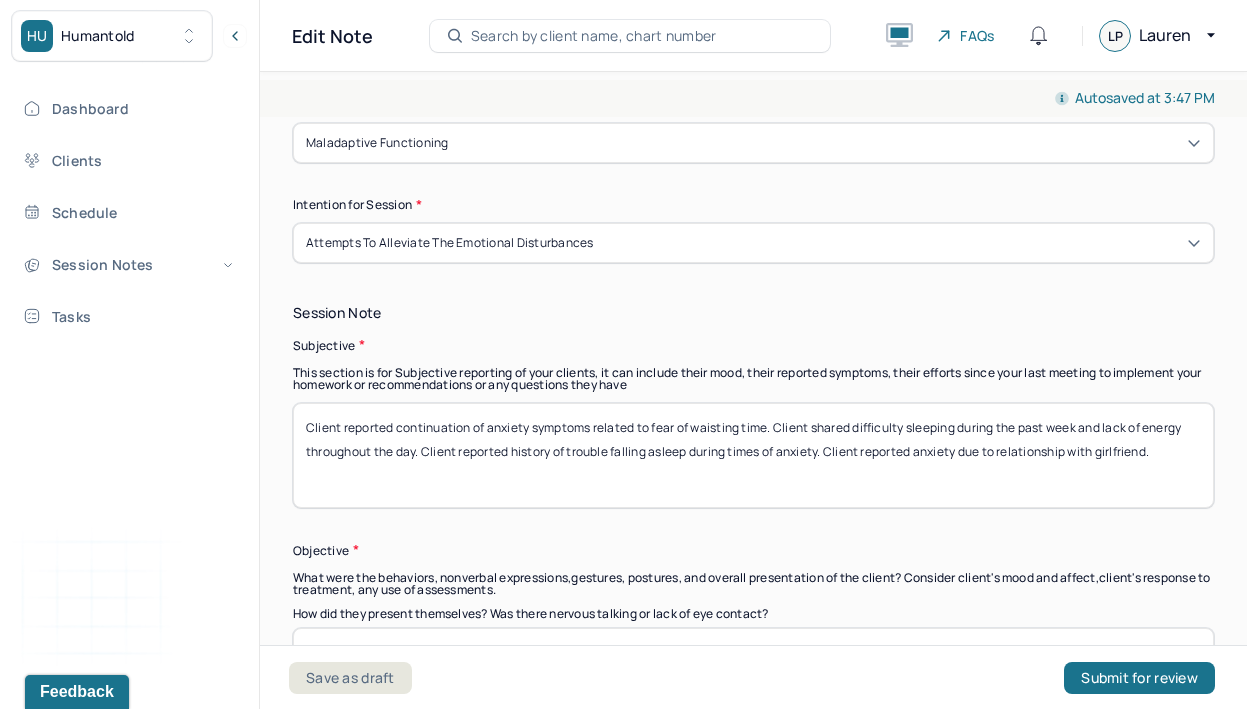 click on "Client reported continuation of anxiety symptoms related to fear of waisting time. Client shared difficulty sleeping during the past week and lack of energy throughout the day. Client reported history of trouble falling asleep during times of anxiety. Client reported anxiety due to relationship with girlfriend" at bounding box center (753, 455) 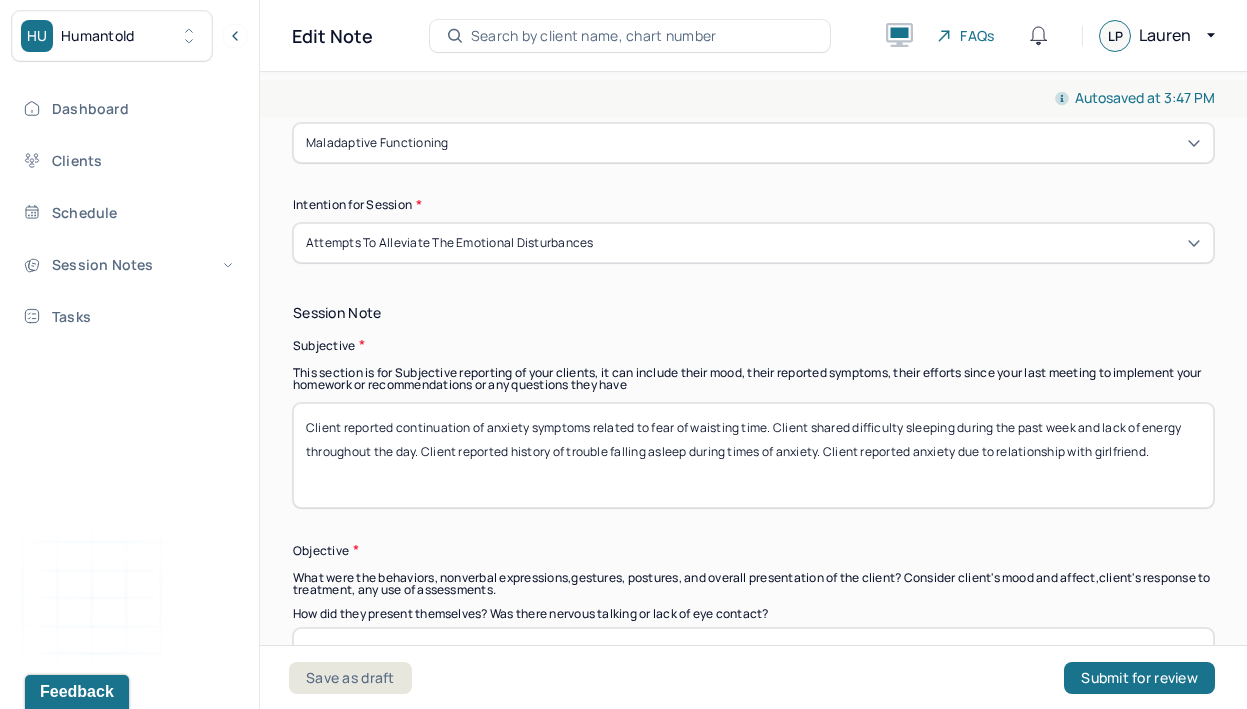 drag, startPoint x: 1075, startPoint y: 452, endPoint x: 1004, endPoint y: 453, distance: 71.00704 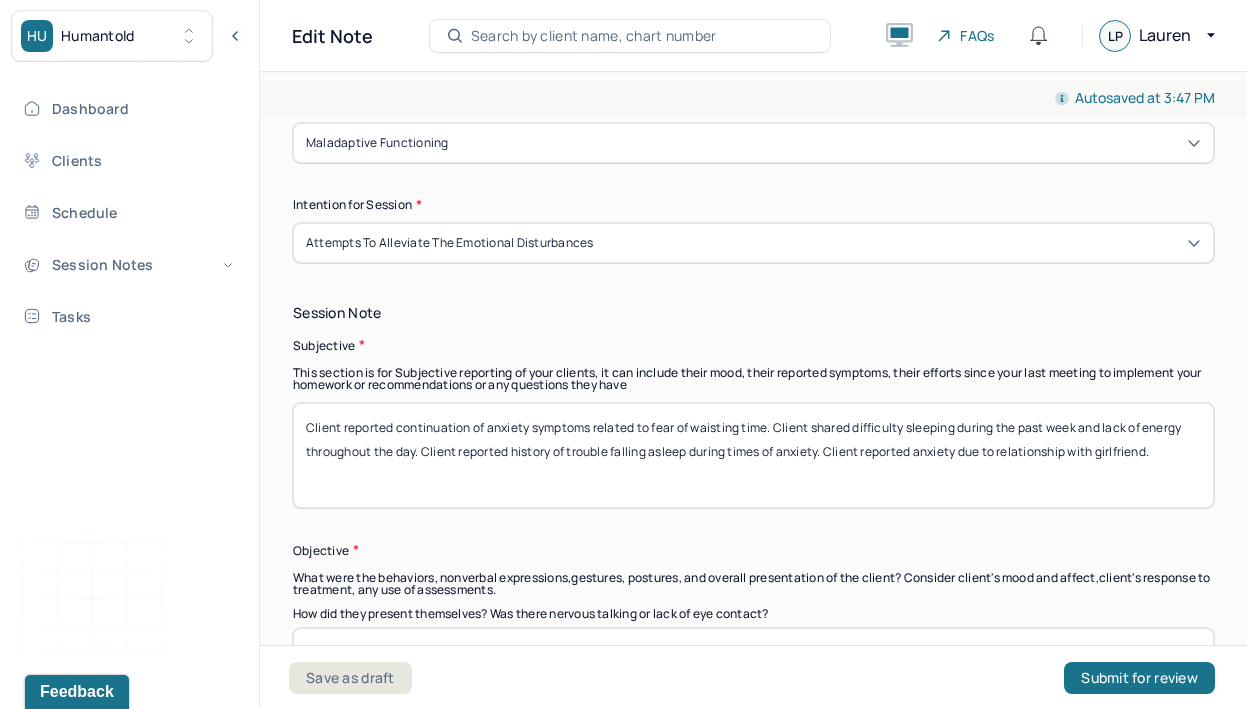 click on "Client reported continuation of anxiety symptoms related to fear of waisting time. Client shared difficulty sleeping during the past week and lack of energy throughout the day. Client reported history of trouble falling asleep during times of anxiety. Client reported anxiety due to relationship with girlfriend" at bounding box center [753, 455] 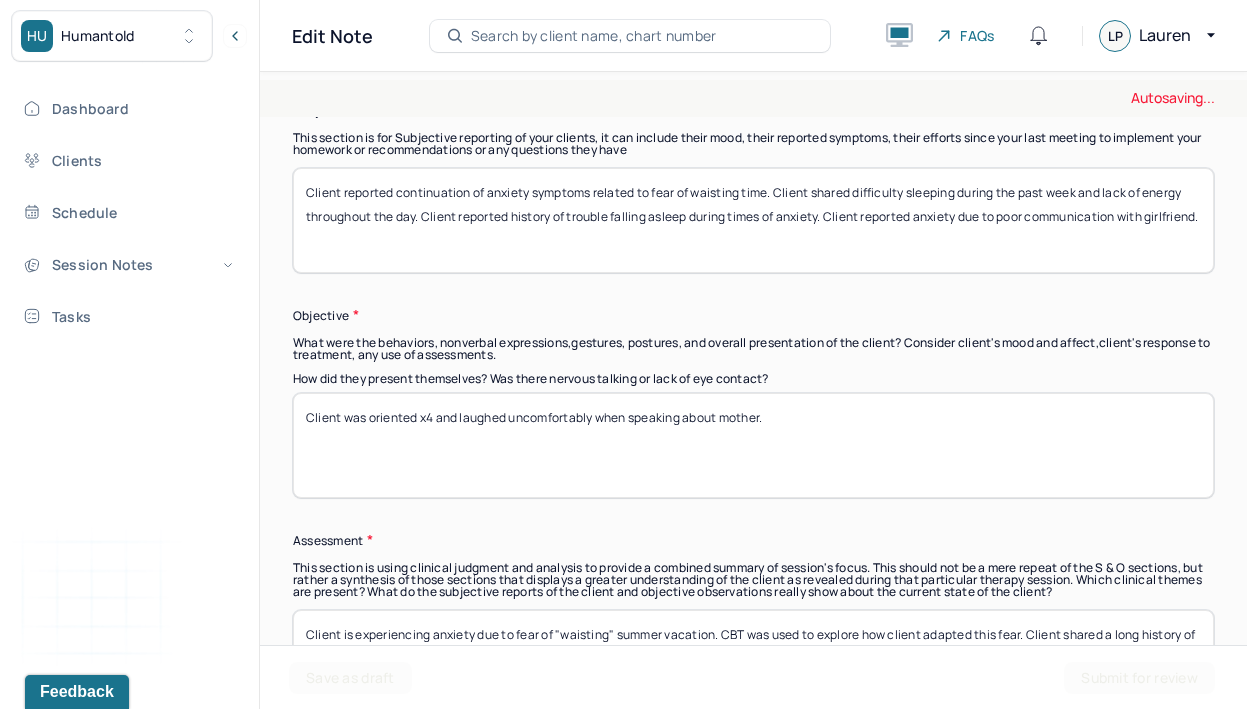 scroll, scrollTop: 1215, scrollLeft: 0, axis: vertical 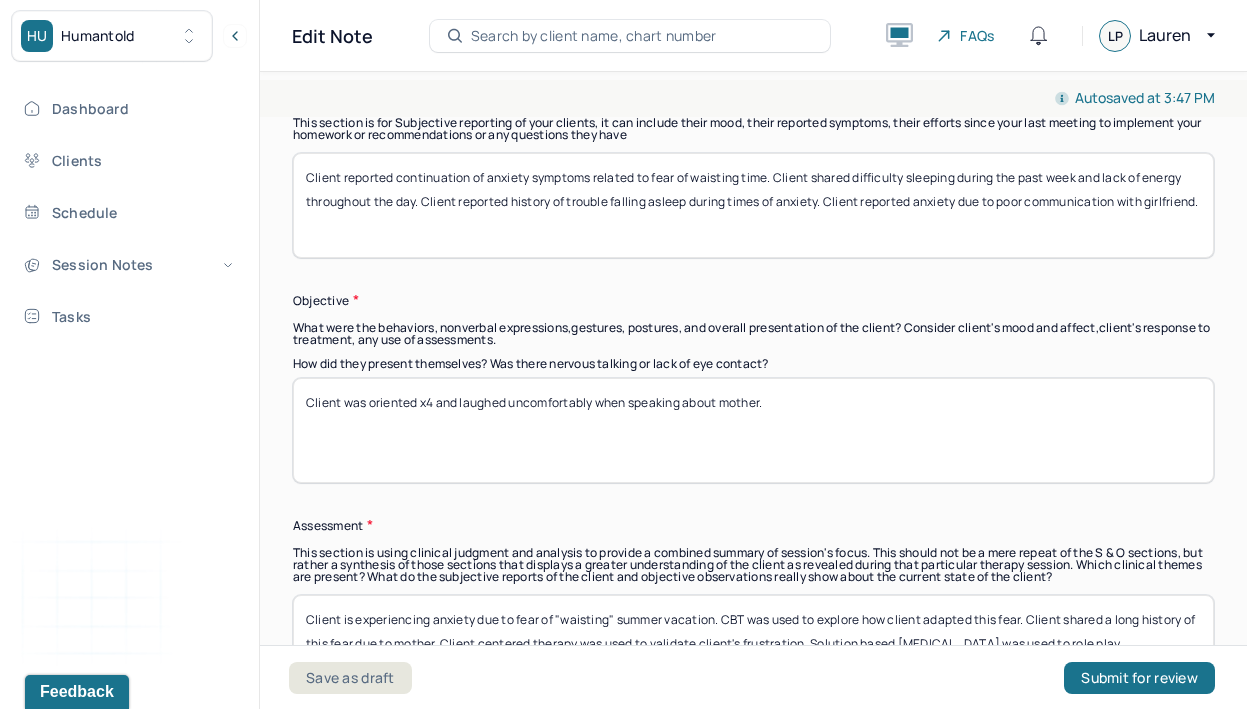 type on "Client reported continuation of anxiety symptoms related to fear of waisting time. Client shared difficulty sleeping during the past week and lack of energy throughout the day. Client reported history of trouble falling asleep during times of anxiety. Client reported anxiety due to poor communication with girlfriend." 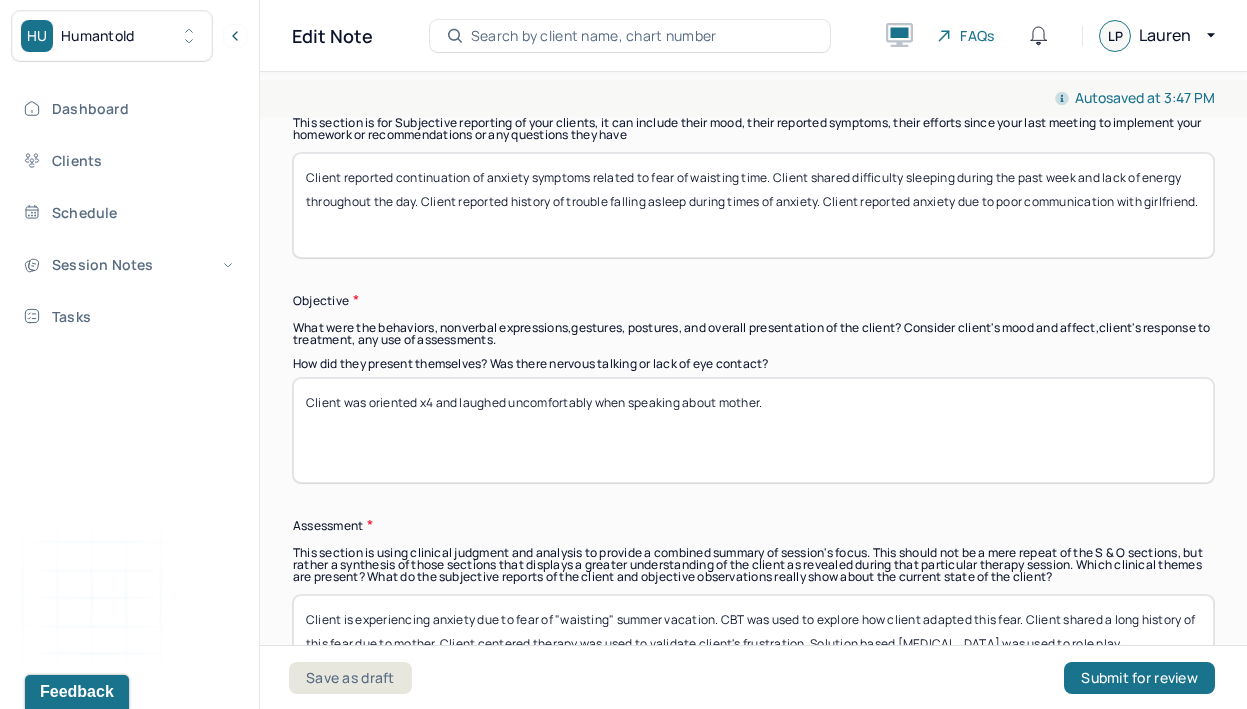 drag, startPoint x: 820, startPoint y: 396, endPoint x: 459, endPoint y: 396, distance: 361 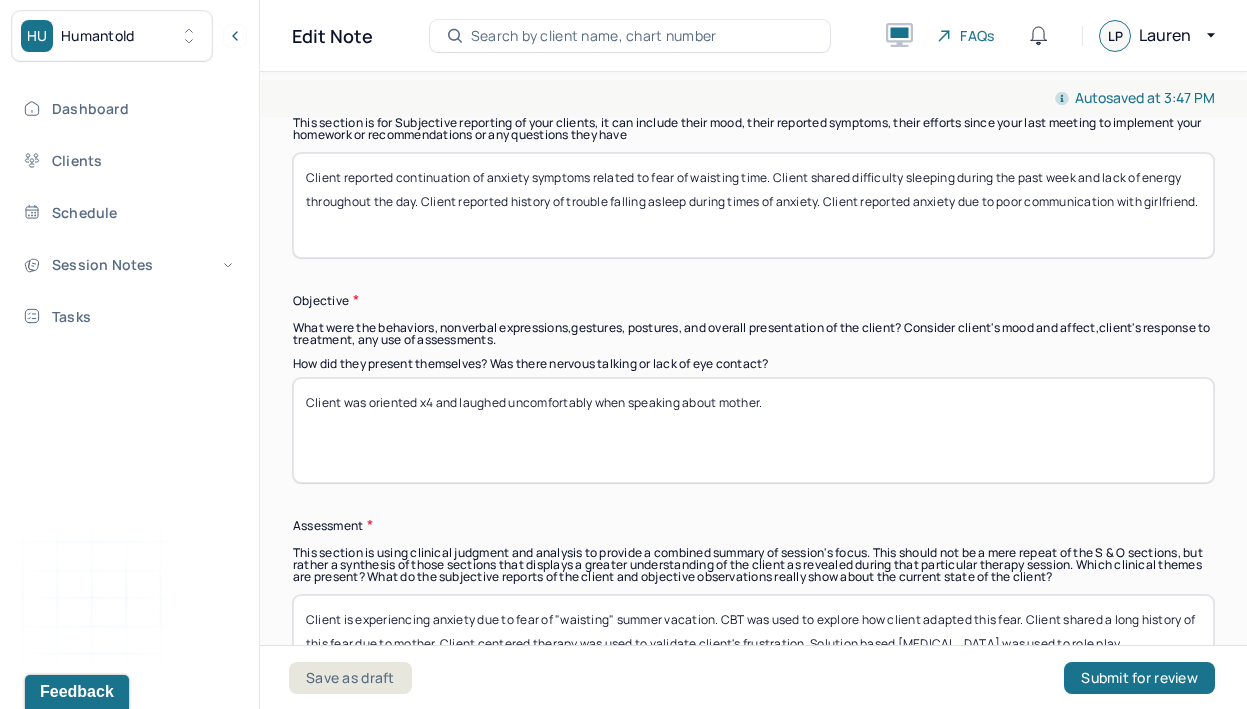 click on "Client was oriented x4 and laughed uncomfortably when speaking about mother." at bounding box center (753, 430) 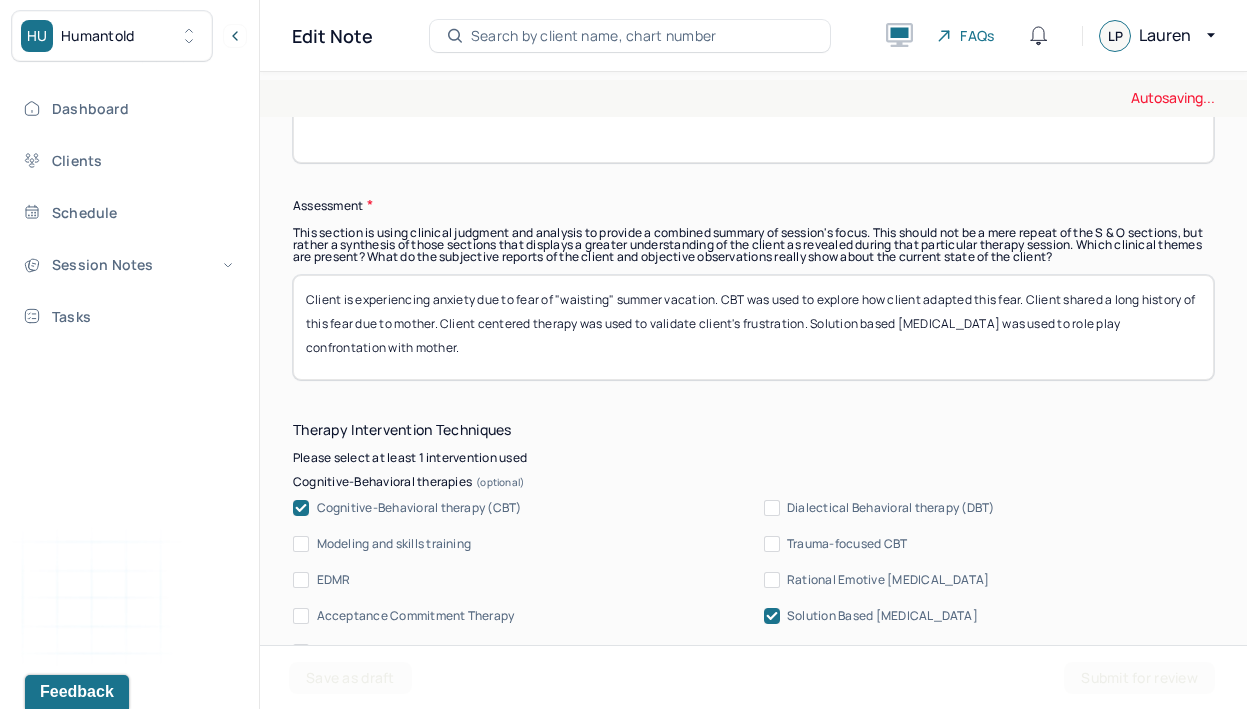 scroll, scrollTop: 1537, scrollLeft: 0, axis: vertical 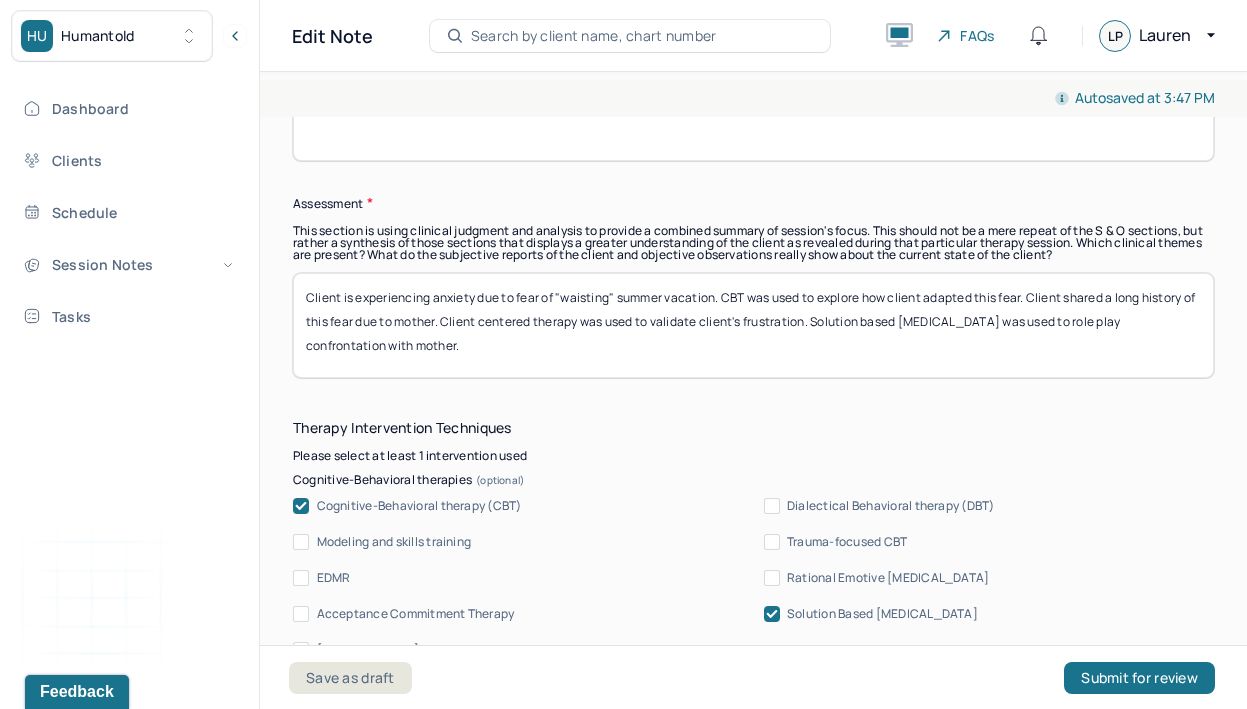 type on "Client was oriented x4 and rubbed her eyes throughout the session. Client yawned frequently while speaking." 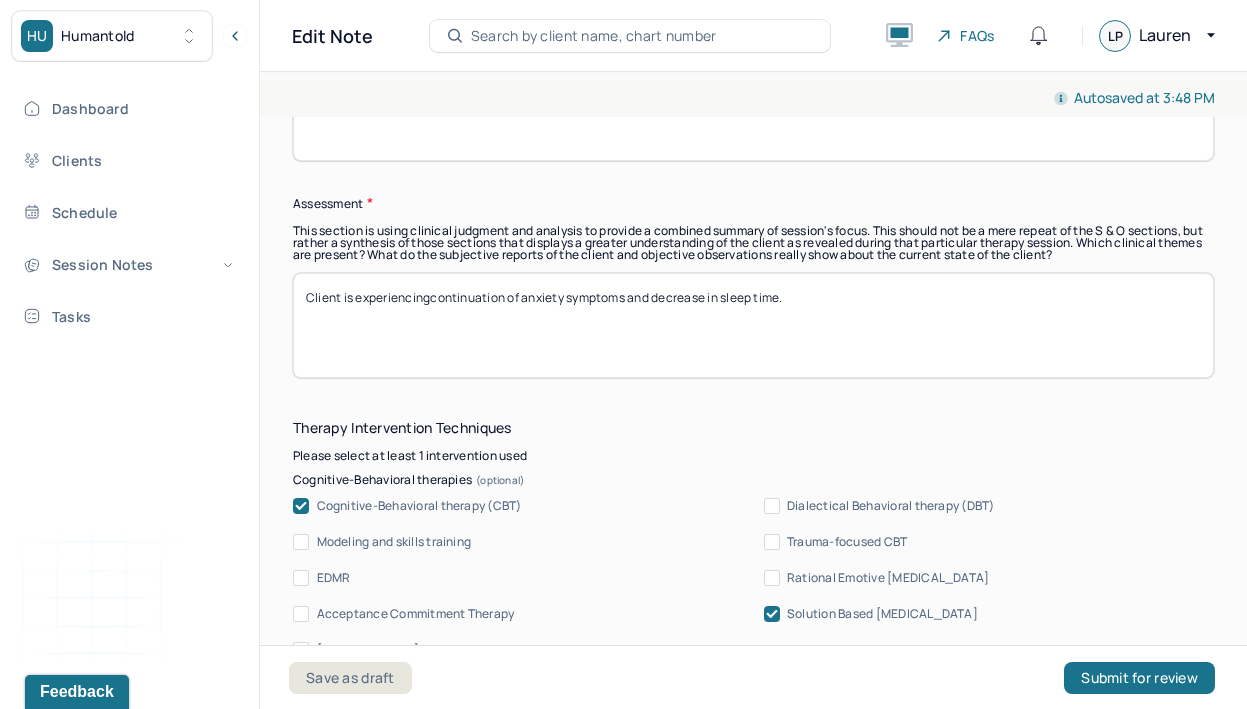 click on "Client is experiencingcontinuation of anxiety symptoms and decrease in sleep time." at bounding box center (753, 325) 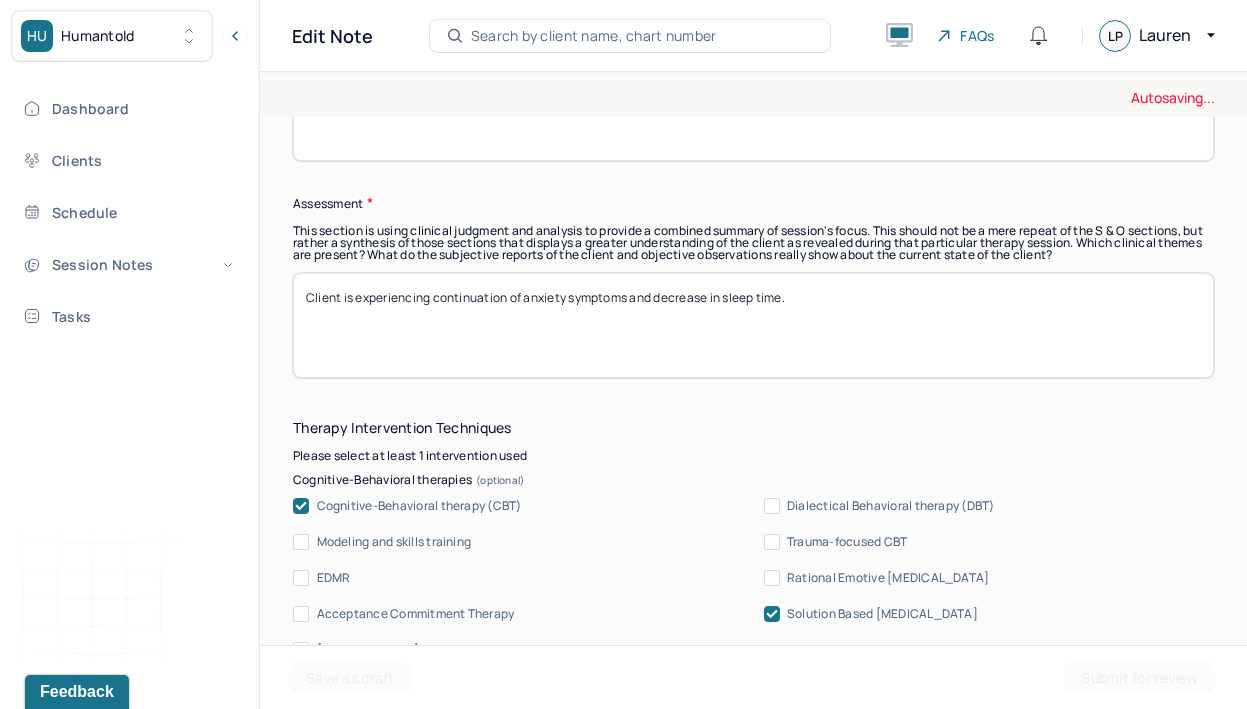 click on "Client is experiencingcontinuation of anxiety symptoms and decrease in sleep time." at bounding box center [753, 325] 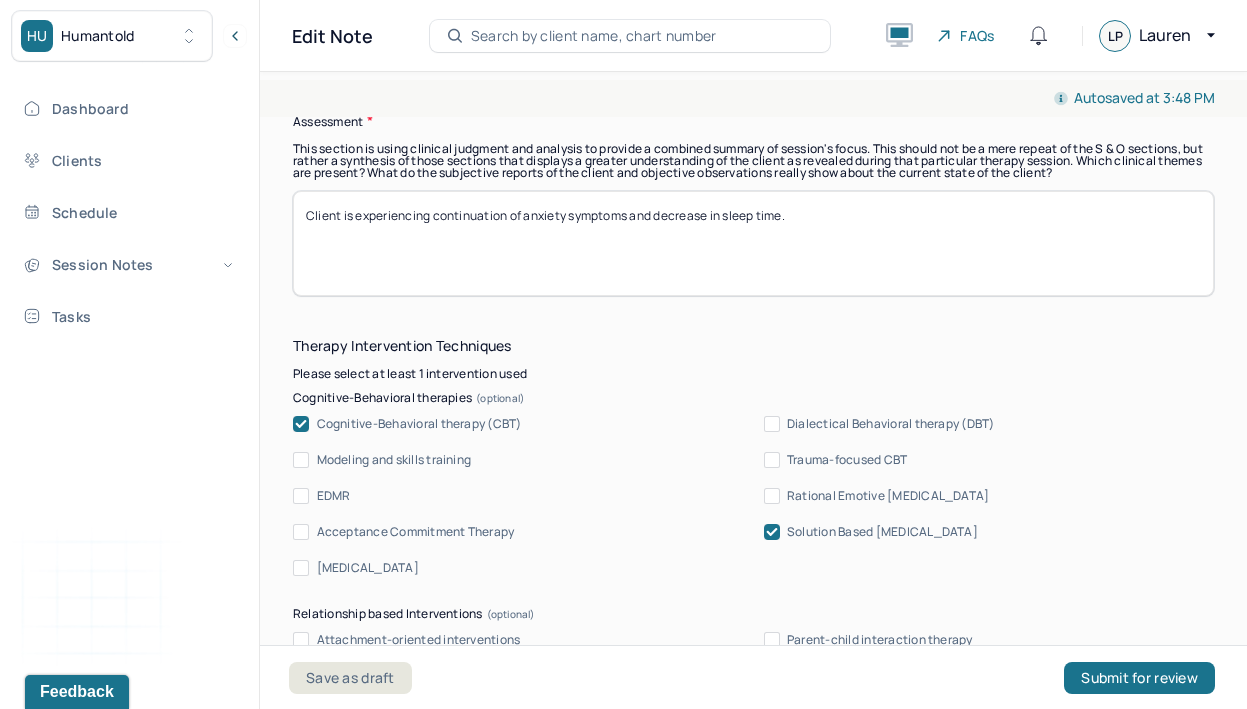 scroll, scrollTop: 1623, scrollLeft: 0, axis: vertical 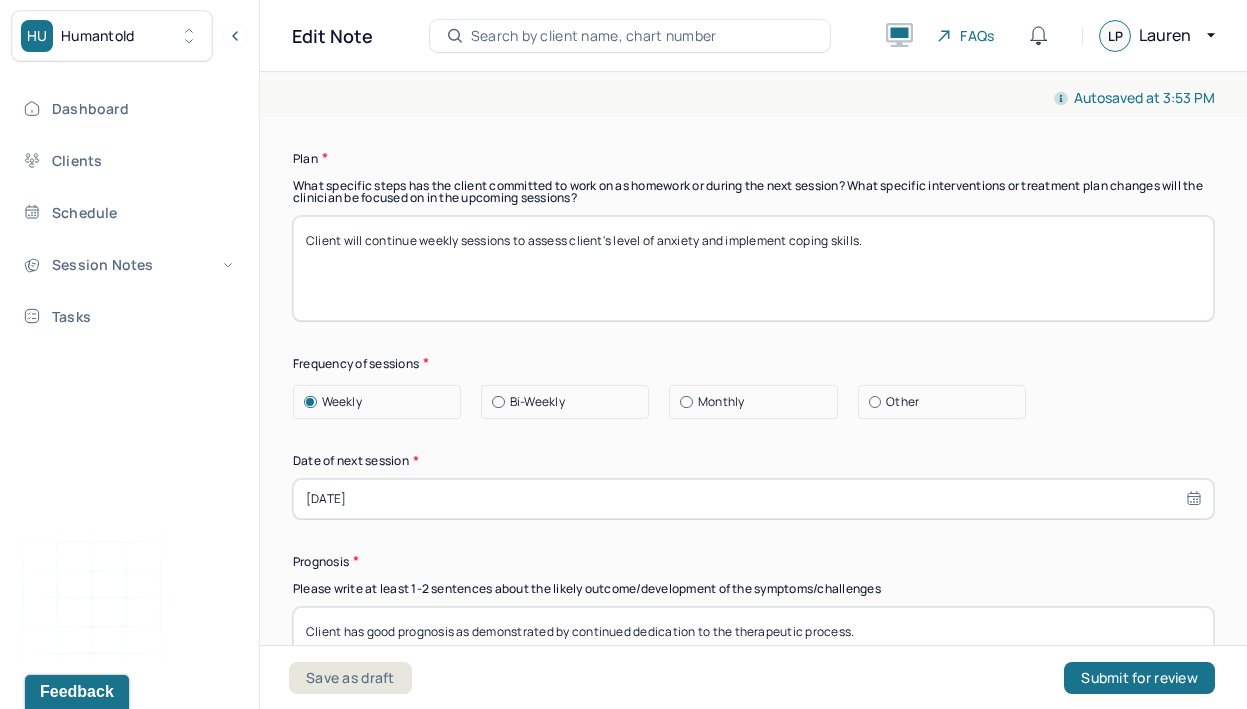 type on "Client is experiencing continuation of anxiety symptoms and decrease in sleep time. CBT was used to explore how client's anxious thoughts may be effecting ability to sleep. Client centered therapy was utilized to validate client's lack of energy throughout the week due to lack of sleep. Solution based [MEDICAL_DATA] was used to explore client's current night time routine." 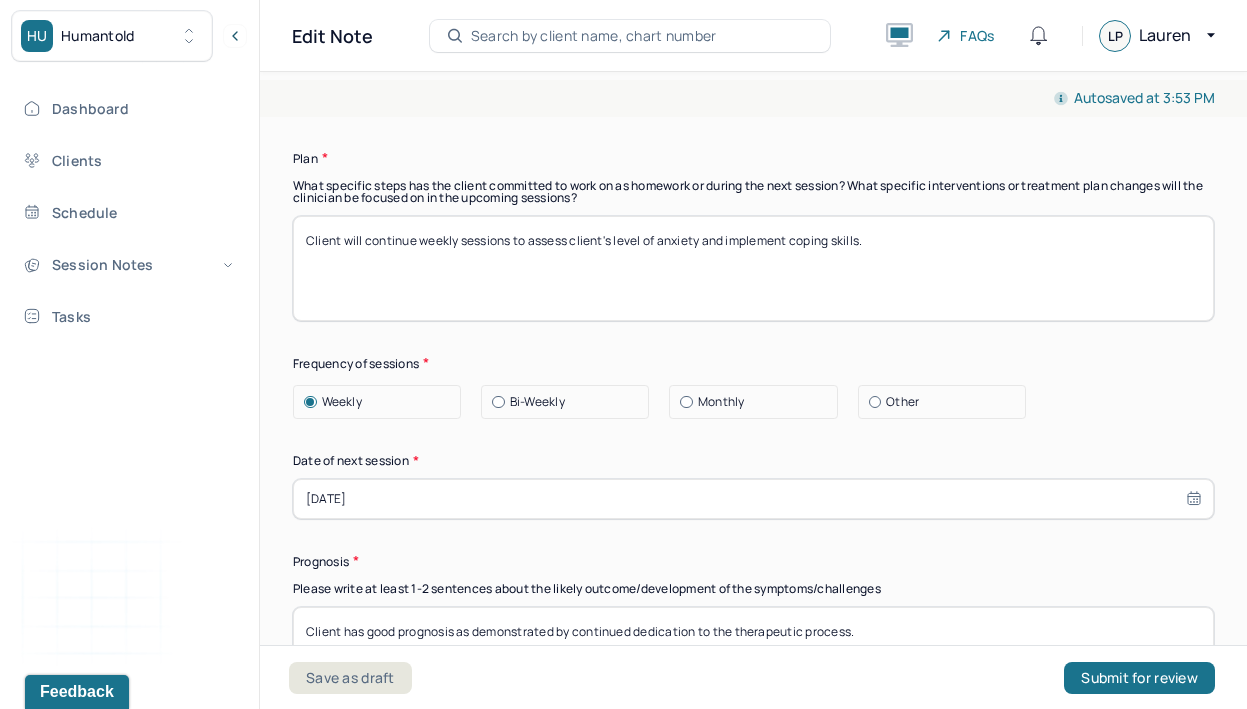 drag, startPoint x: 727, startPoint y: 241, endPoint x: 892, endPoint y: 211, distance: 167.7051 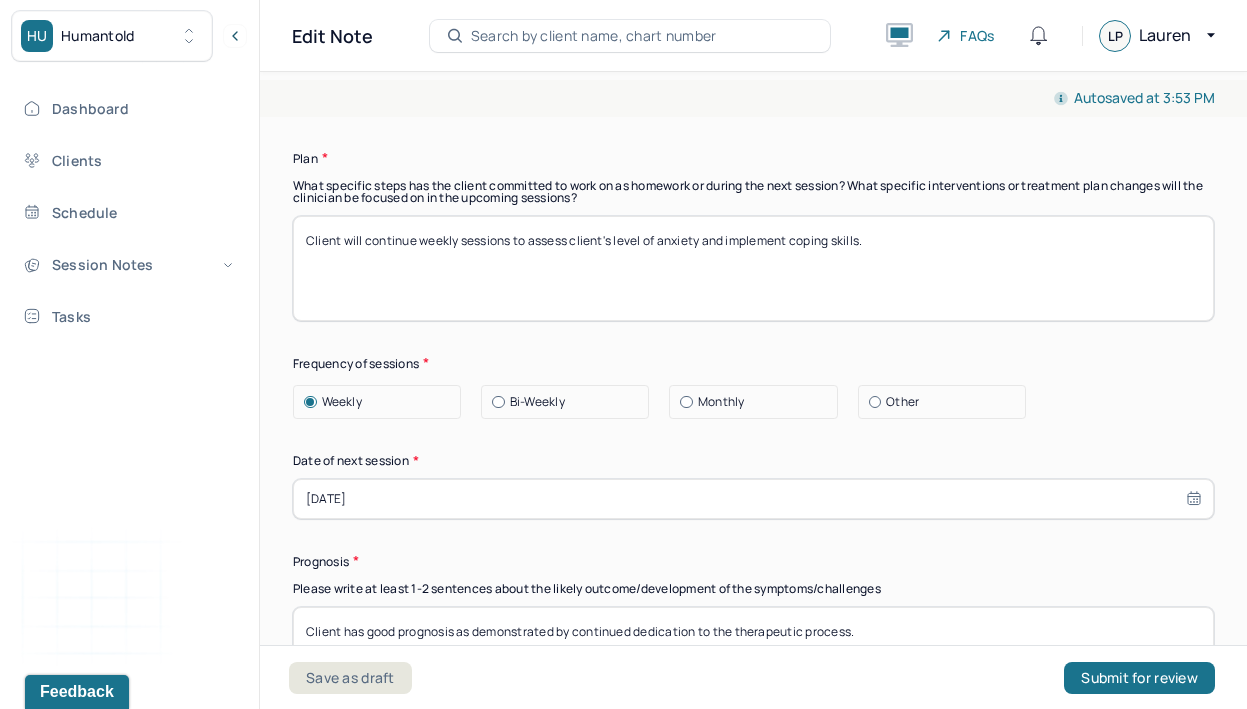click on "Therapy Intervention Techniques Please select at least 1 intervention used Cognitive-Behavioral therapies Cognitive-Behavioral therapy (CBT) Dialectical Behavioral therapy (DBT) Modeling and skills training Trauma-focused CBT EDMR Rational Emotive [MEDICAL_DATA] Acceptance Commitment Therapy Solution Based [MEDICAL_DATA] [MEDICAL_DATA] Relationship based Interventions Attachment-oriented interventions Parent-child interaction therapy Parent interventions Other Client centered therapy/ Humanism [MEDICAL_DATA] [MEDICAL_DATA] Feminist therapy Psychodynamic therapy Grief therapy Internal family systems (IFS) [MEDICAL_DATA] Positive psychology [MEDICAL_DATA] [MEDICAL_DATA] Strength based theory Career Counseling Multisystemic family theory Plan What specific steps has the client committed to work on as homework or during the next session? What specific interventions or treatment plan changes will the clinician be focused on in the upcoming sessions? Frequency of sessions Weekly Other" at bounding box center (753, 180) 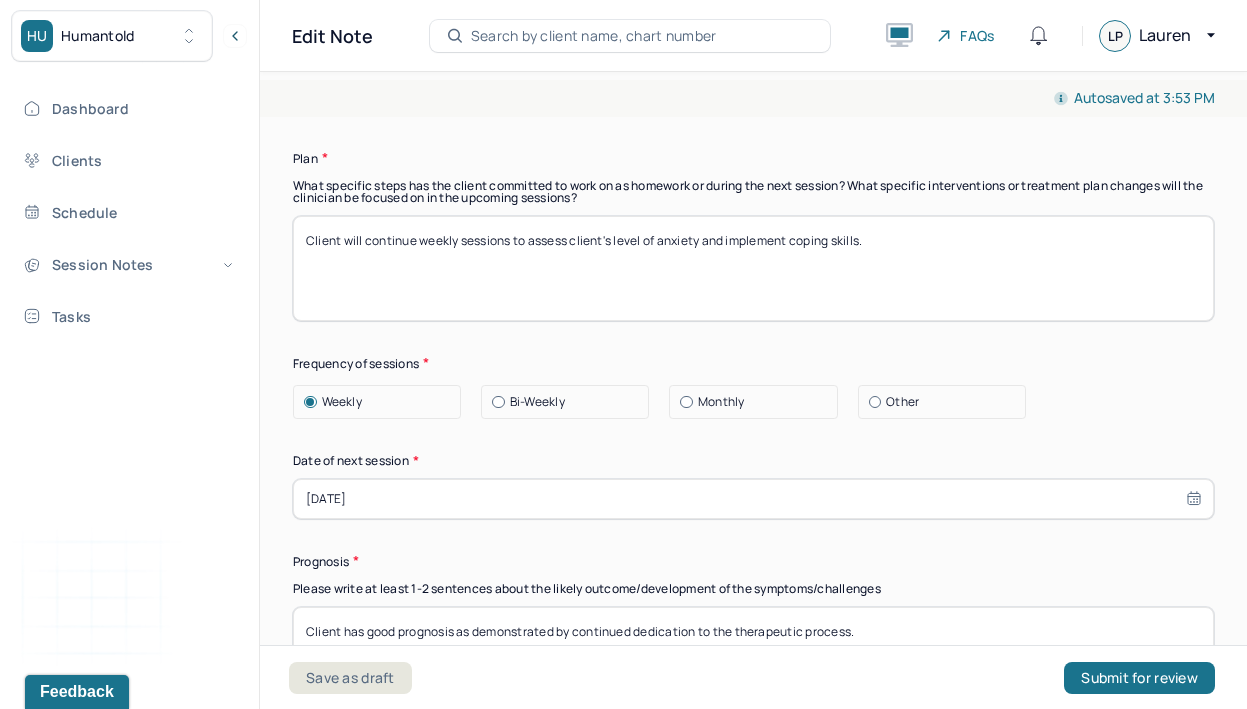 drag, startPoint x: 866, startPoint y: 244, endPoint x: 729, endPoint y: 241, distance: 137.03284 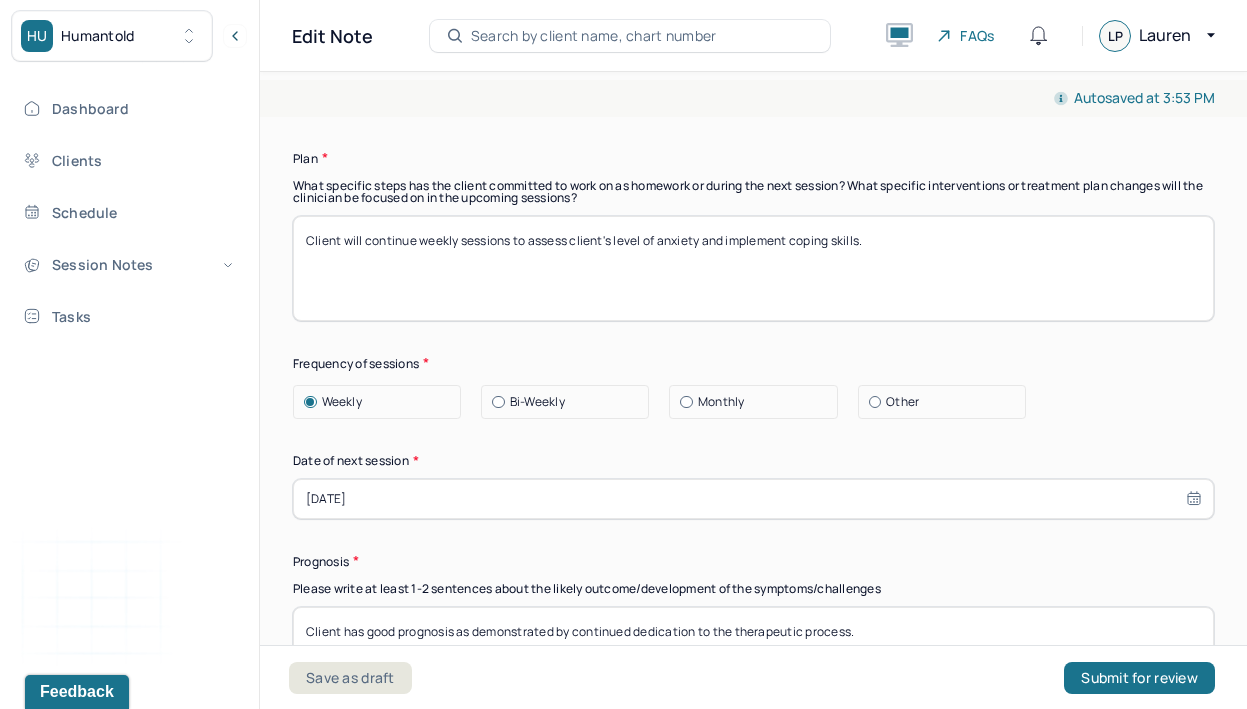click on "Client will continue weekly sessions to assess client's level of anxiety and implement coping skills." at bounding box center (753, 268) 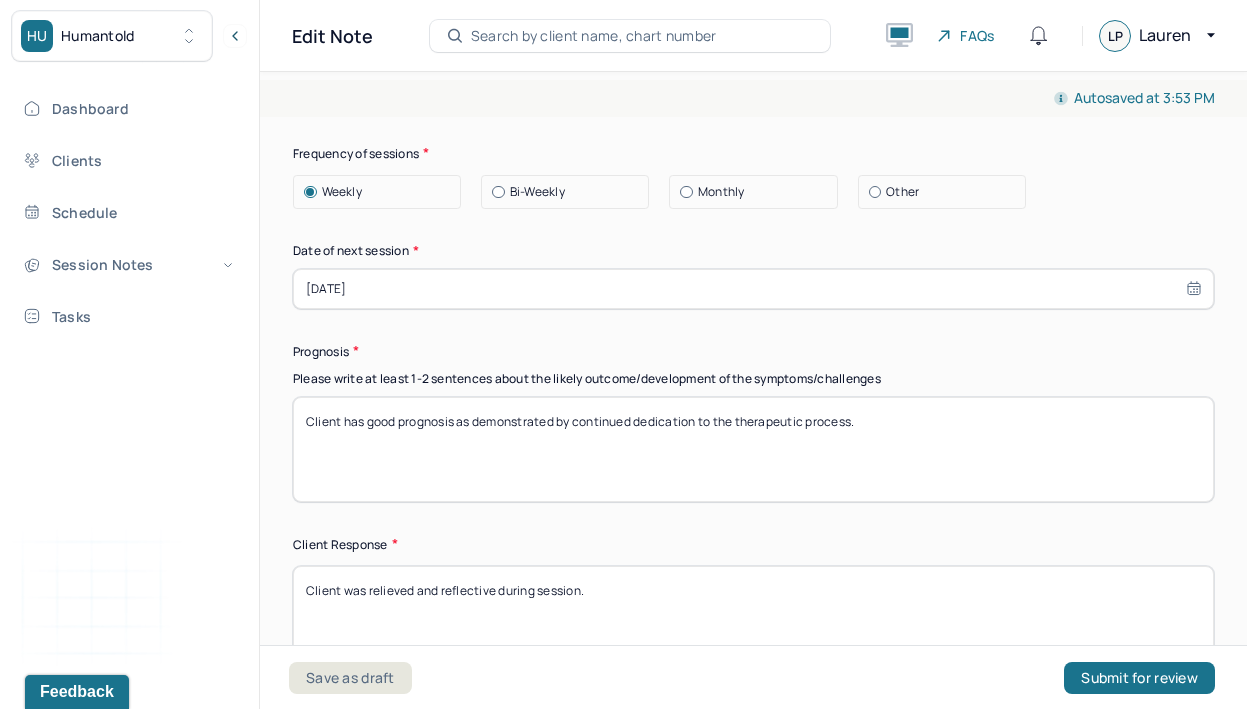 scroll, scrollTop: 2754, scrollLeft: 0, axis: vertical 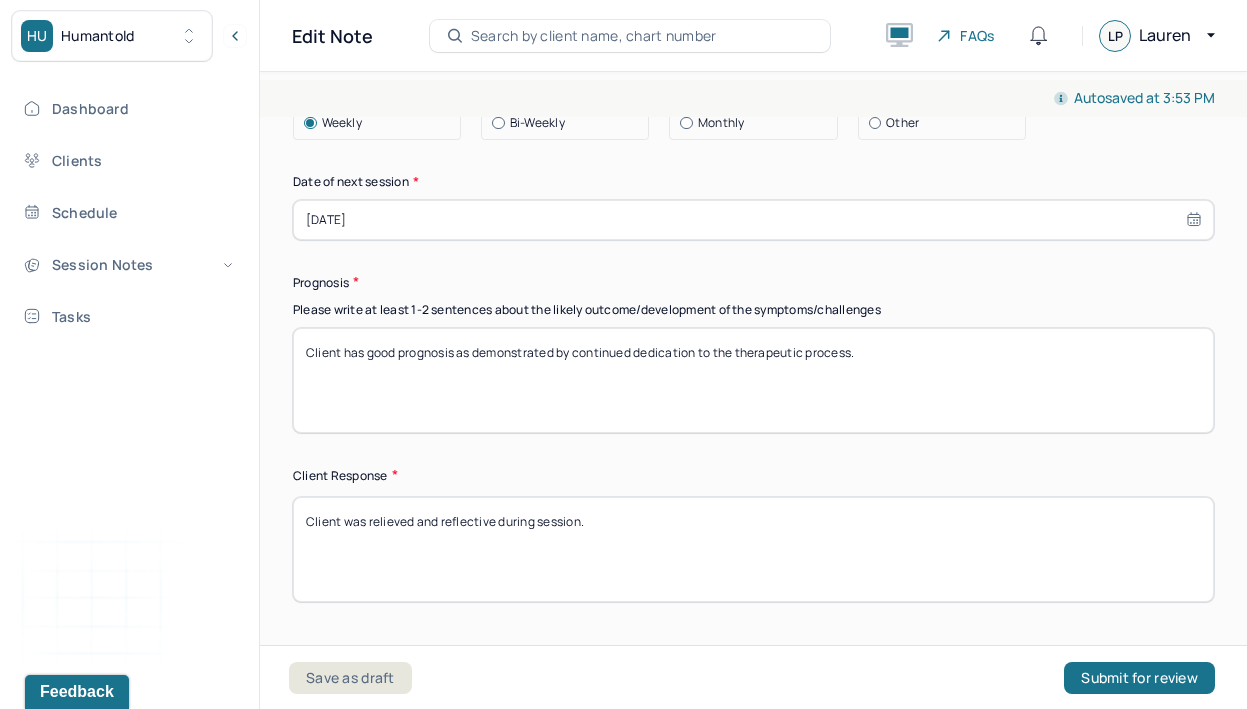 type on "Client will continue weekly sessions to assess client's level of anxiety and ability to sleep." 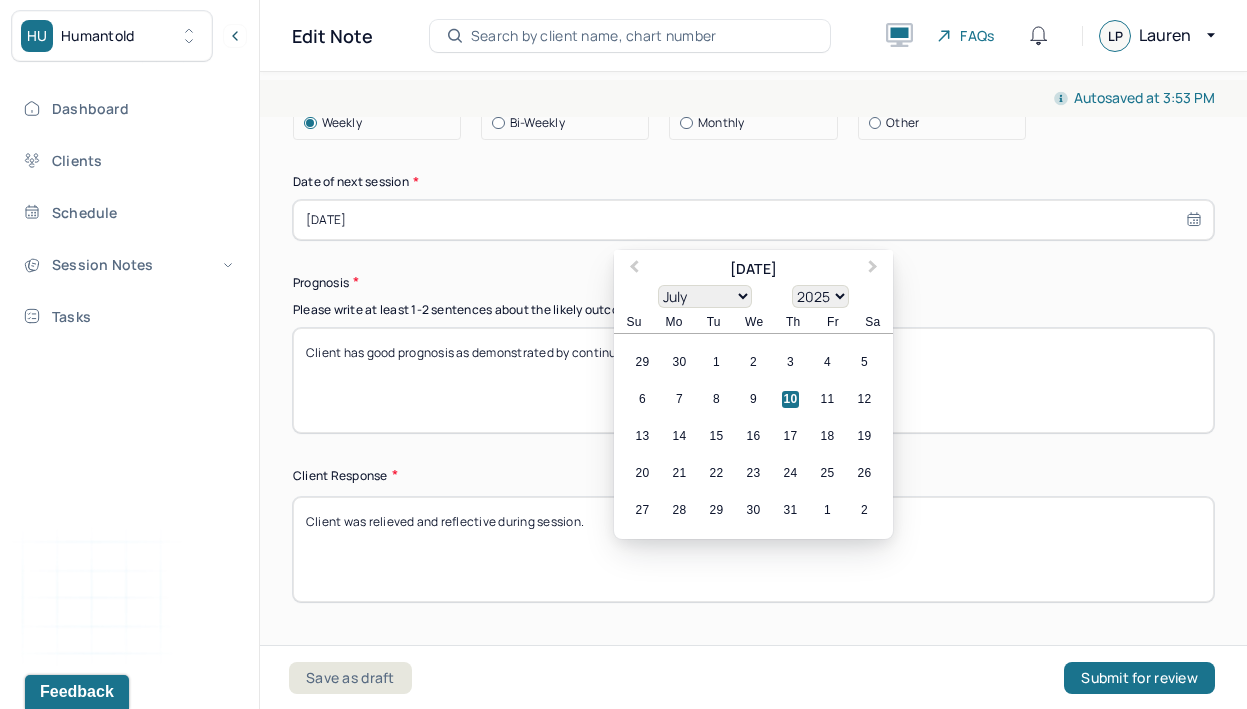 click on "[DATE]" at bounding box center (753, 220) 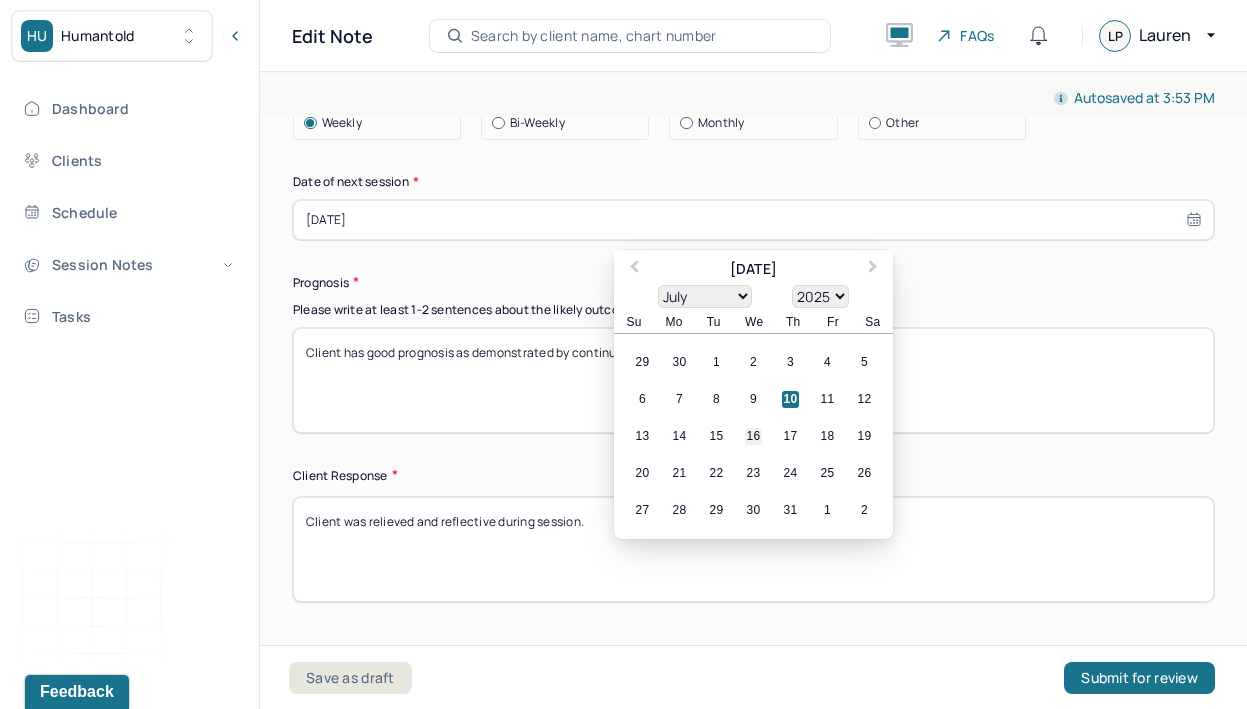 click on "16" at bounding box center [753, 436] 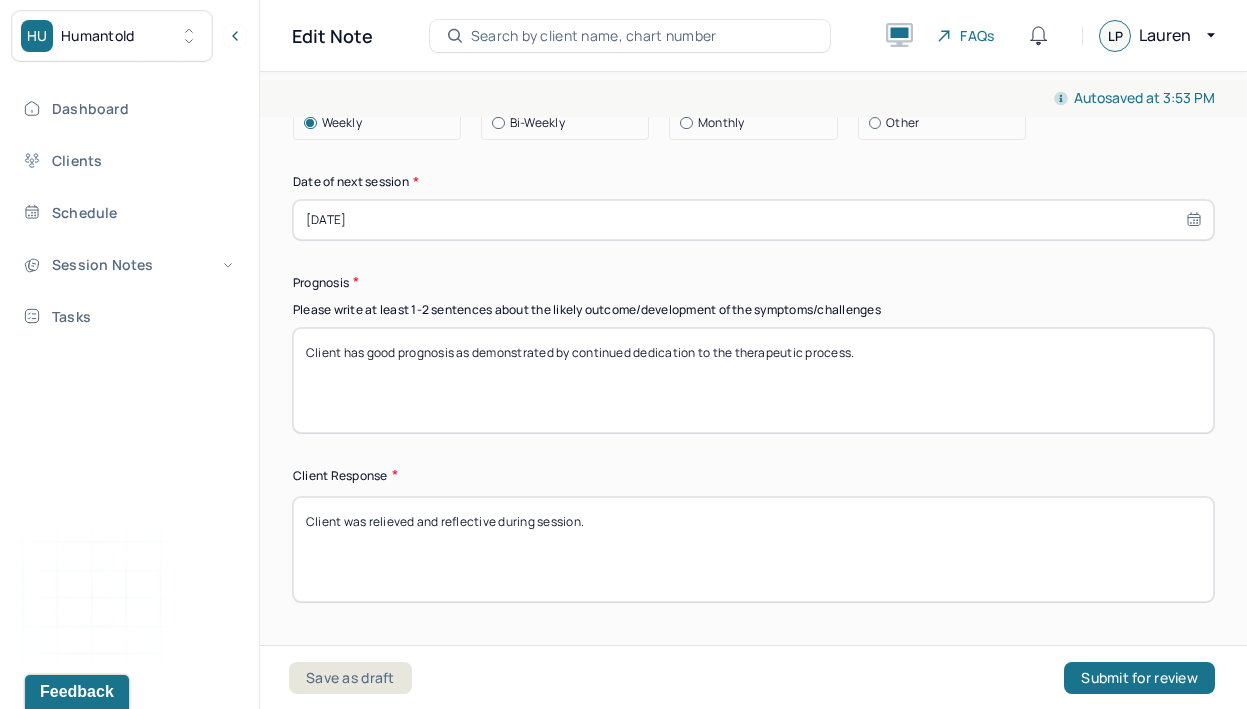 drag, startPoint x: 557, startPoint y: 354, endPoint x: 749, endPoint y: 376, distance: 193.2563 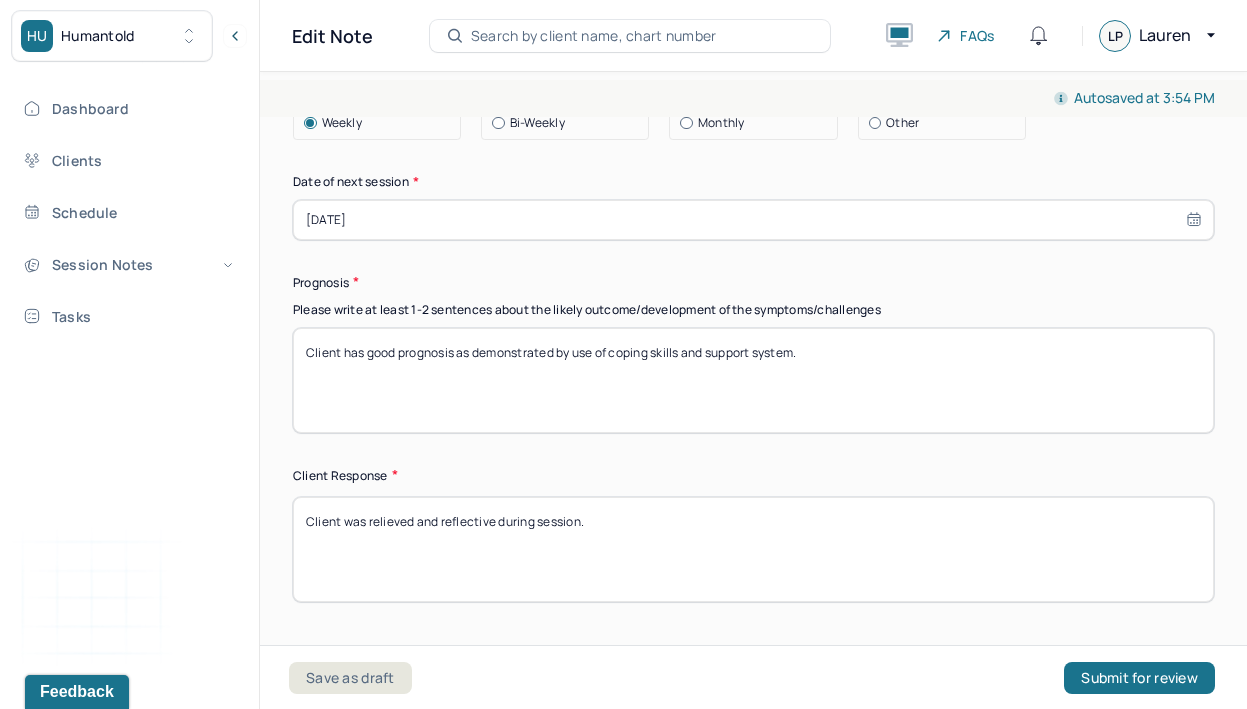 type on "Client has good prognosis as demonstrated by use of coping skills and support system." 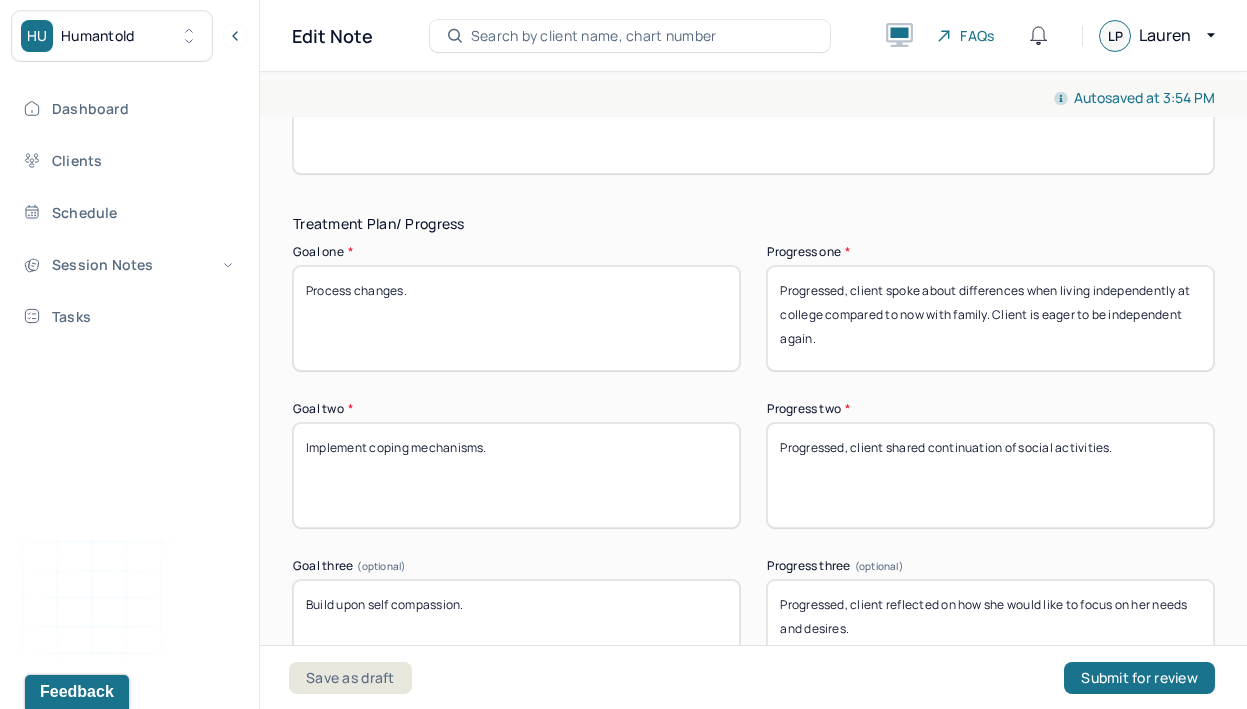 scroll, scrollTop: 3193, scrollLeft: 0, axis: vertical 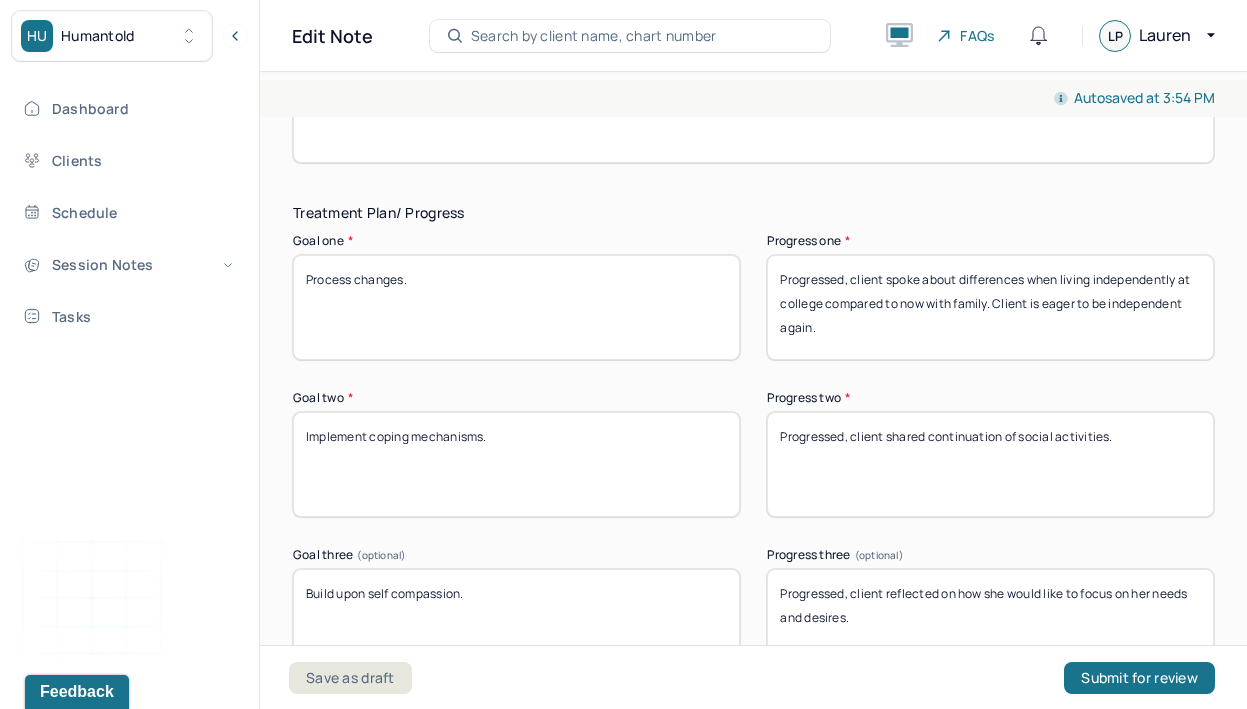 type on "Client was motivated and reflective during session." 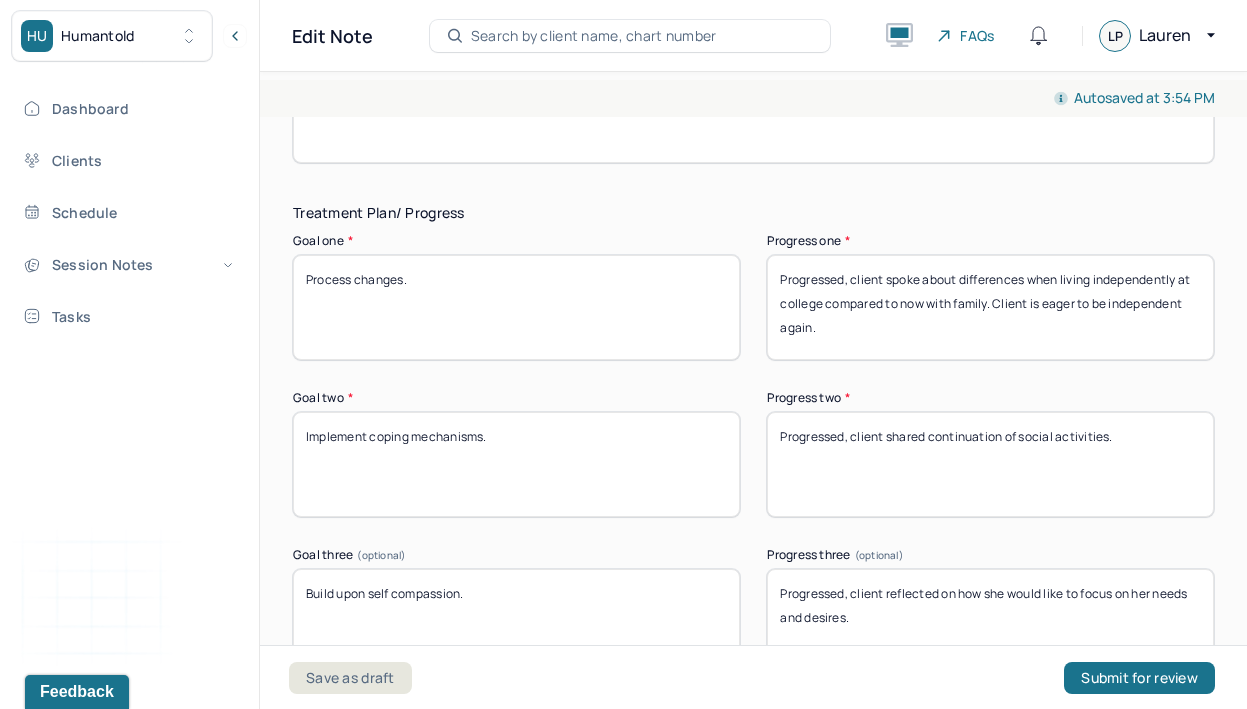 drag, startPoint x: 852, startPoint y: 279, endPoint x: 857, endPoint y: 325, distance: 46.270943 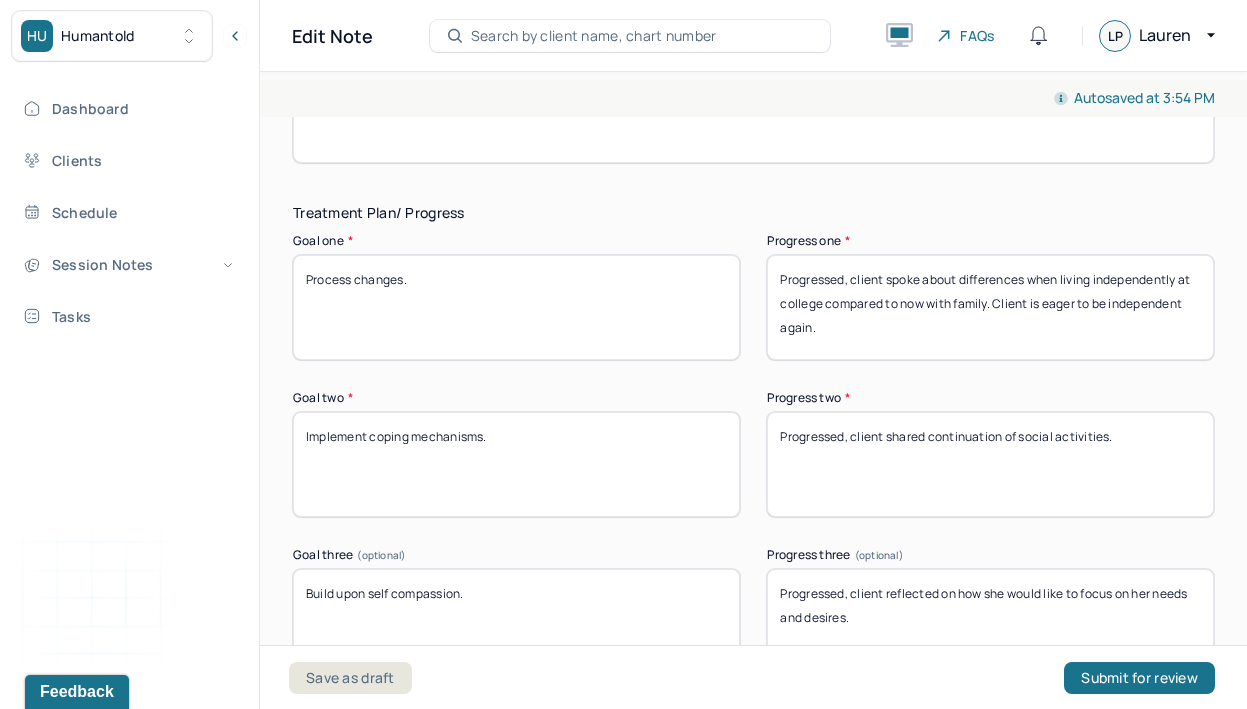 click on "Progressed, client spoke about differences when living independently at college compared to now with family. Client is eager to be independent again." at bounding box center [990, 307] 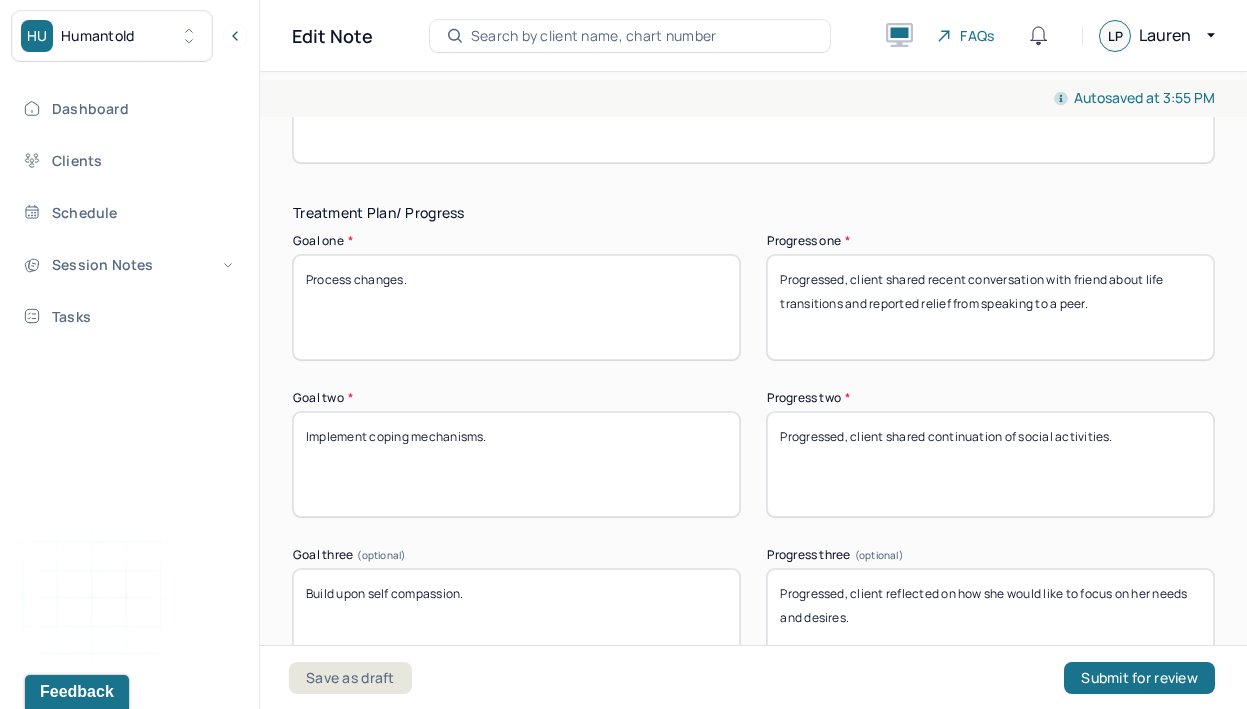 type on "Progressed, client shared recent conversation with friend about life transitions and reported relief from speaking to a peer." 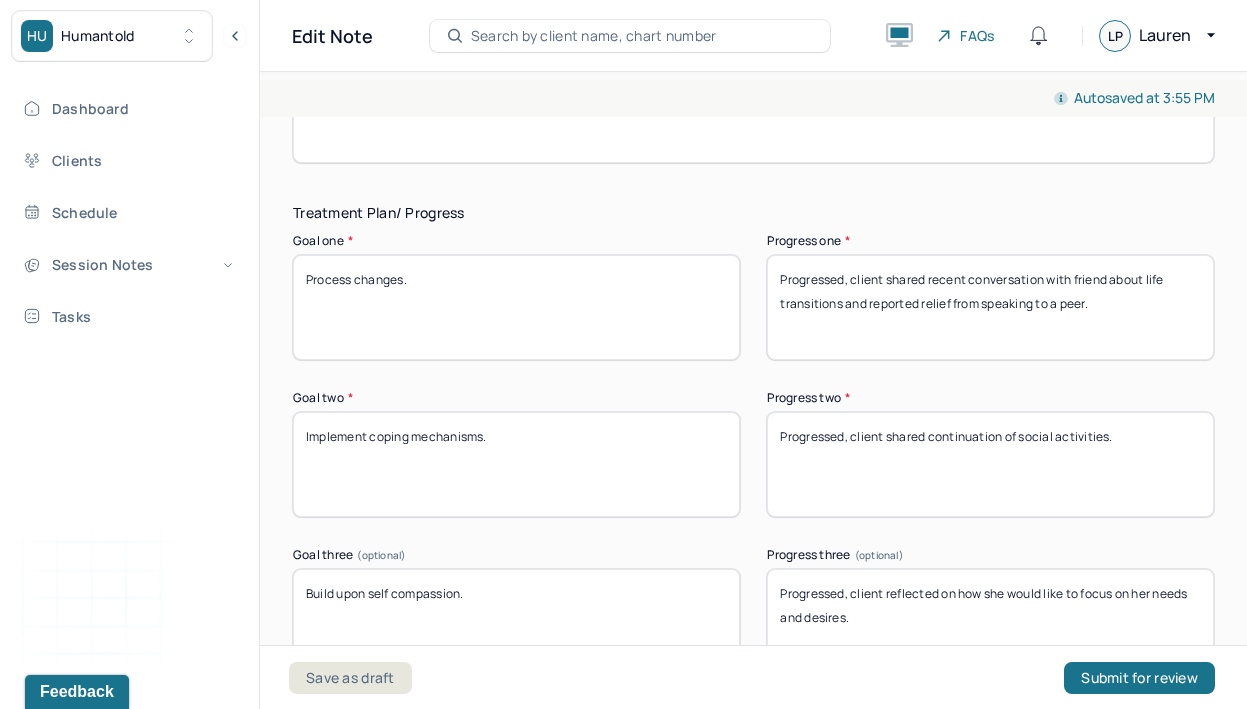 drag, startPoint x: 854, startPoint y: 436, endPoint x: 1179, endPoint y: 449, distance: 325.2599 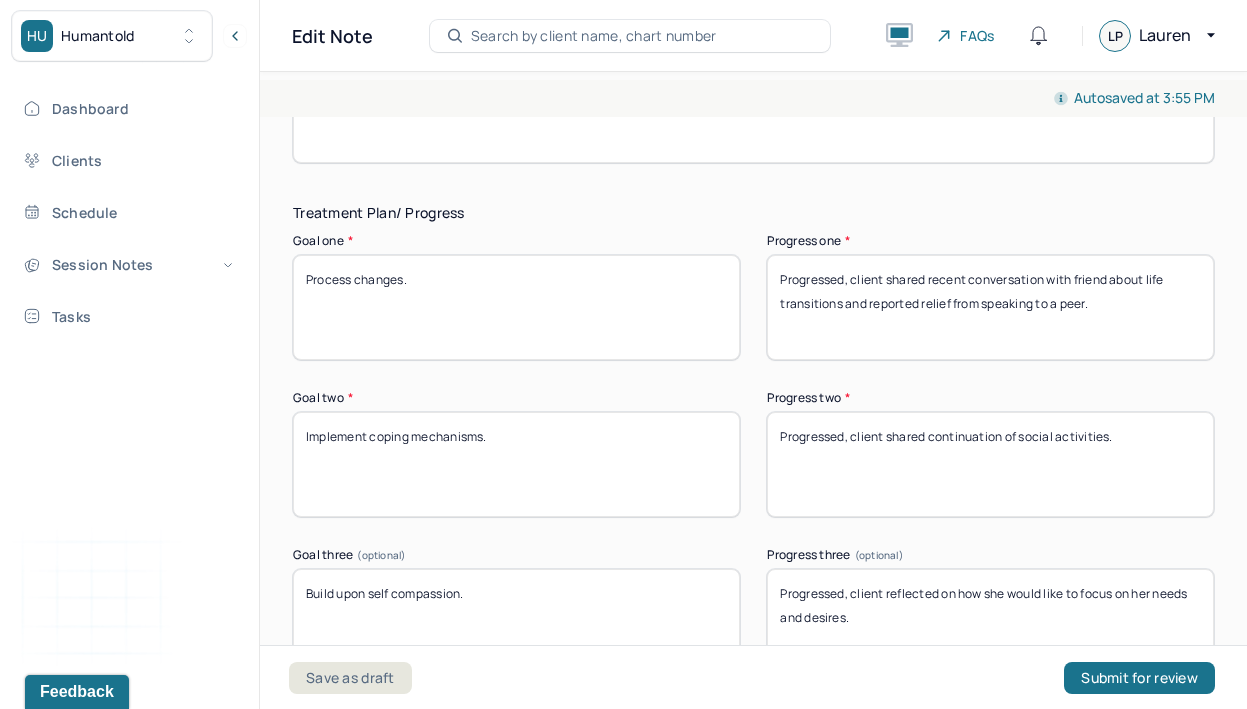 click on "Progressed, client shared continuation of social activities." at bounding box center (990, 464) 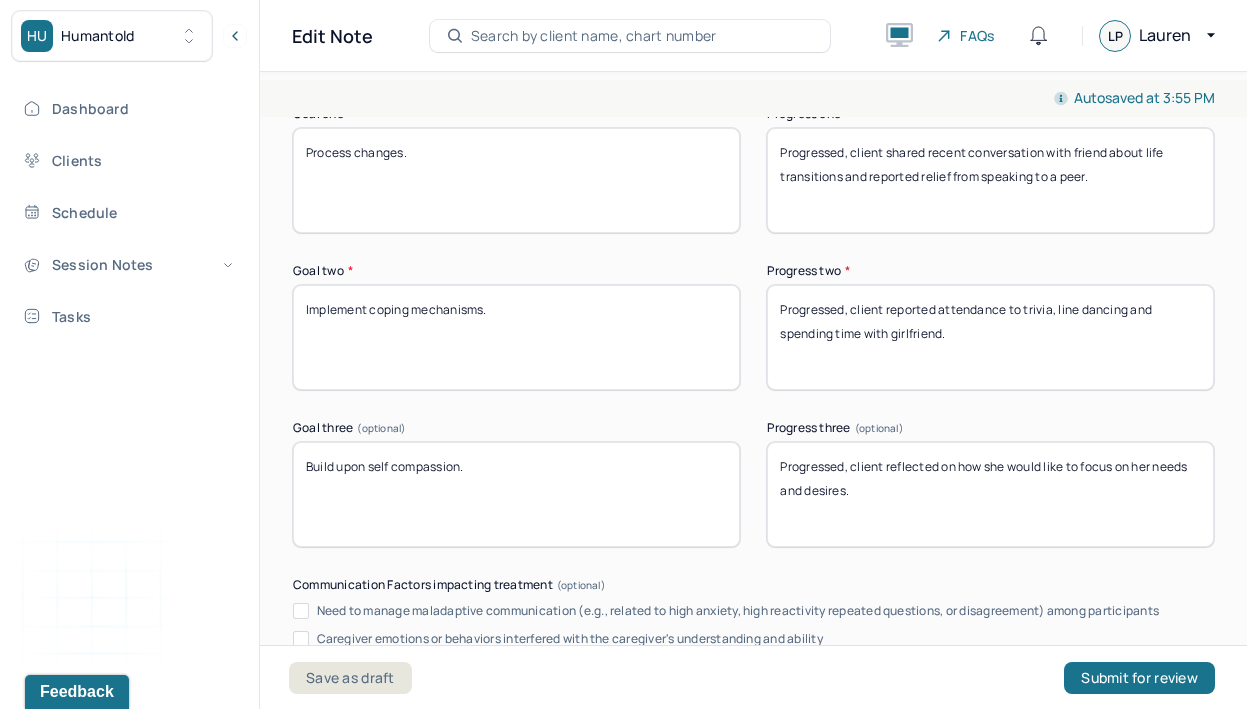 scroll, scrollTop: 3341, scrollLeft: 0, axis: vertical 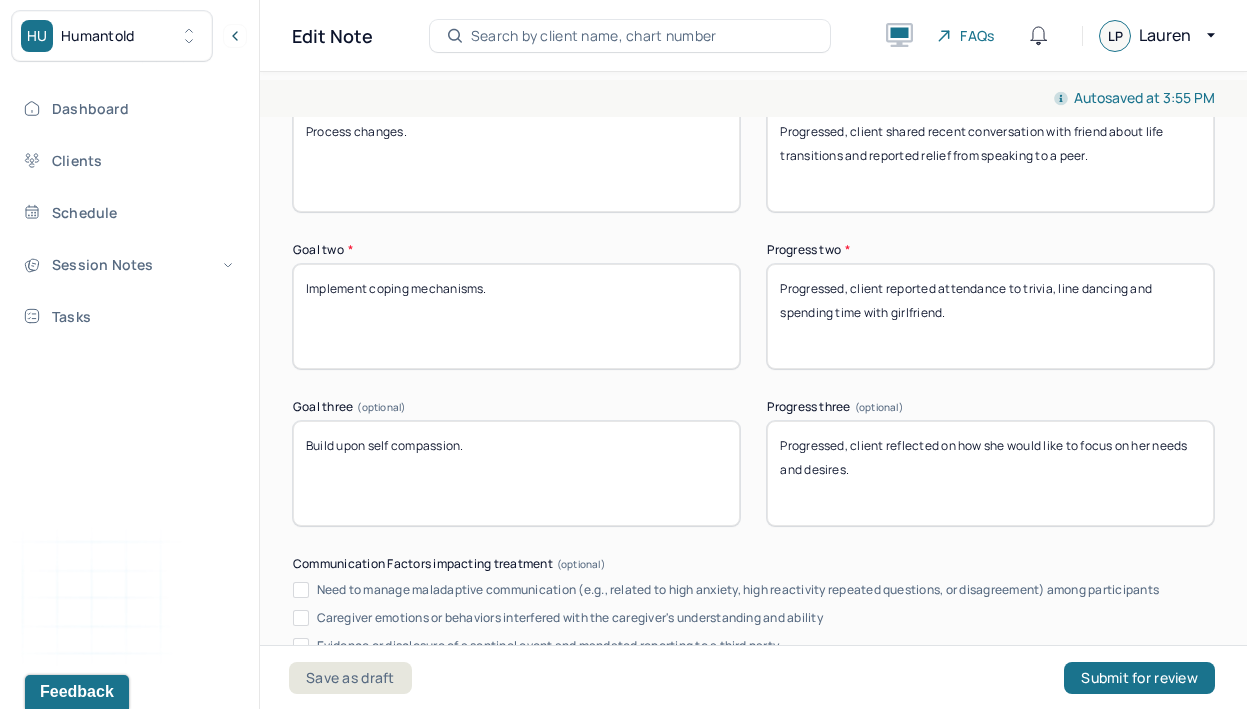 type on "Progressed, client reported attendance to trivia, line dancing and spending time with girlfriend." 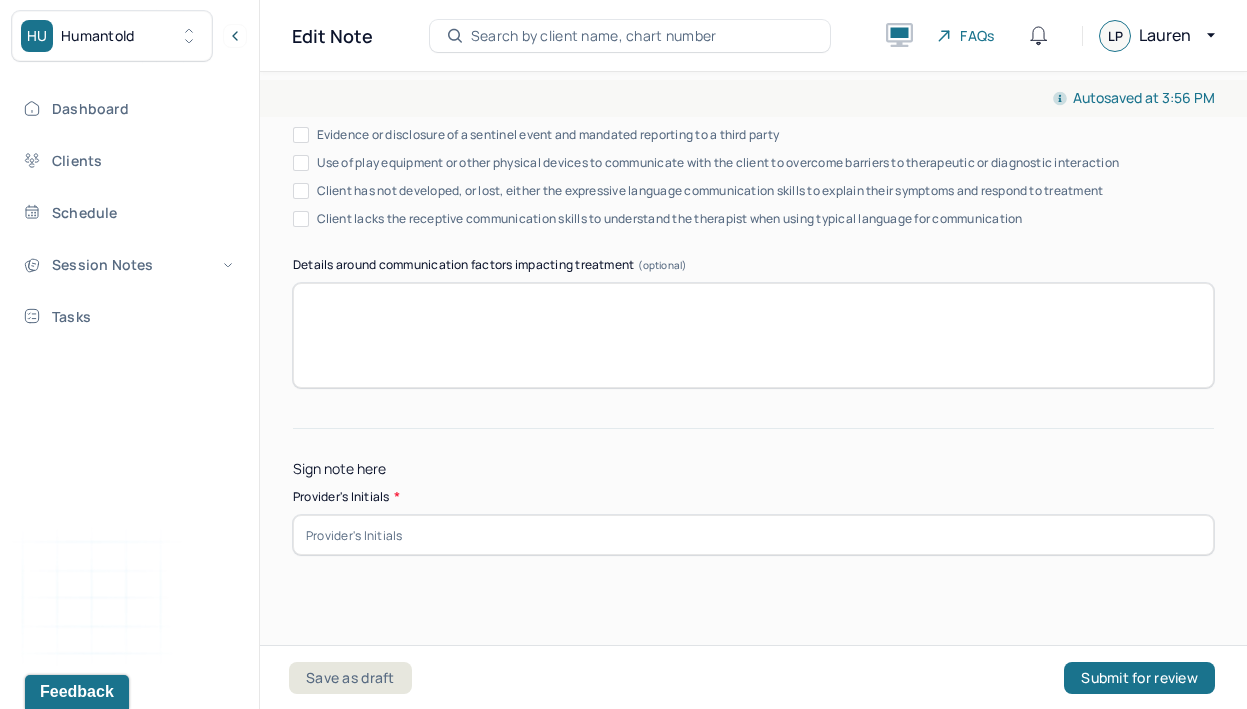 scroll, scrollTop: 3860, scrollLeft: 0, axis: vertical 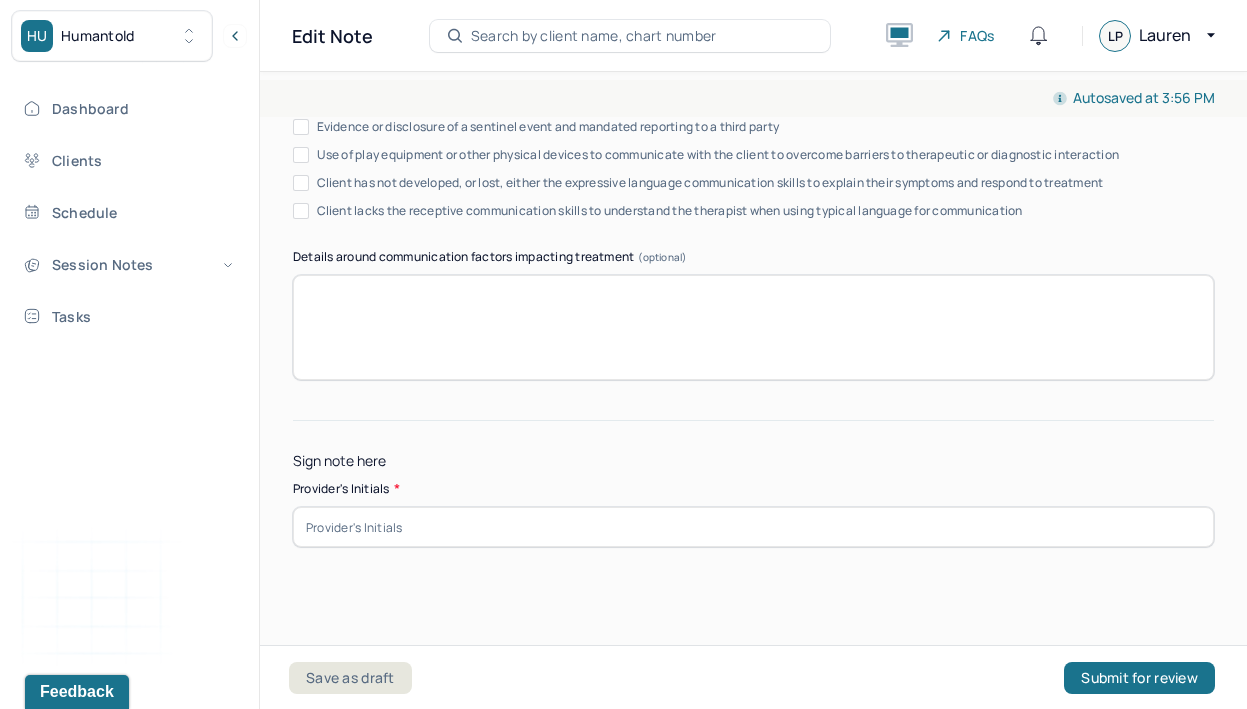 type on "Progressed, client reported increase in self compassion while sharing a desire to meal prep and increase mindfulness." 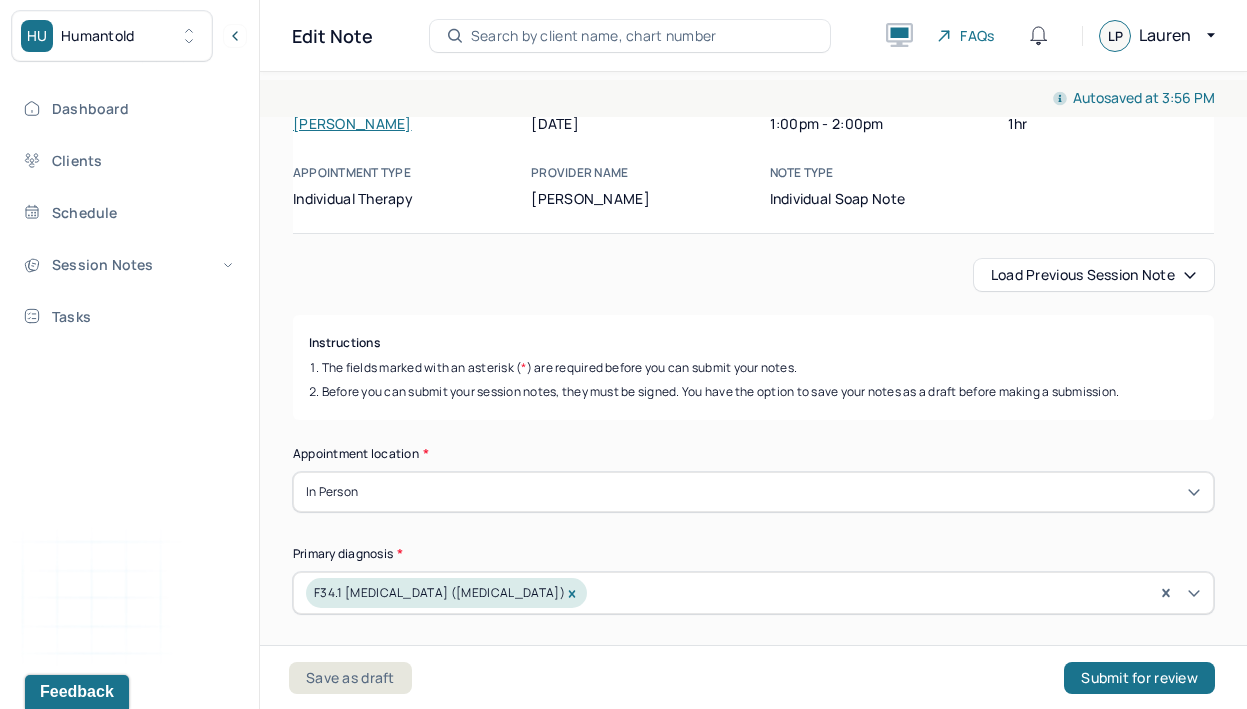 scroll, scrollTop: 0, scrollLeft: 0, axis: both 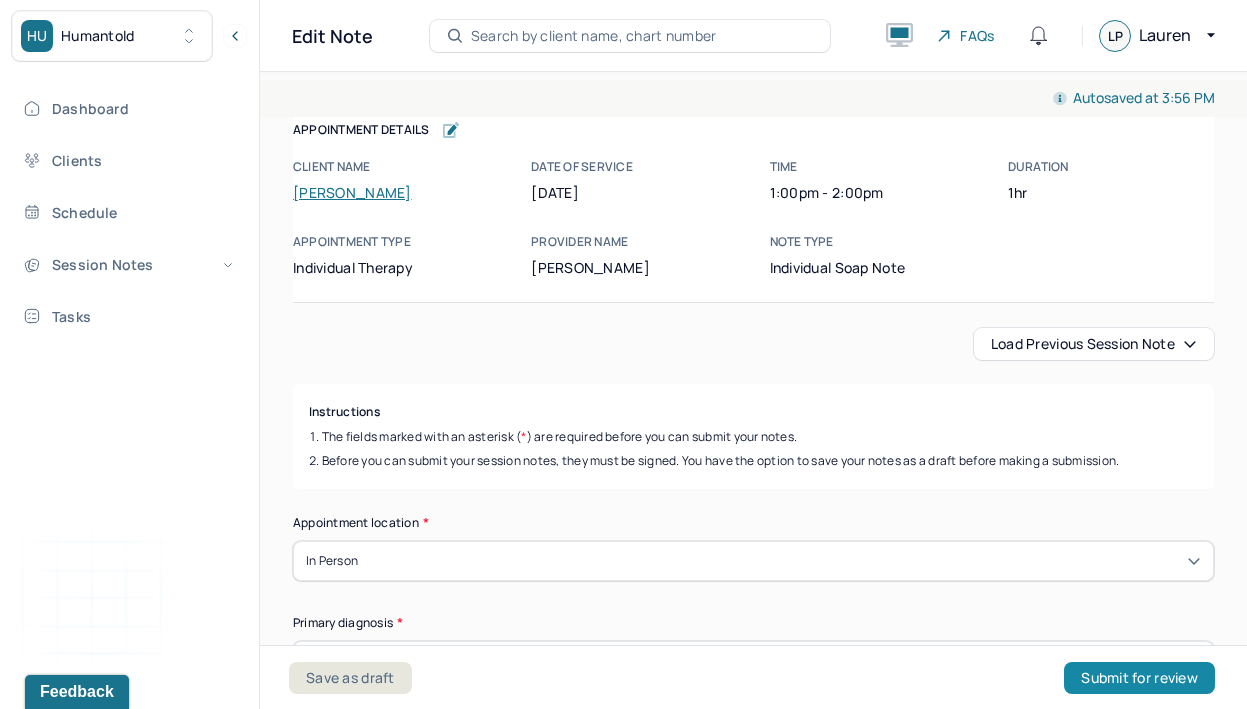 type on "lp1" 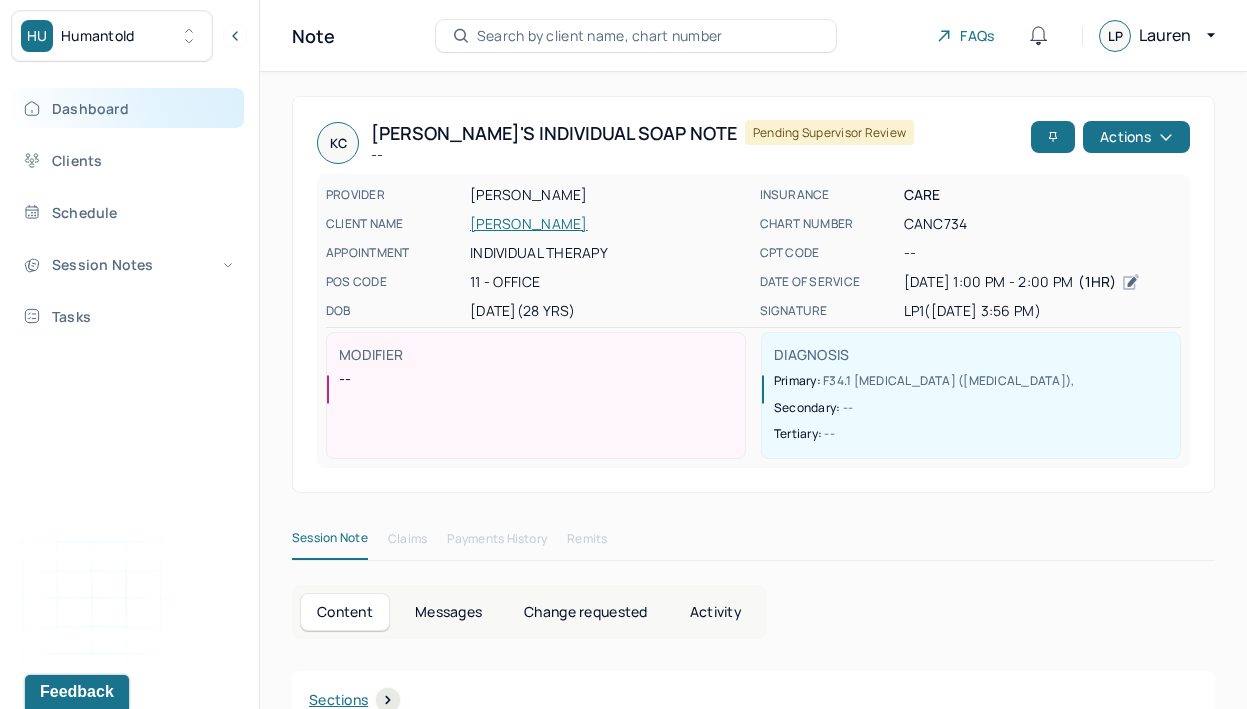 click on "Dashboard" at bounding box center [128, 108] 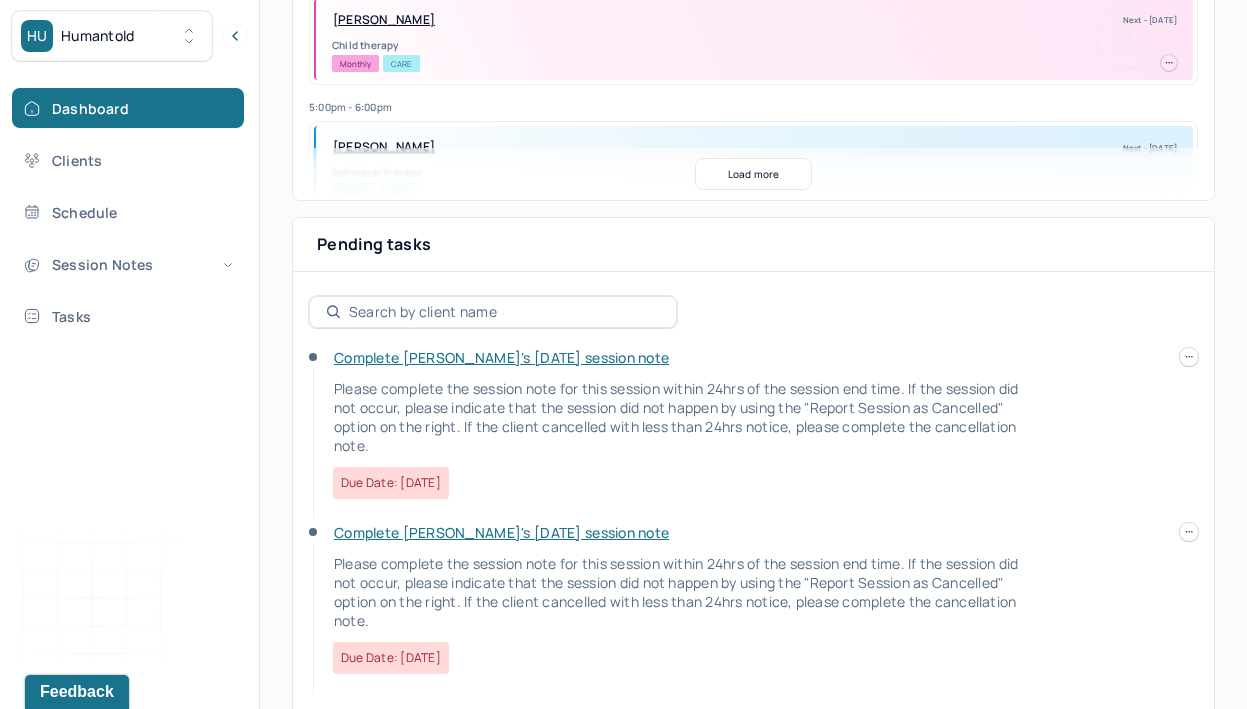 scroll, scrollTop: 556, scrollLeft: 0, axis: vertical 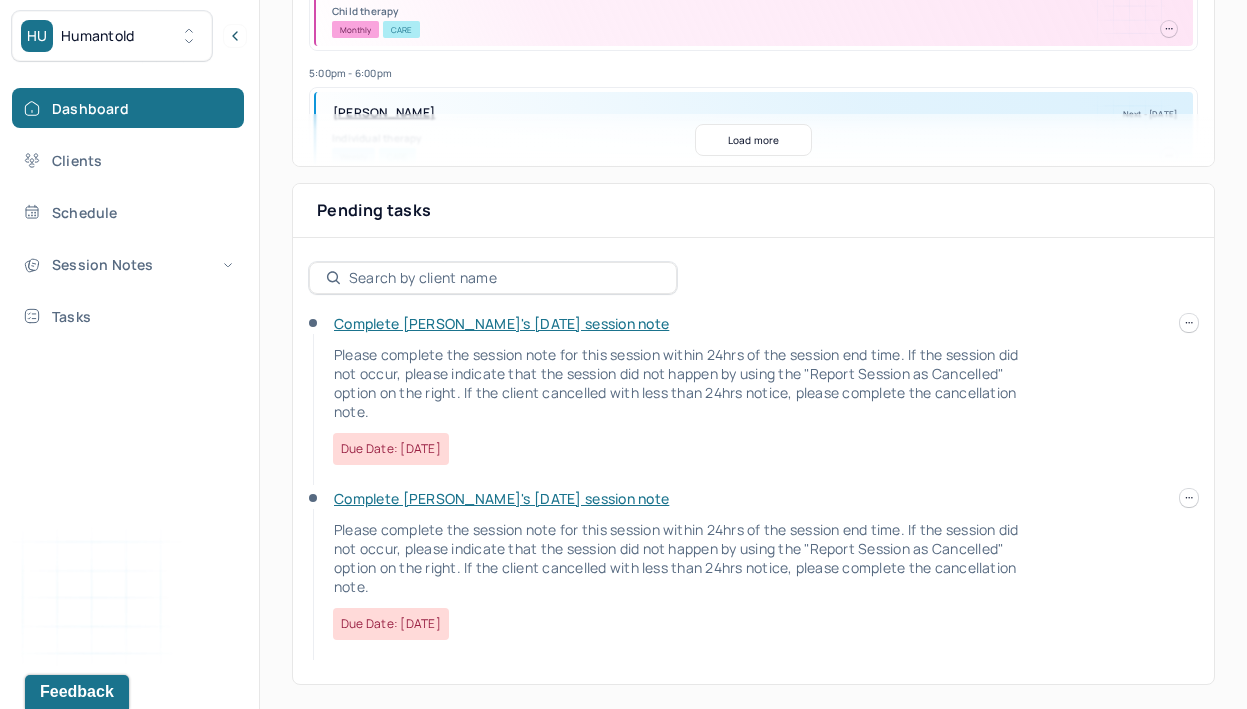 click on "HU Humantold       Dashboard Clients Schedule Session Notes Tasks LP [PERSON_NAME] provider   Logout   Search by client name, chart number     FAQs     [PERSON_NAME] Let’s get you started 🚀 You can manage your caseload and availability here   this week   SESSIONS SCHEDULED 5 COMPLETED NOTES 3 LATE NOTES 1 My Schedule View caseload 7:00pm - 8:00pm   [PERSON_NAME]   Next - [DATE] Child therapy Monthly CARE     5:00pm - 6:00pm   [PERSON_NAME]   Next - [DATE] Individual therapy Weekly CARE     7:00pm - 8:00pm   [PERSON_NAME]   Next - [DATE] Child therapy Weekly BCBS 4:00pm - 5:00pm   [PERSON_NAME]   Next - [DATE] Child therapy Weekly CARE 5:00pm - 6:00pm   [PERSON_NAME]   Next - [DATE] Child therapy Bi-Weekly CARE 2:00pm - 3:00pm   [PERSON_NAME]   Next - [DATE] Individual therapy Weekly Pending Task CARE     6:00pm - 7:00pm   [PERSON_NAME][GEOGRAPHIC_DATA]   Next - [DATE] Individual therapy Weekly Pending Task CARE     4:00pm - 5:00pm   [PERSON_NAME]   CARE" at bounding box center (623, 76) 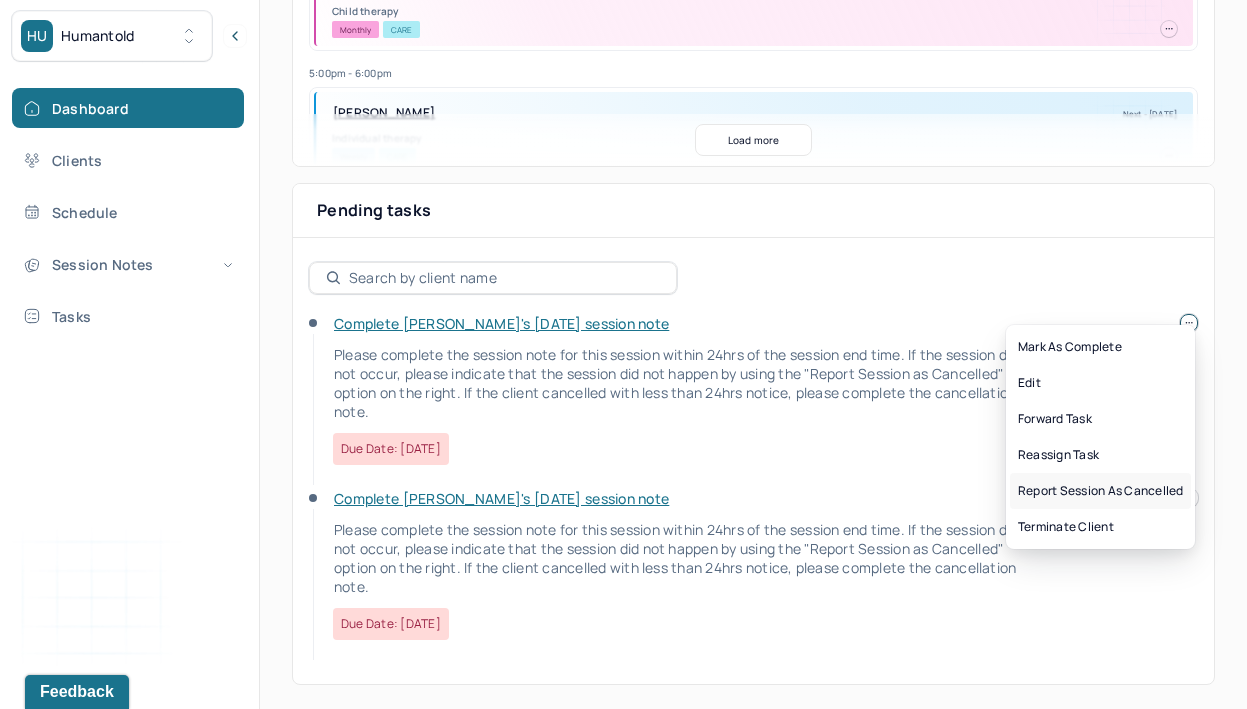click on "Report session as cancelled" at bounding box center (1100, 491) 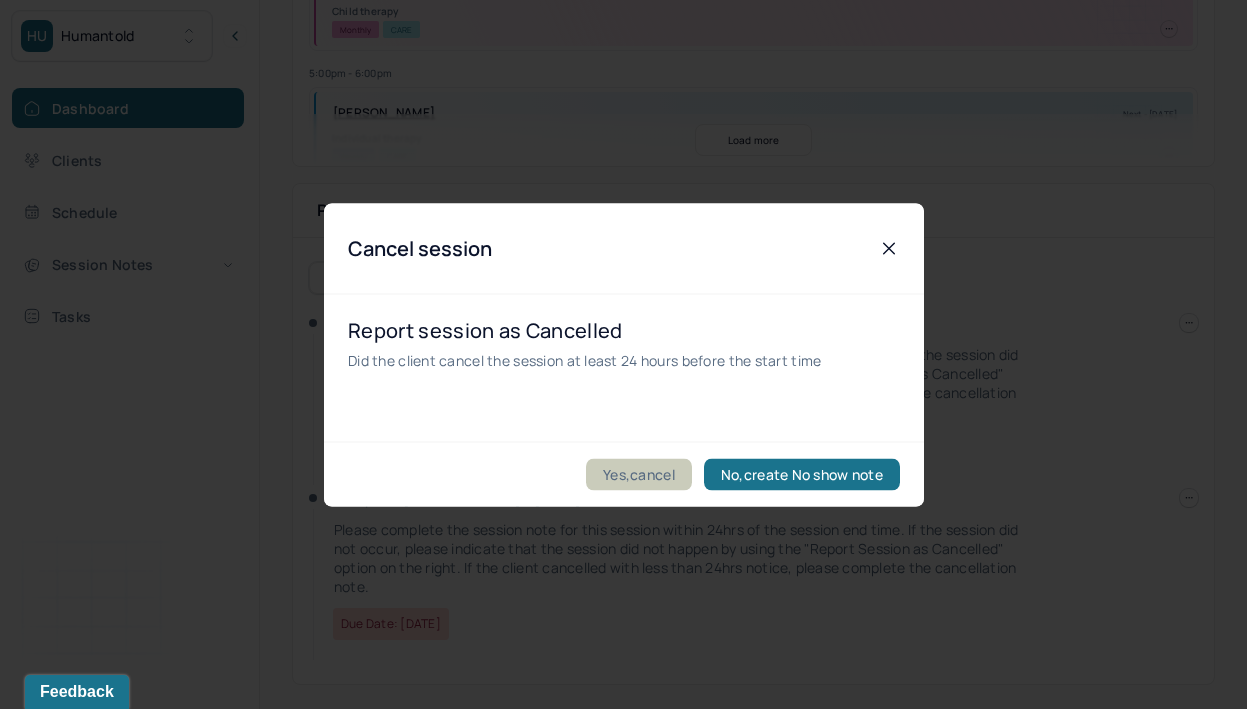 click on "Yes,cancel" at bounding box center (639, 474) 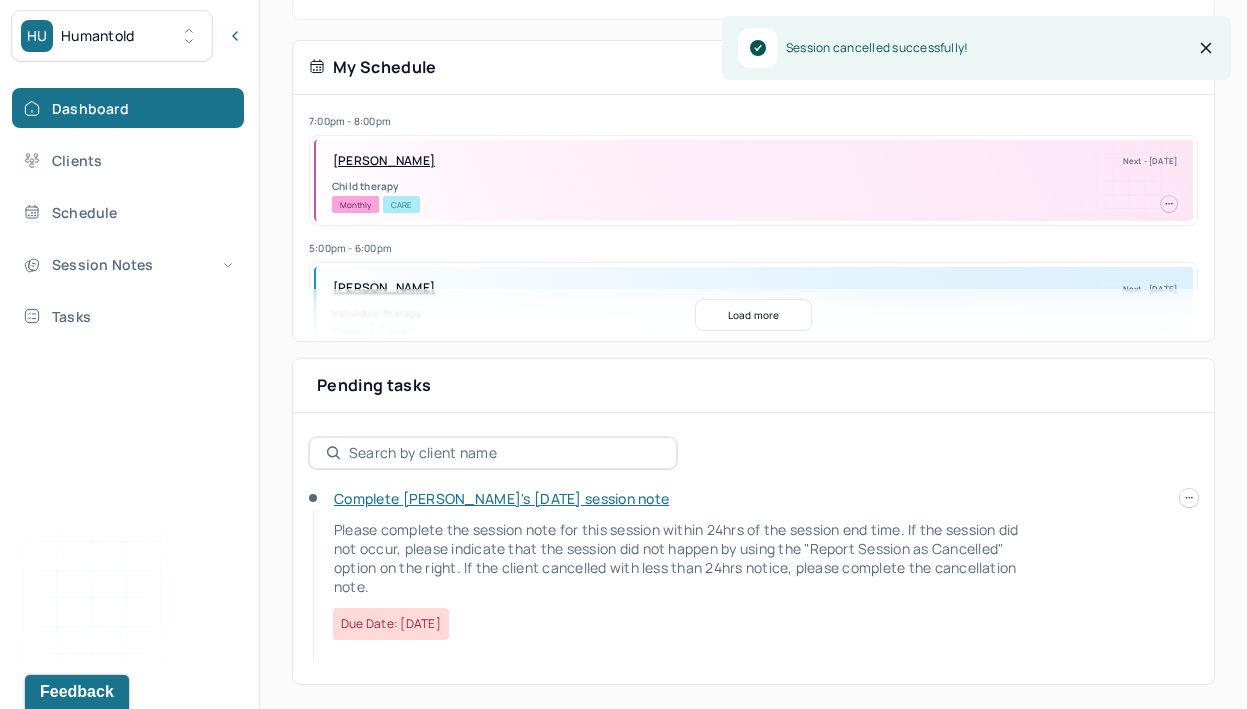 scroll, scrollTop: 381, scrollLeft: 0, axis: vertical 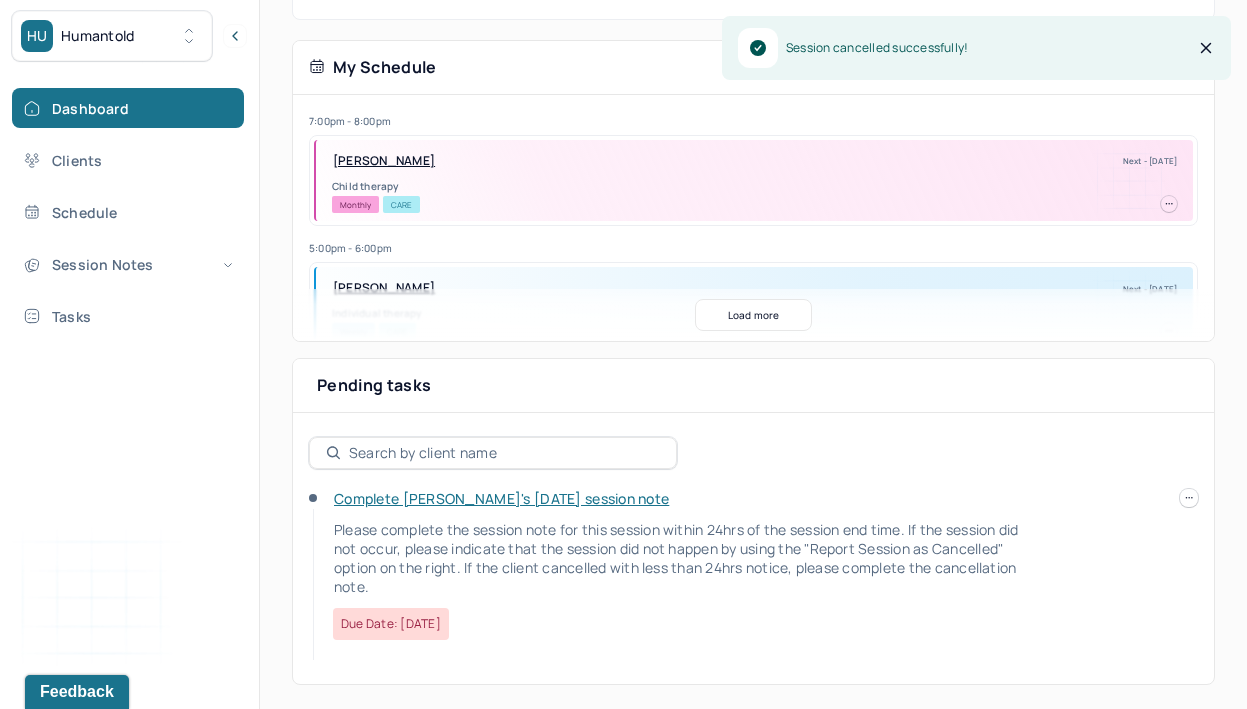 click on "Complete [PERSON_NAME]'s [DATE] session note" at bounding box center [501, 498] 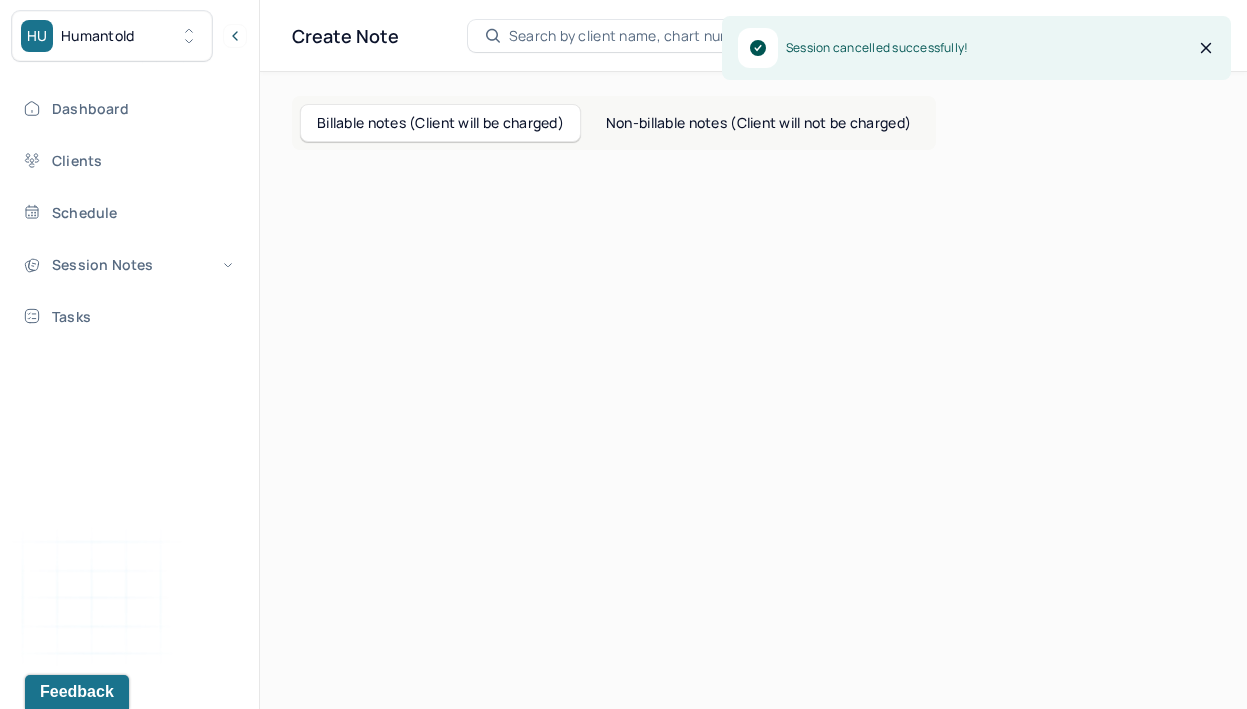 scroll, scrollTop: 0, scrollLeft: 0, axis: both 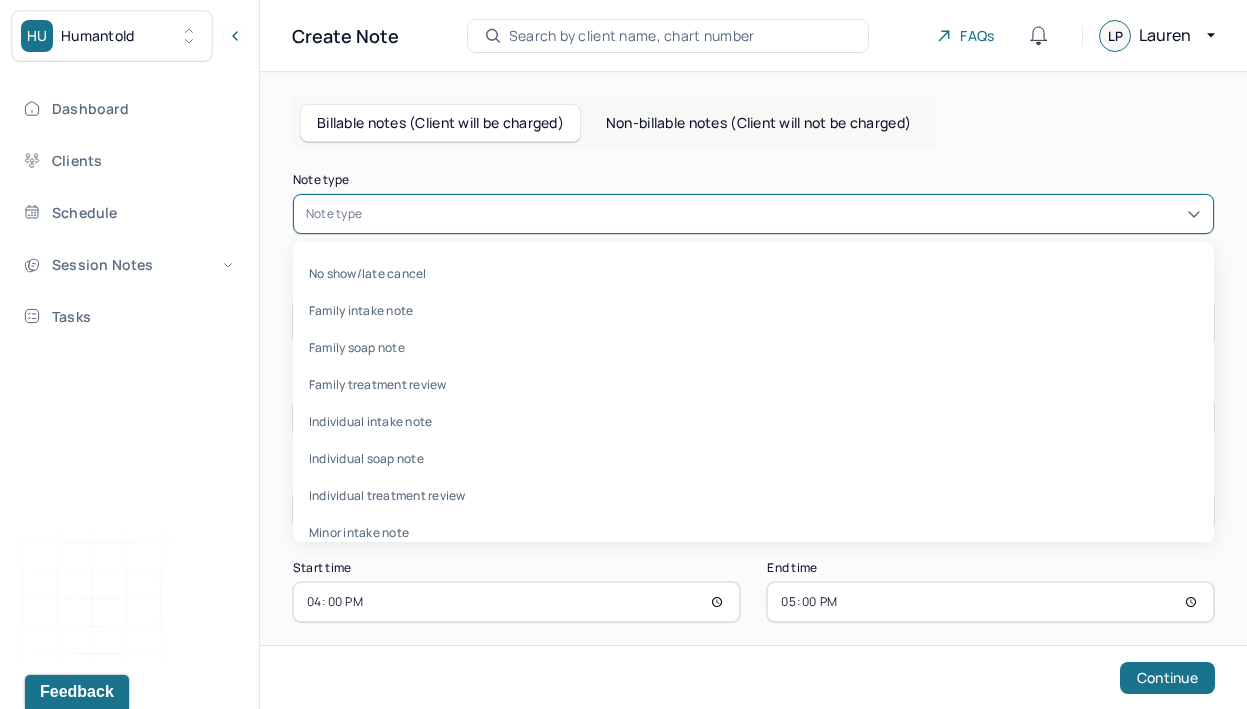 click at bounding box center (783, 214) 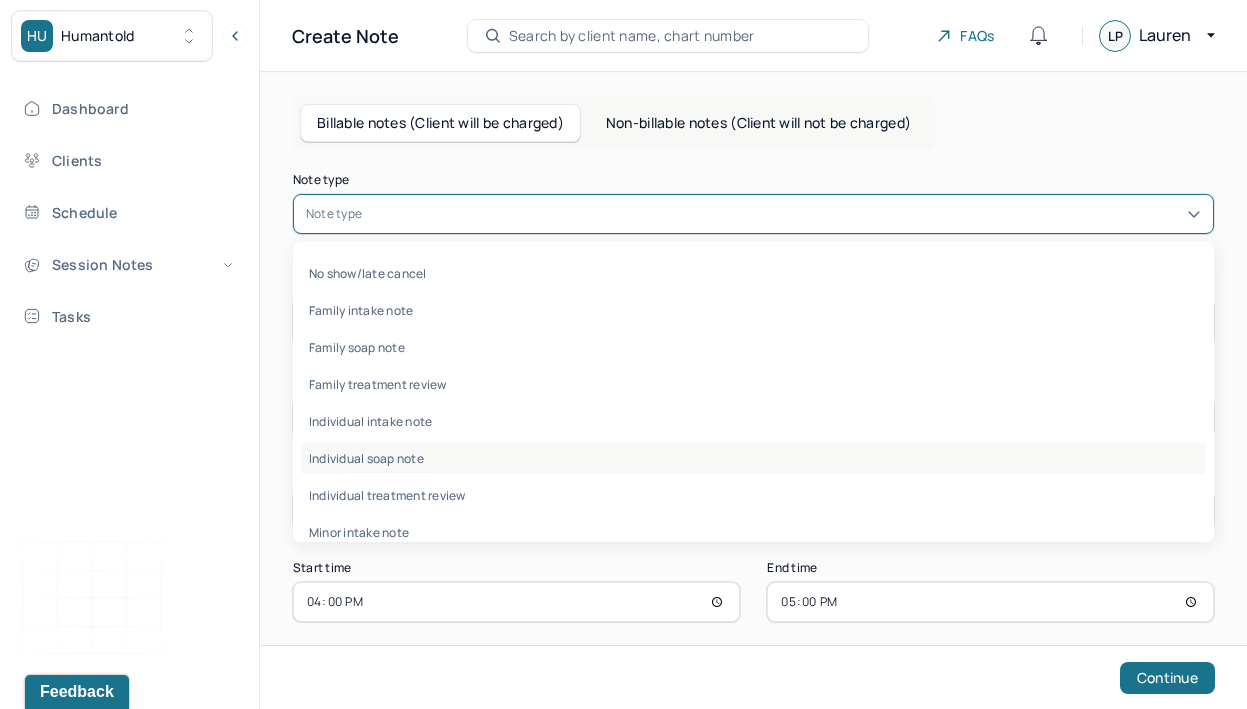 click on "Individual soap note" at bounding box center [753, 458] 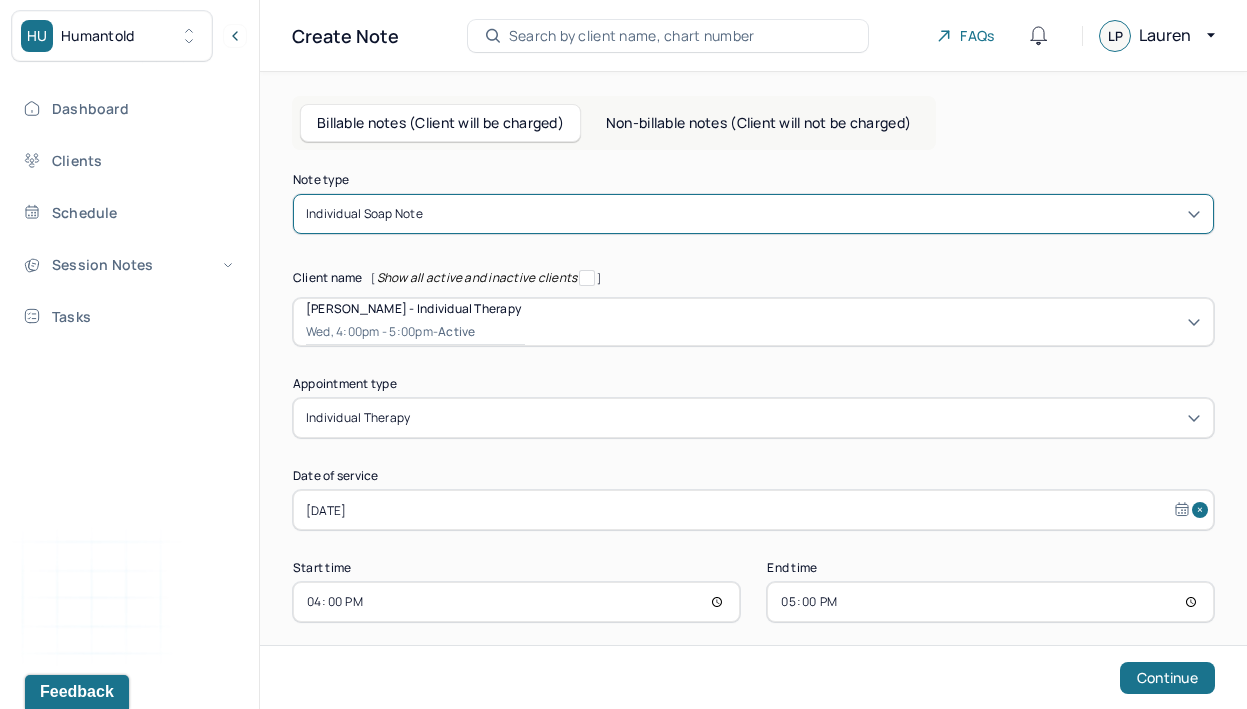 scroll, scrollTop: 19, scrollLeft: 0, axis: vertical 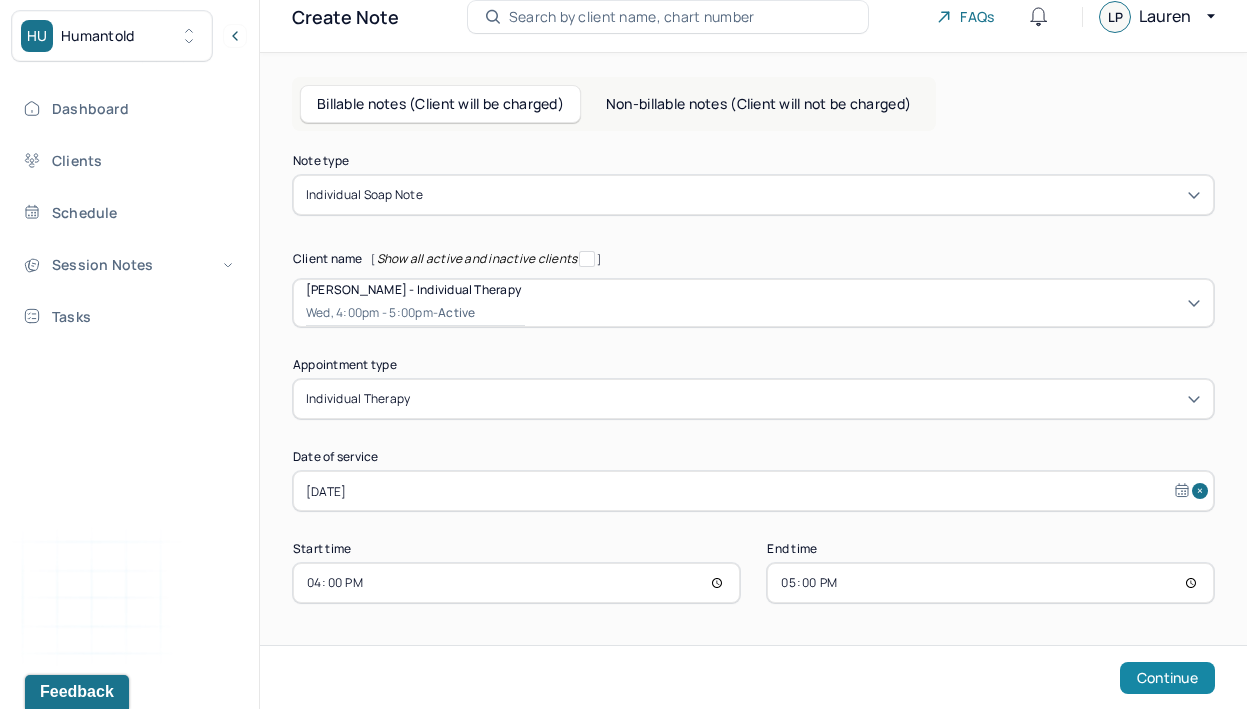 click on "Continue" at bounding box center [1167, 678] 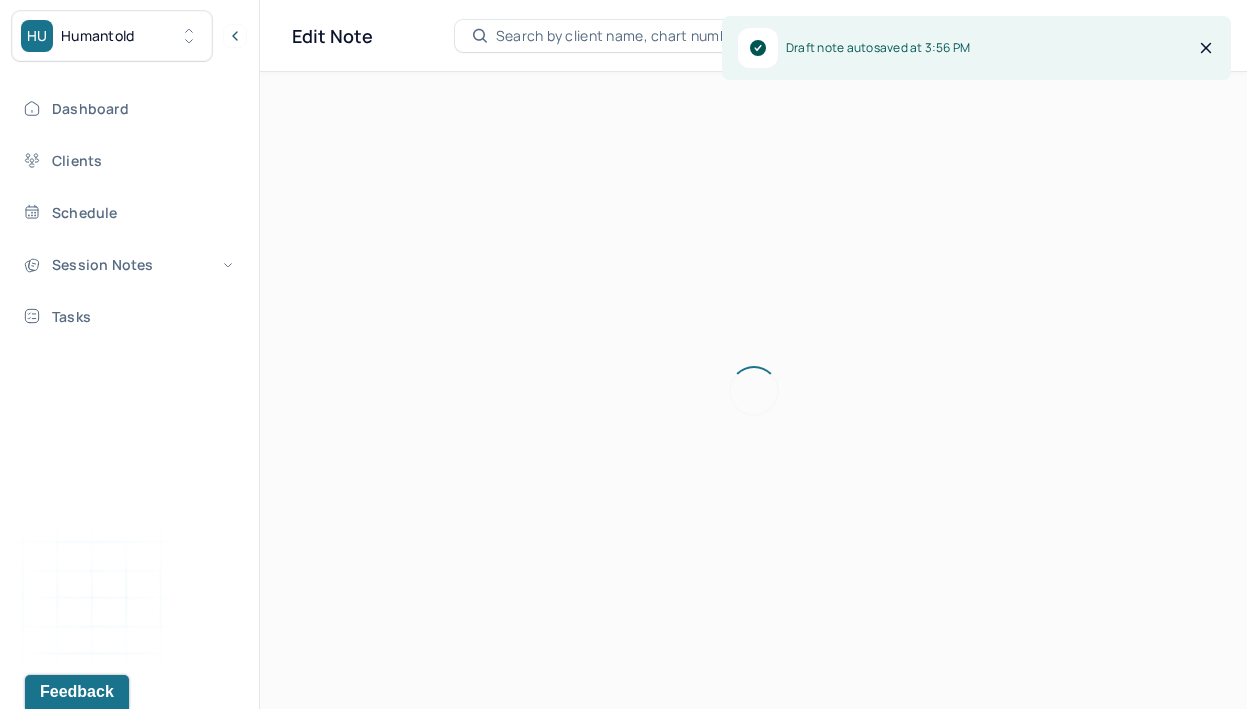 scroll, scrollTop: 0, scrollLeft: 0, axis: both 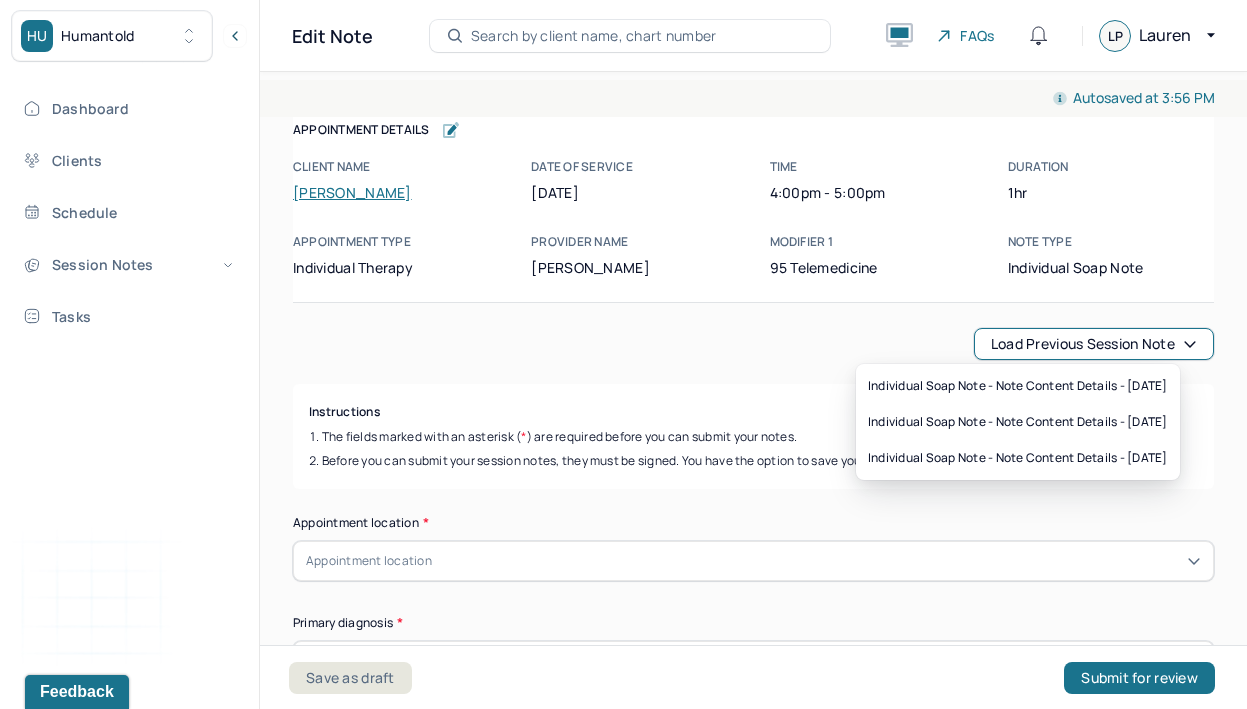click on "Load previous session note" at bounding box center (1094, 344) 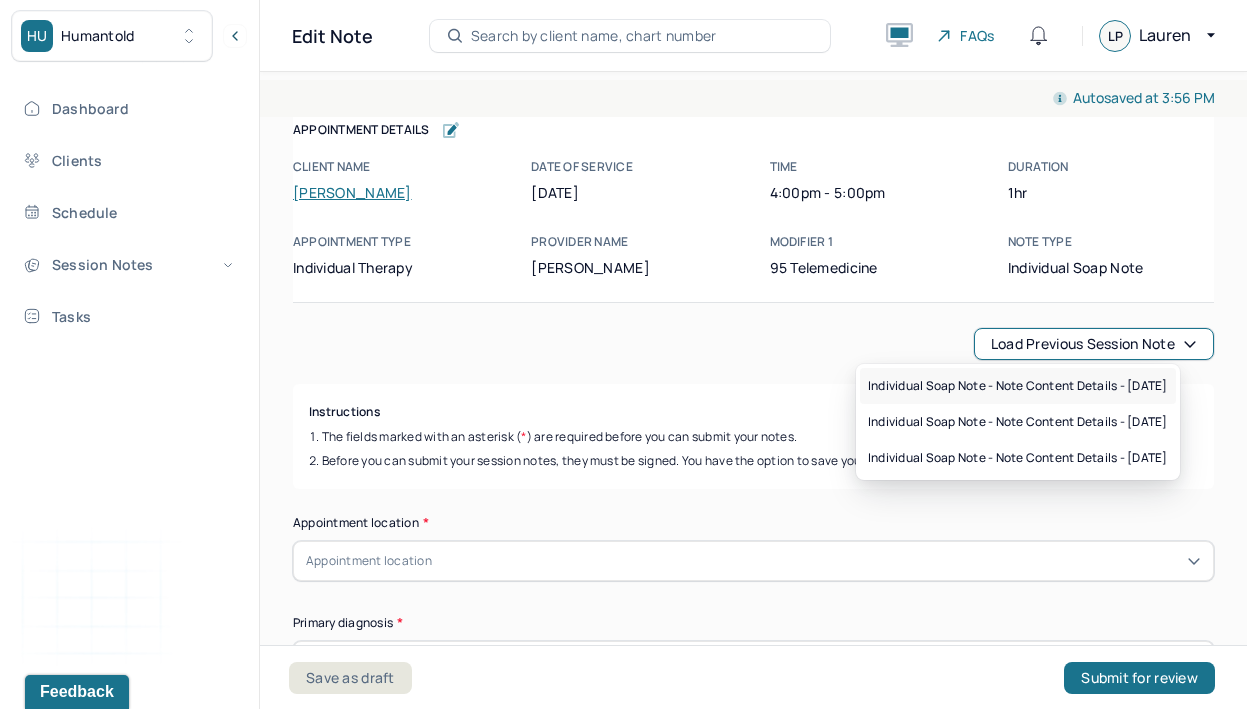 click on "Individual soap note   - Note content Details -   [DATE]" at bounding box center [1018, 386] 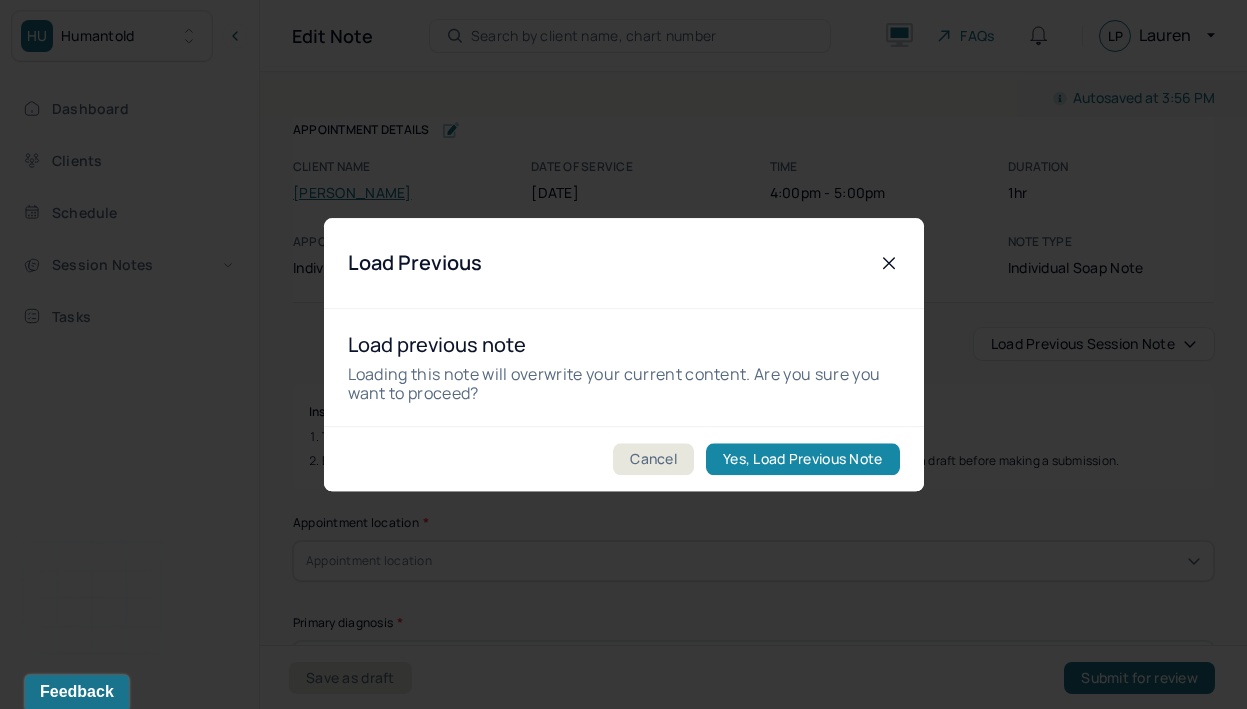 click on "Yes, Load Previous Note" at bounding box center [802, 459] 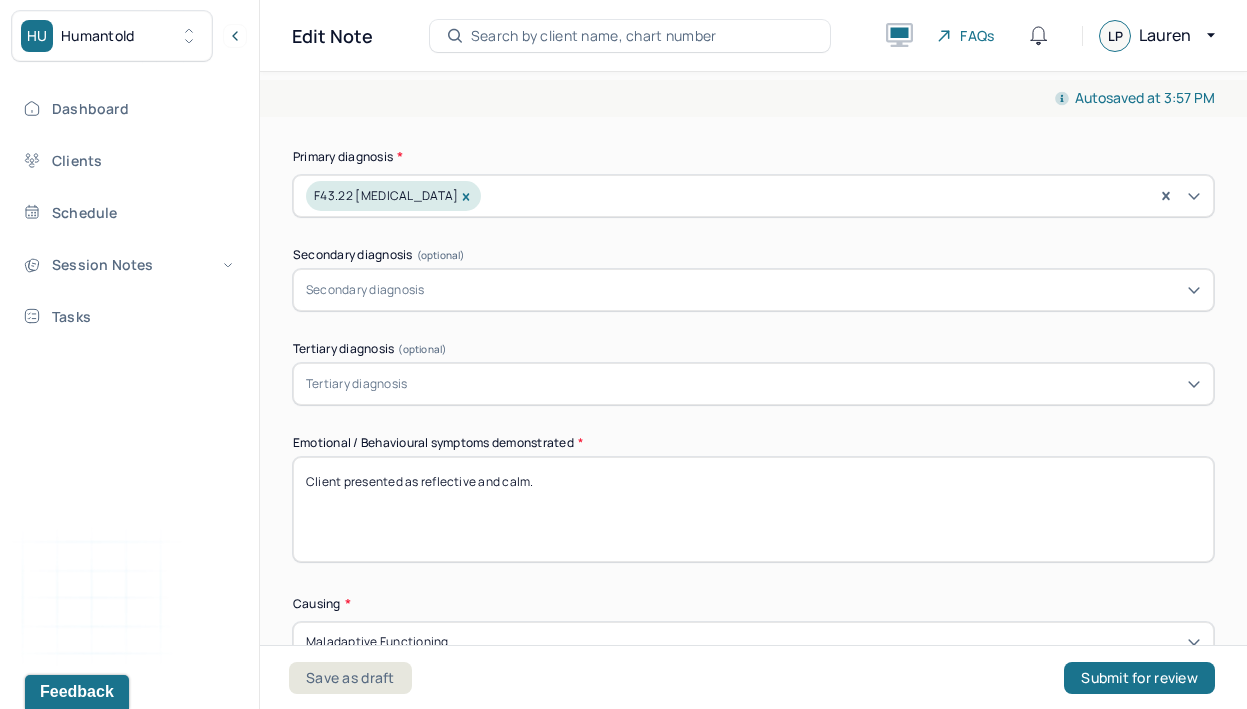 scroll, scrollTop: 467, scrollLeft: 0, axis: vertical 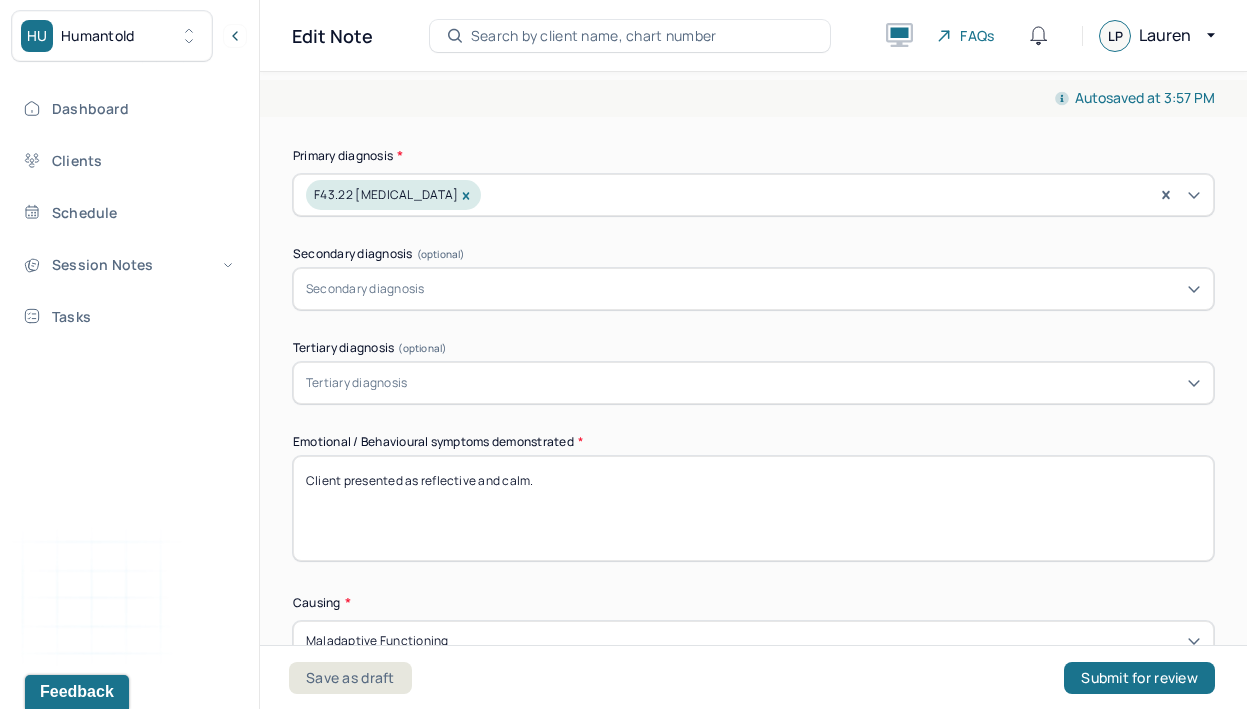 click on "Client presented as reflective and calm." at bounding box center [753, 508] 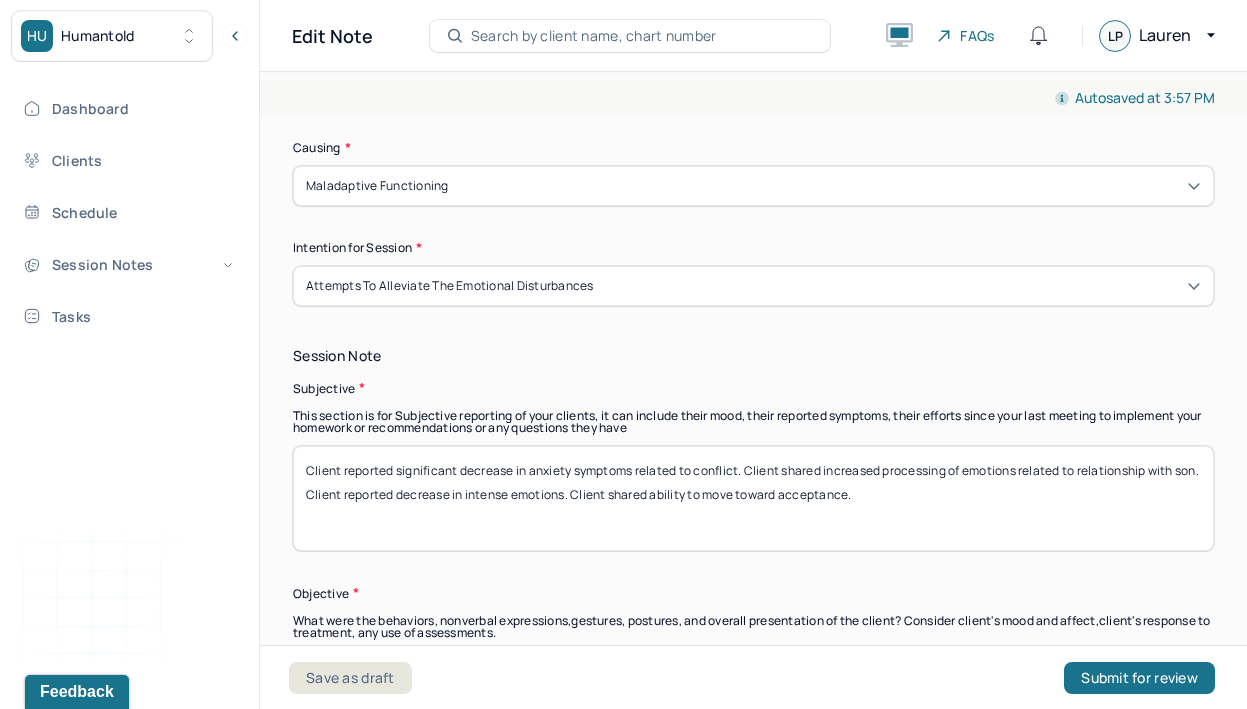 scroll, scrollTop: 937, scrollLeft: 0, axis: vertical 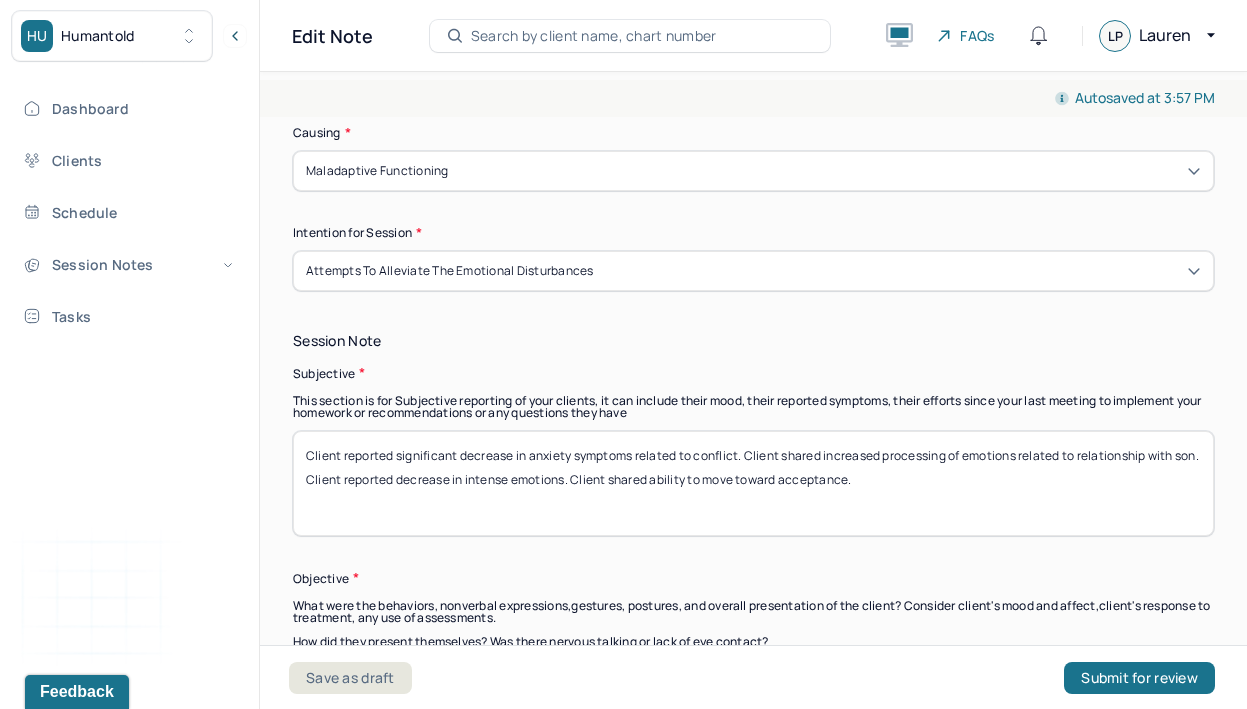 type on "Client presented as content and relieved." 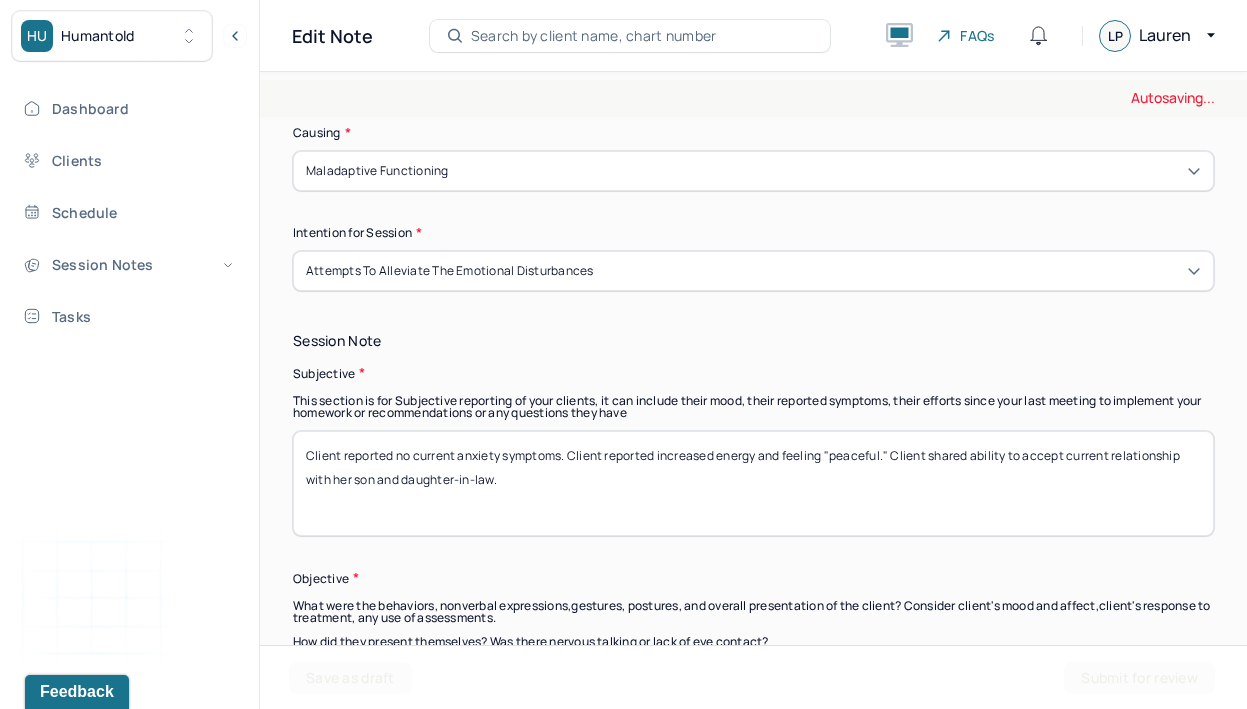 click on "Client reported no current anxiety symptoms. Client reported increased energy and feeling "peaceful." Client shared ability to accept current relationship with her son and daughter in-law." at bounding box center (753, 483) 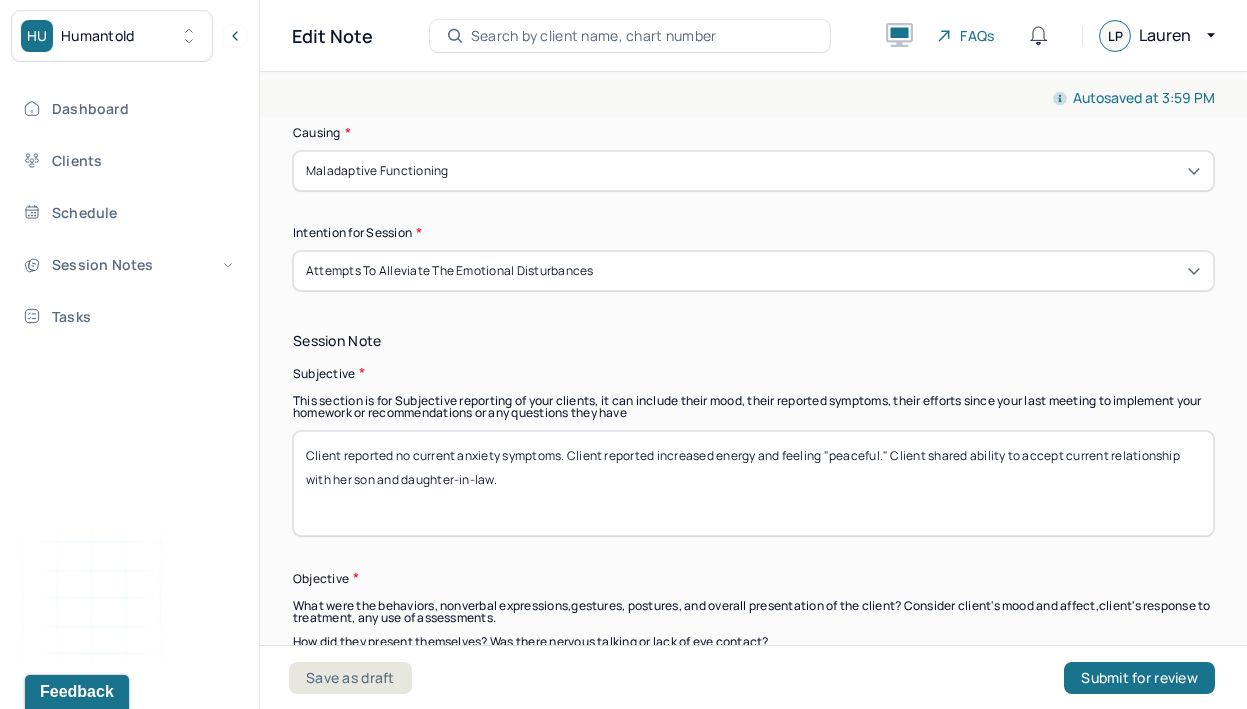 click on "Client reported no current anxiety symptoms. Client reported increased energy and feeling "peaceful." Client shared ability to accept current relationship with her son and daughter-in-law." at bounding box center (753, 483) 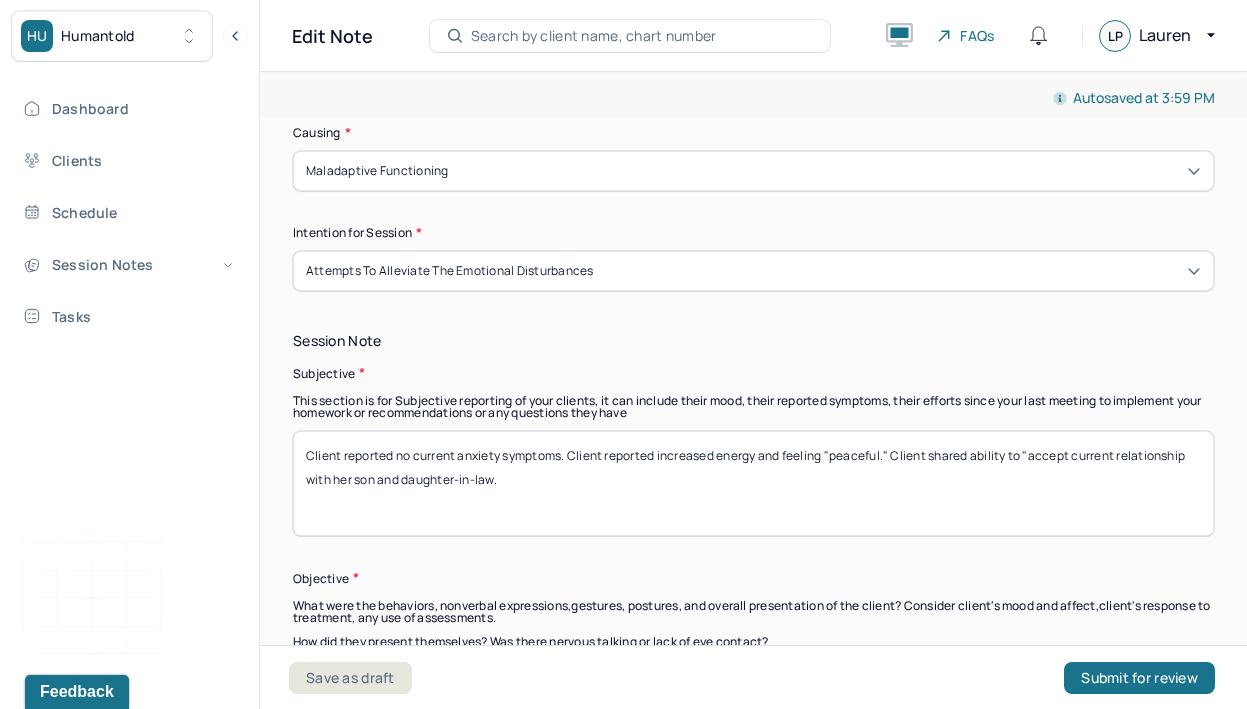 click on "Client reported no current anxiety symptoms. Client reported increased energy and feeling "peaceful." Client shared ability to "accept current relationship with her son and daughter-in-law." at bounding box center (753, 483) 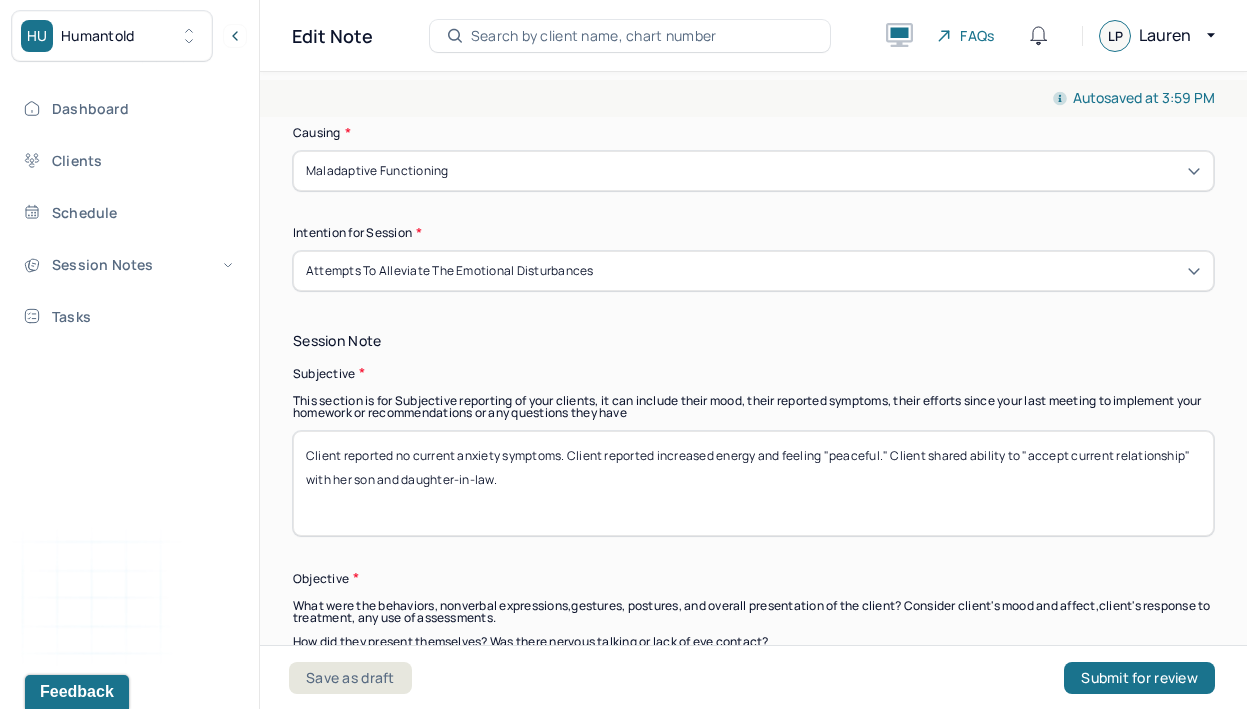 click on "Client reported no current anxiety symptoms. Client reported increased energy and feeling "peaceful." Client shared ability to "accept current relationship" with her son and daughter-in-law." at bounding box center (753, 483) 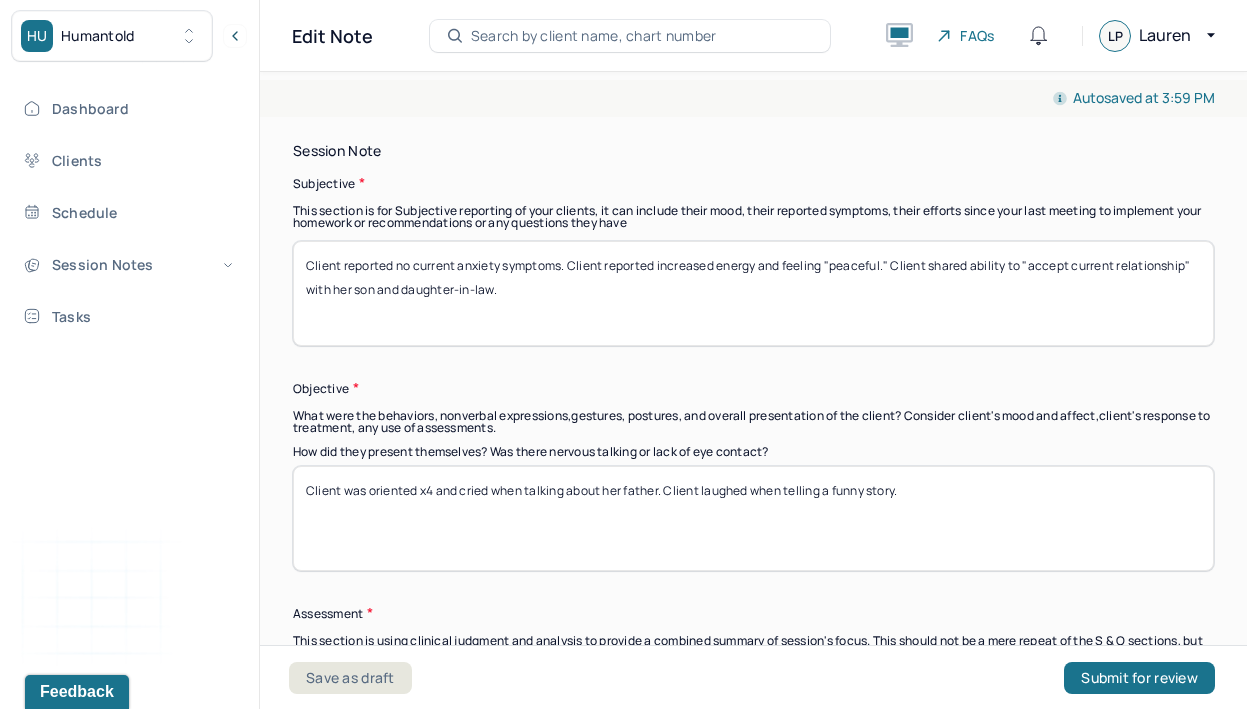 scroll, scrollTop: 1242, scrollLeft: 0, axis: vertical 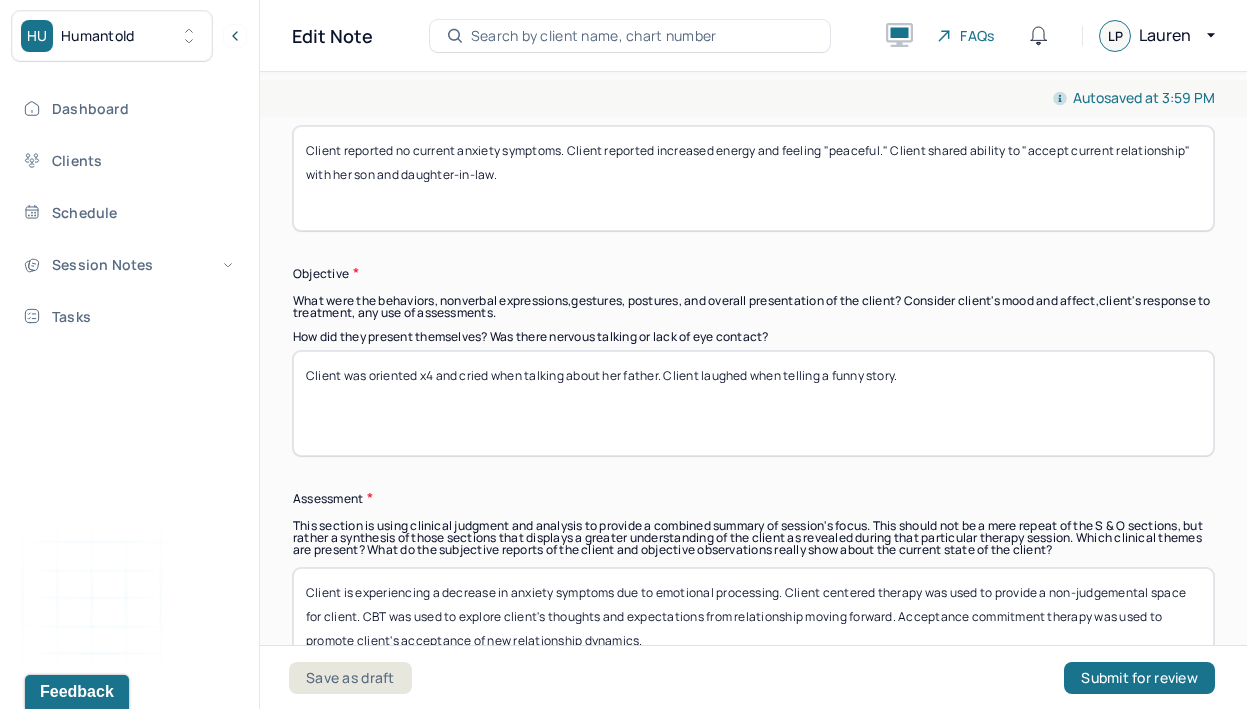type on "Client reported no current anxiety symptoms. Client reported increased energy and feeling "peaceful." Client shared ability to "accept current relationship" with her son and daughter-in-law." 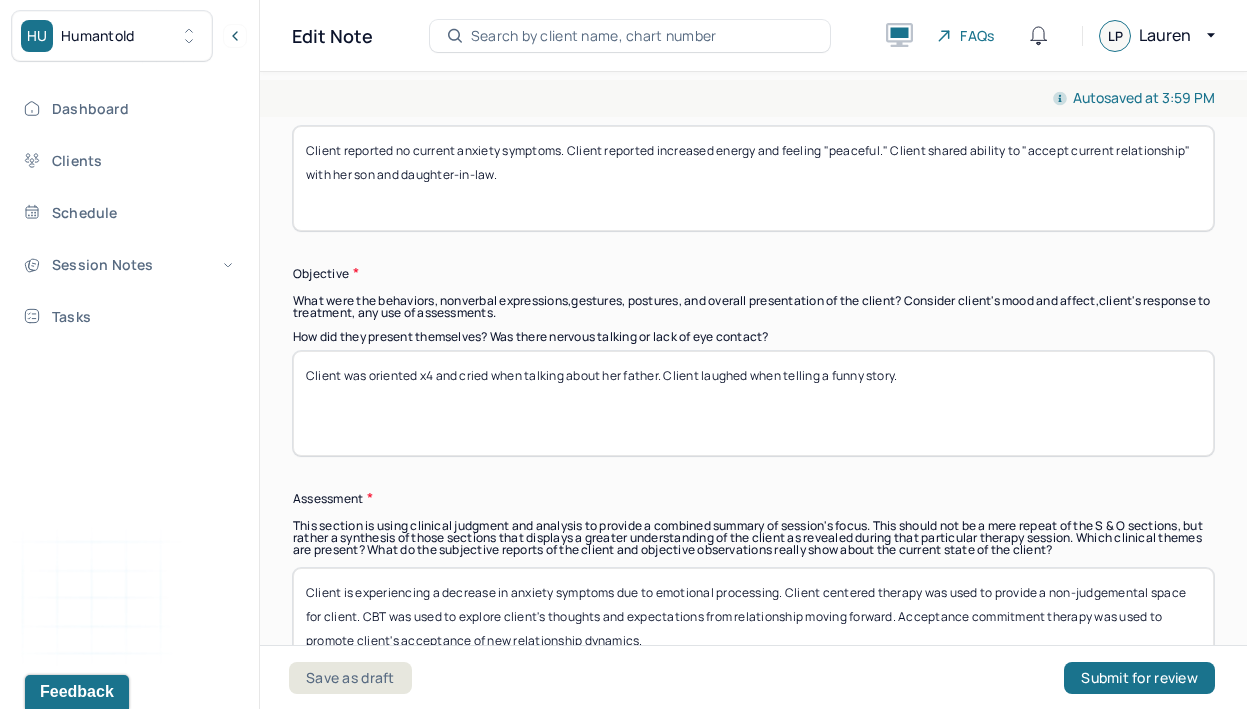 drag, startPoint x: 463, startPoint y: 376, endPoint x: 920, endPoint y: 387, distance: 457.13235 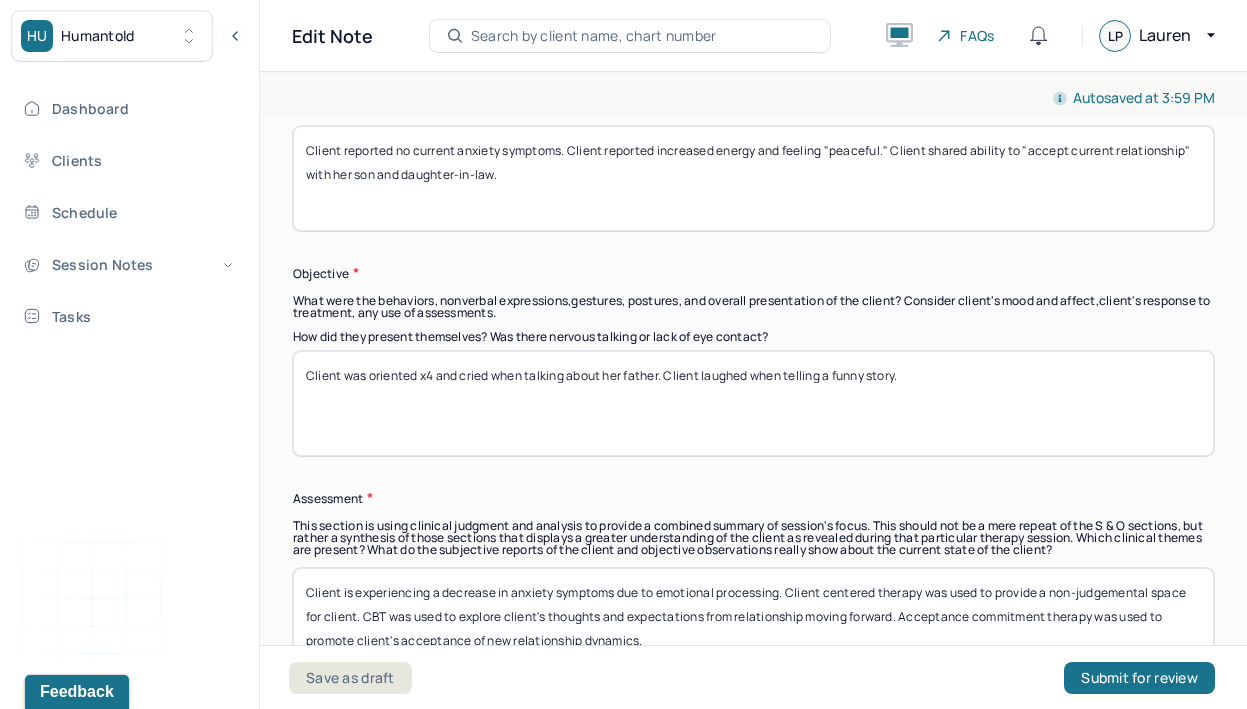click on "Client was oriented x4 and cried when talking about her father. Client laughed when telling a funny story." at bounding box center [753, 403] 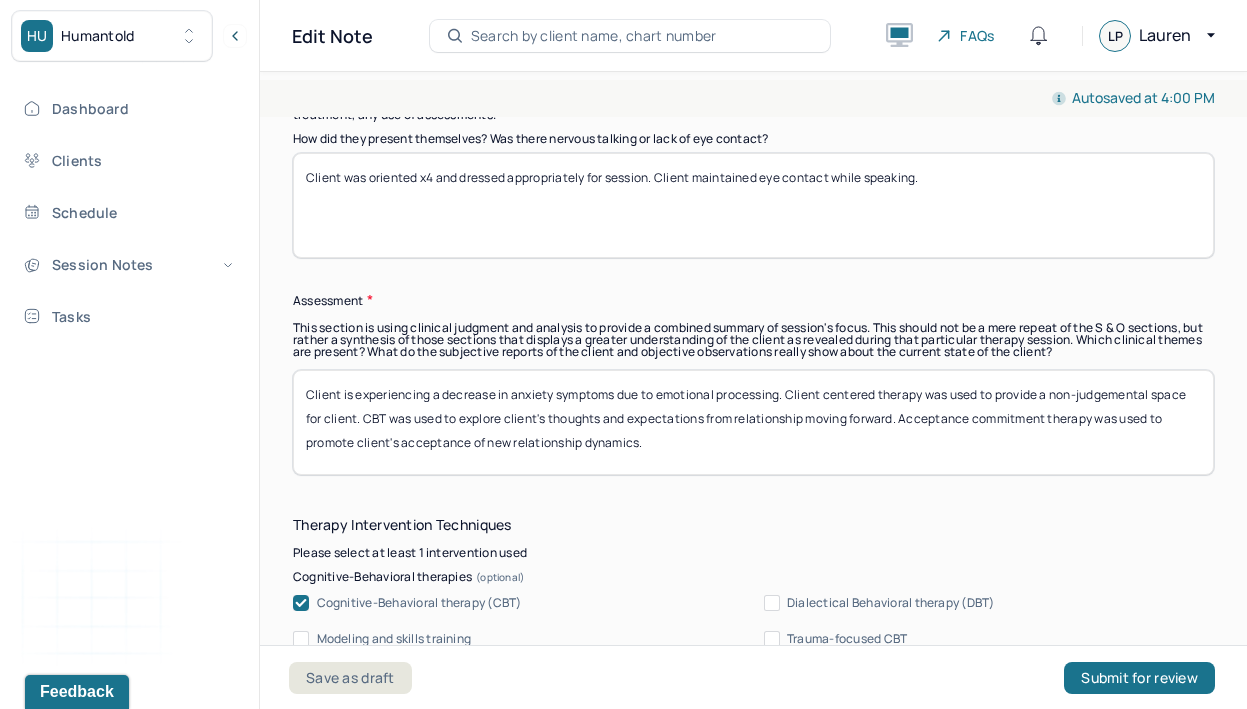 scroll, scrollTop: 1480, scrollLeft: 0, axis: vertical 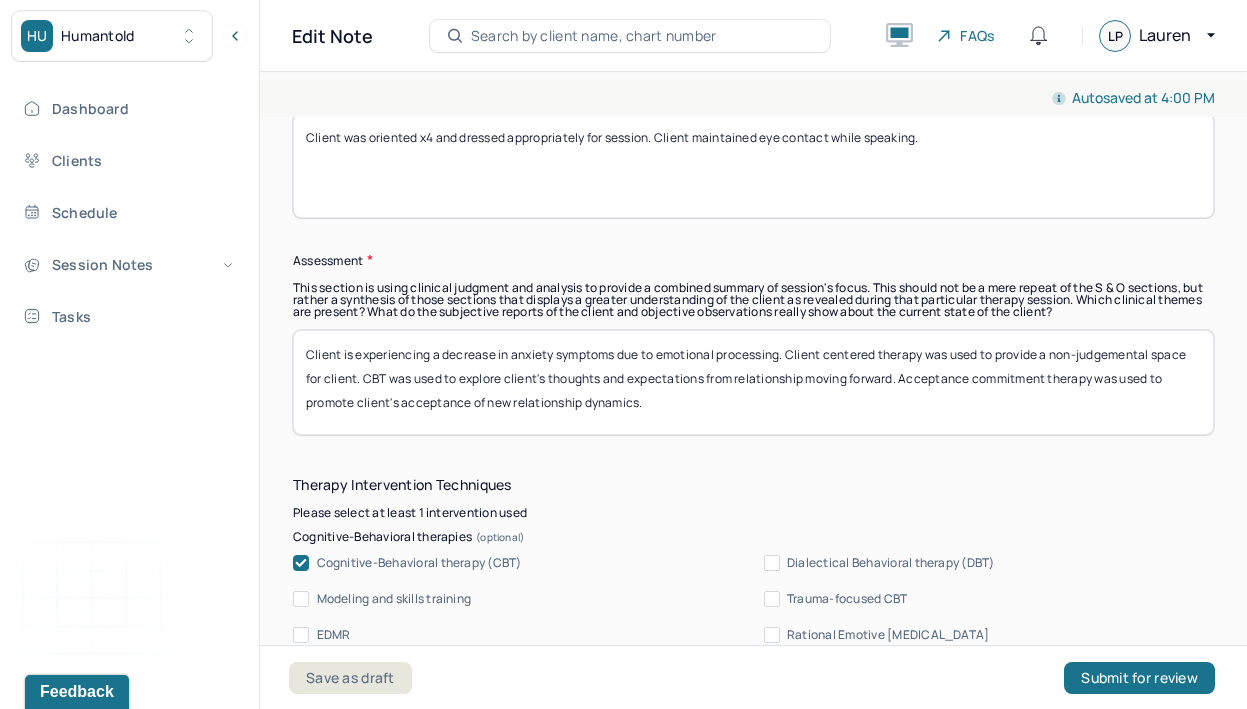 type on "Client was oriented x4 and dressed appropriately for session. Client maintained eye contact while speaking." 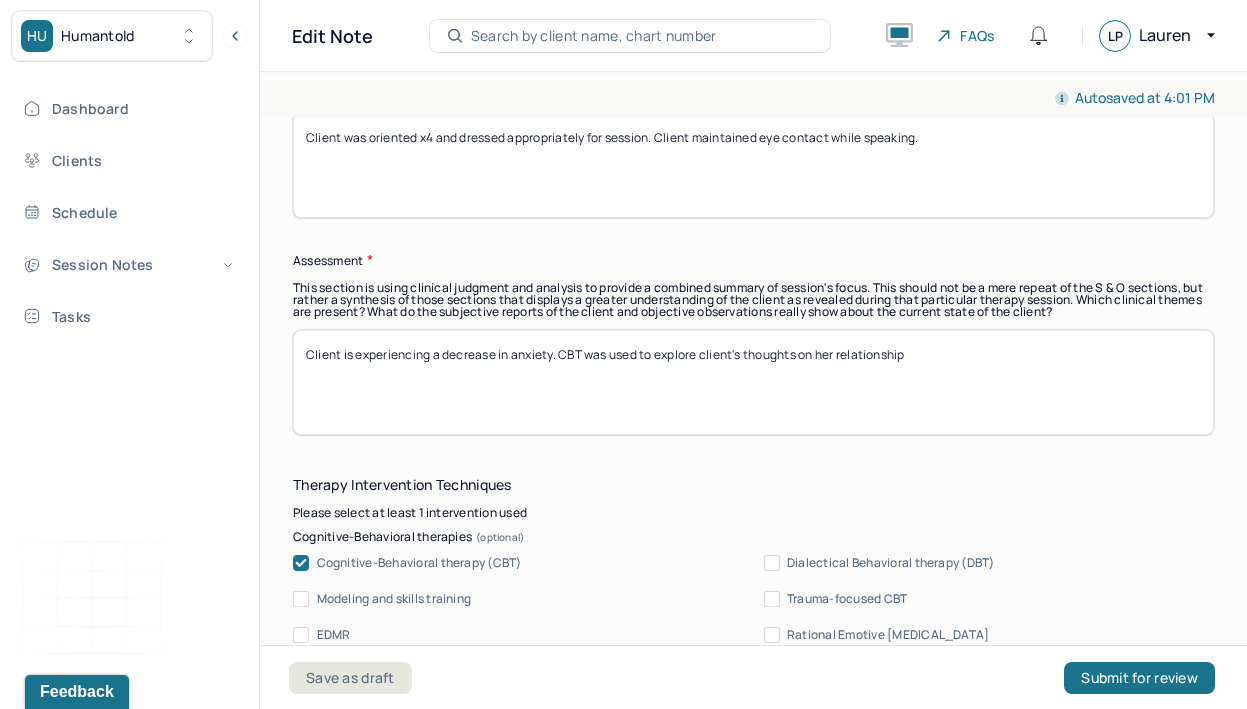 click on "Client is experiencing a decrease in anxiety. CBT was used to explore client's thoughts on her relationship" at bounding box center (753, 382) 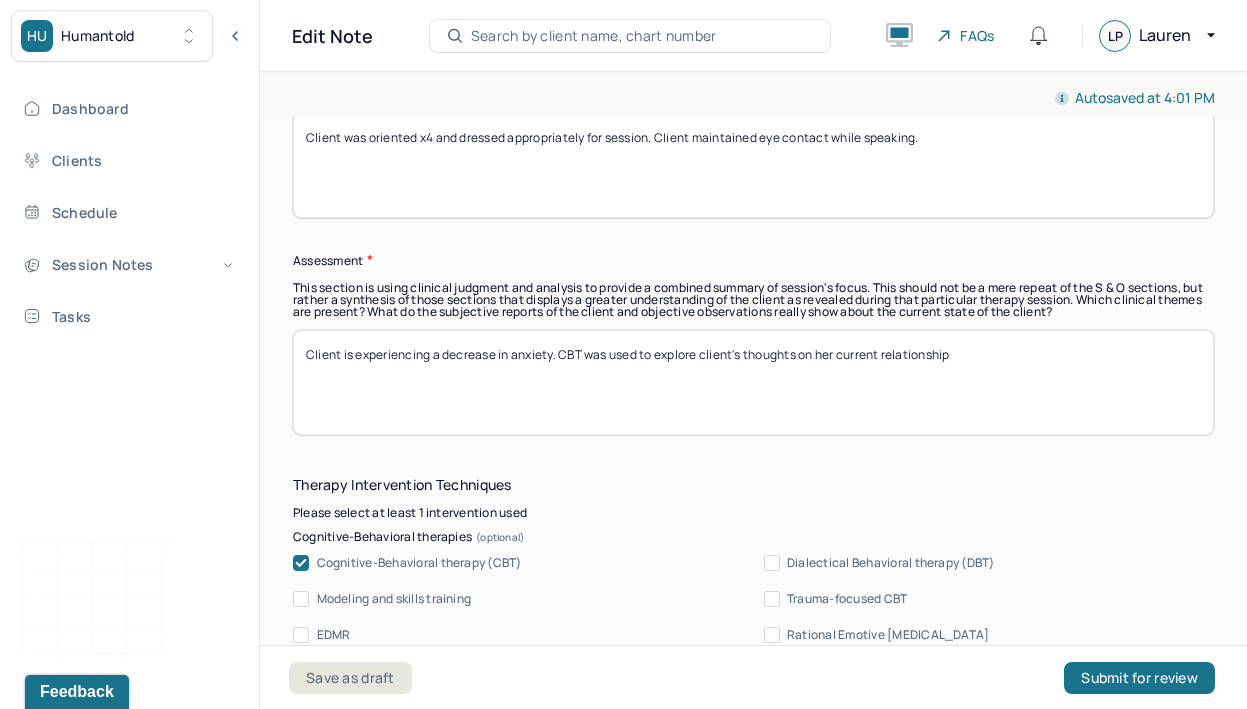 click on "Client is experiencing a decrease in anxiety. CBT was used to explore client's thoughts on her current relationship" at bounding box center (753, 382) 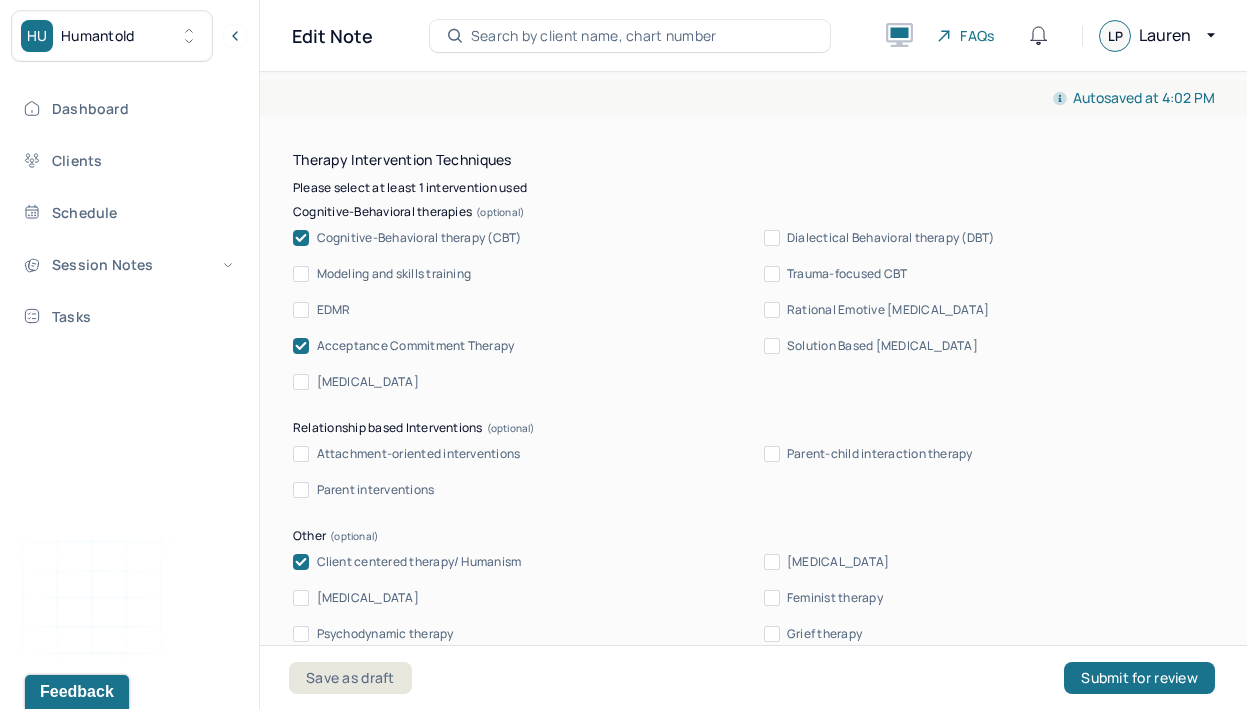 scroll, scrollTop: 1807, scrollLeft: 0, axis: vertical 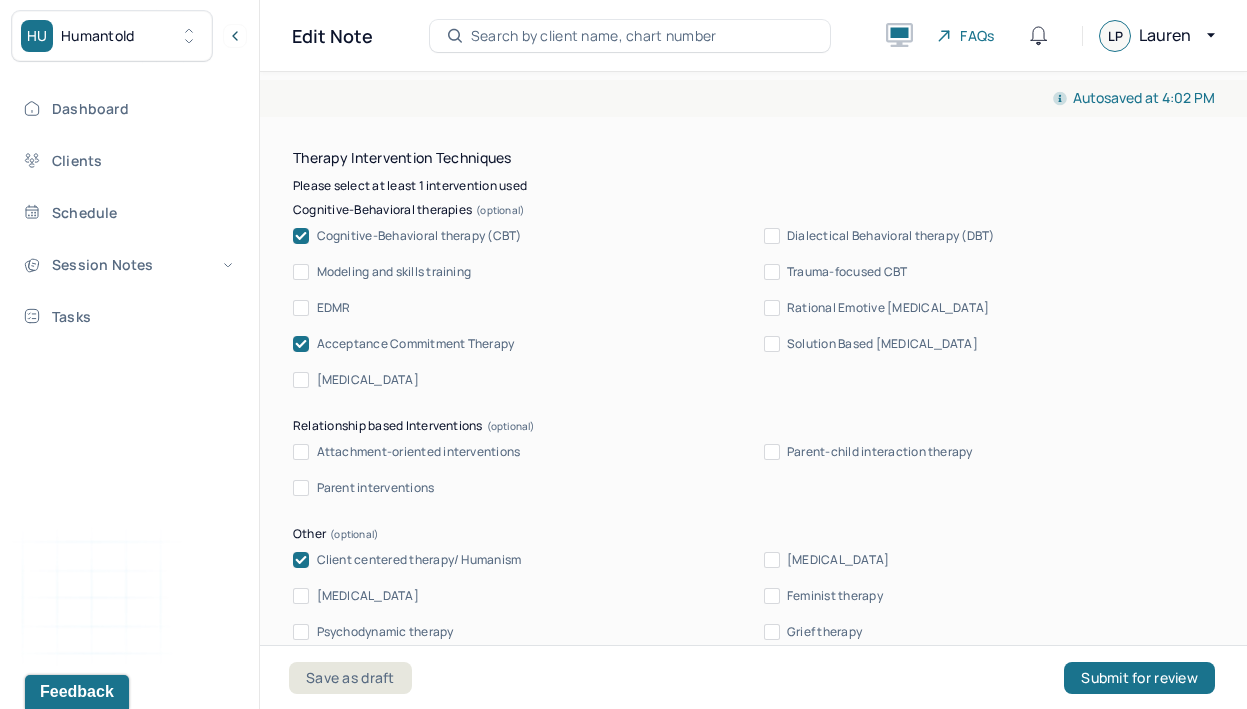 type on "Client is experiencing a decrease in anxiety. CBT was used to explore client's thoughts on her current relationship with son, daughter-in-law and grandson. Client centered was utilized to praise client's work throughout therapeutic process." 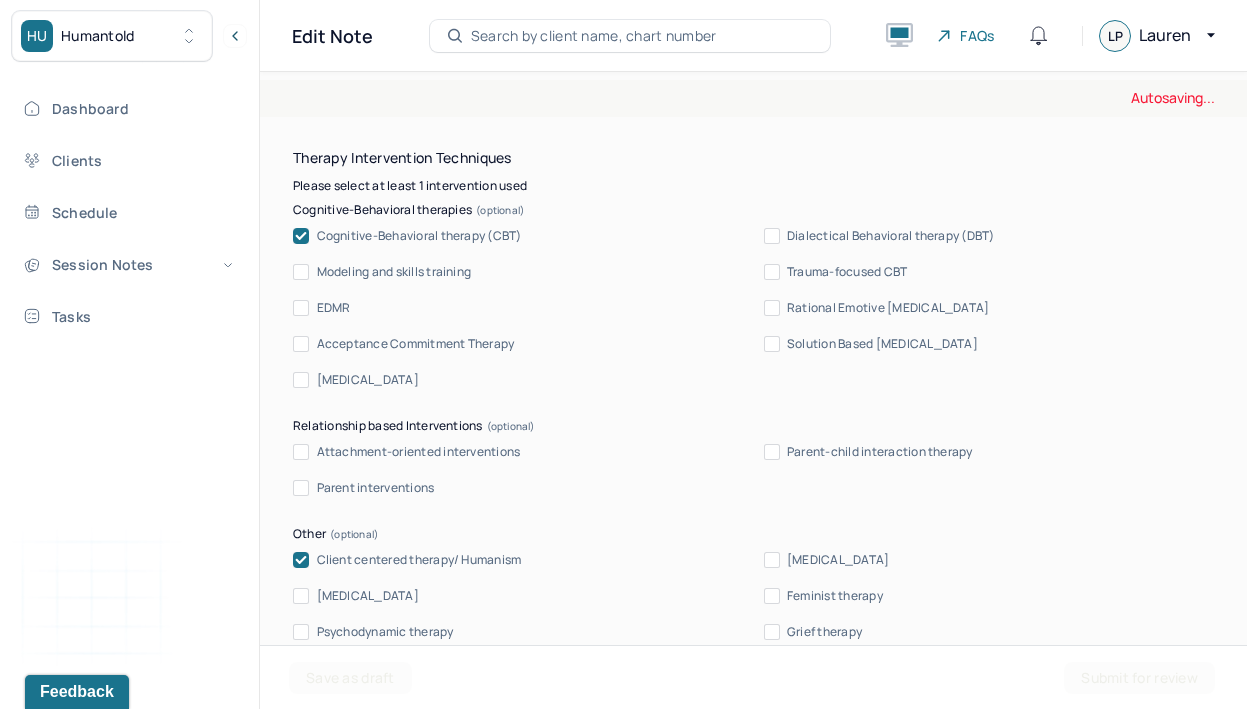 click on "Solution Based [MEDICAL_DATA]" at bounding box center (772, 344) 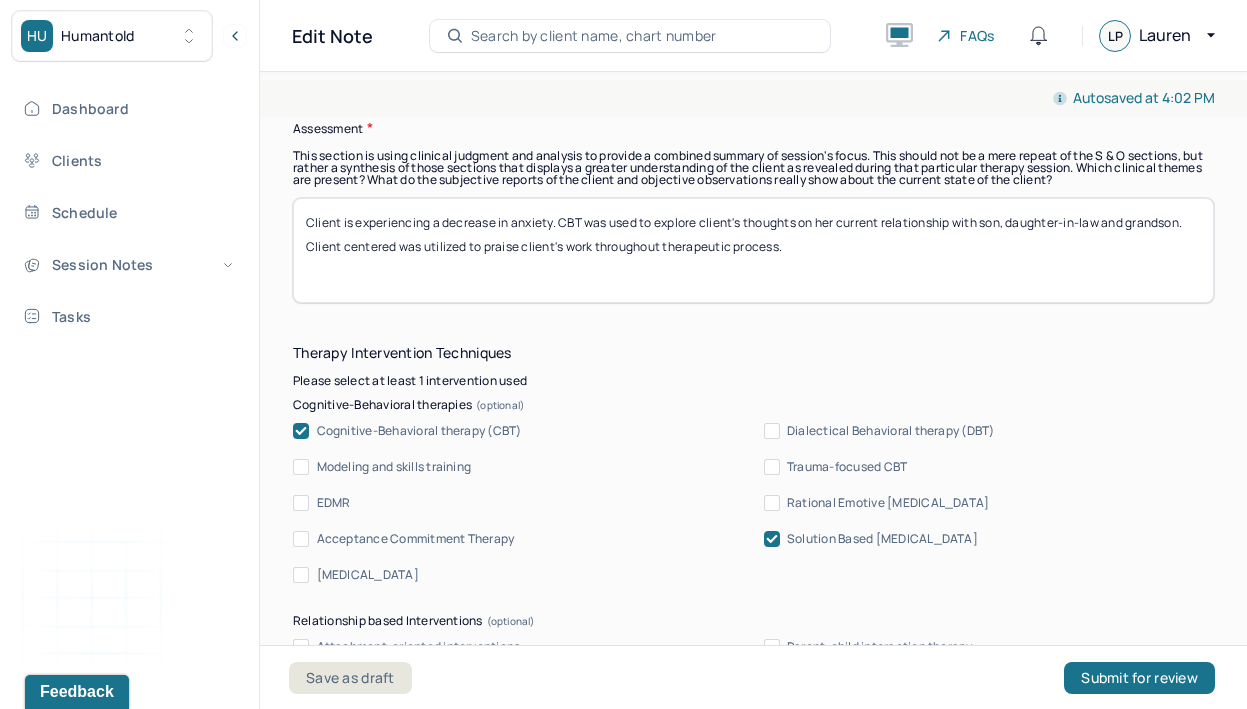 scroll, scrollTop: 1605, scrollLeft: 0, axis: vertical 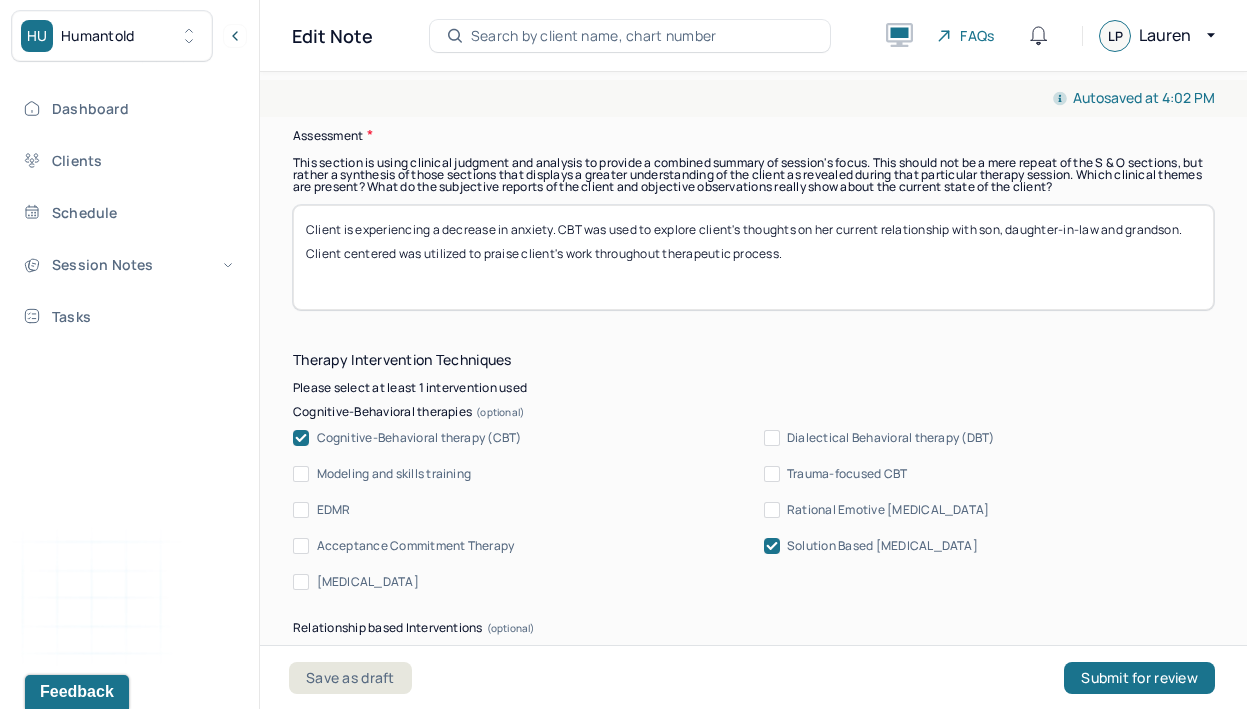 click on "Client is experiencing a decrease in anxiety. CBT was used to explore client's thoughts on her current relationship with son, daughter-in-law and grandson. Client centered was utilized to praise client's work throughout therapeutic process." at bounding box center (753, 257) 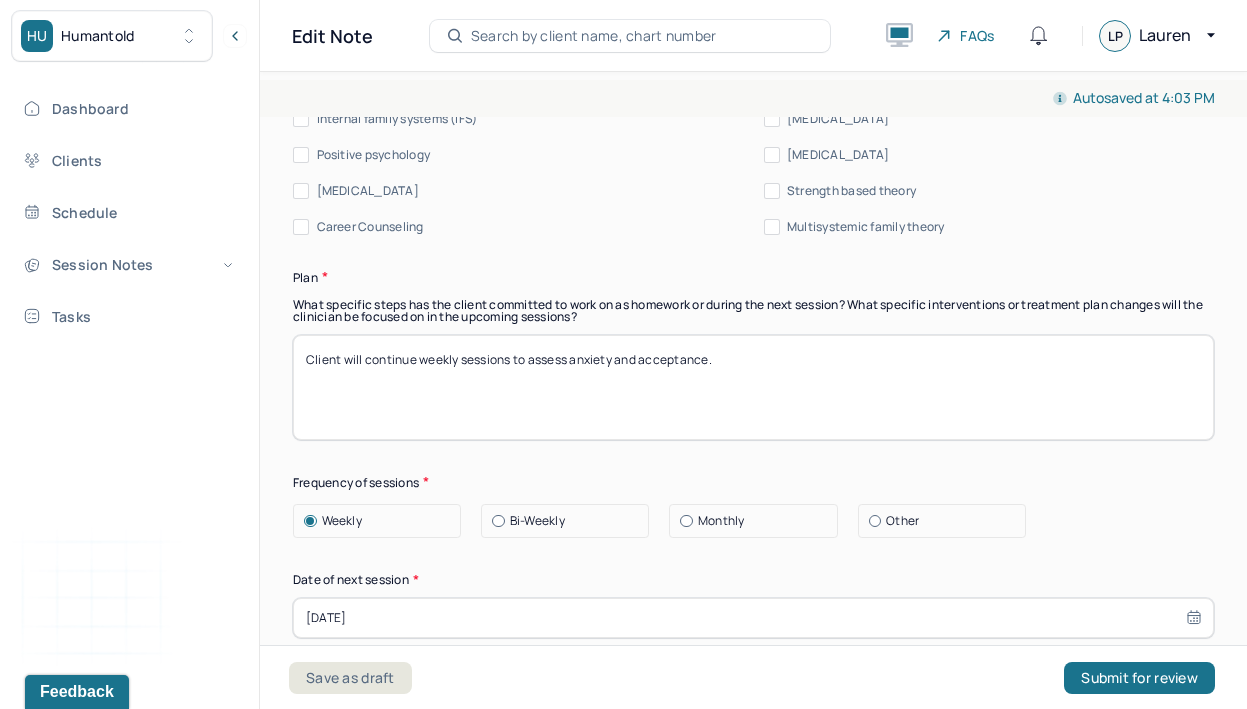 scroll, scrollTop: 2362, scrollLeft: 0, axis: vertical 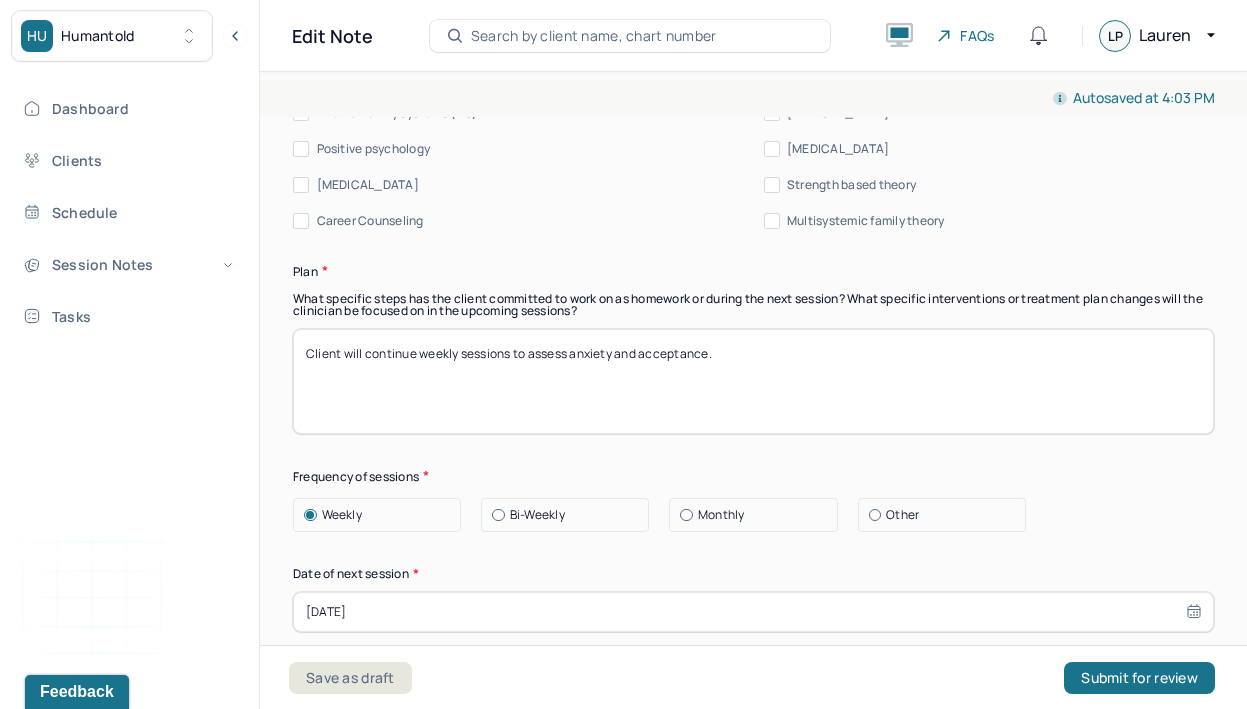 type on "Client is experiencing a decrease in anxiety. CBT was used to explore client's thoughts on her current relationship with son, daughter-in-law and grandson. Client centered was utilized to praise client's work throughout therapeutic process. Solution based [MEDICAL_DATA] was used to identify client's desires for a future relationship with son." 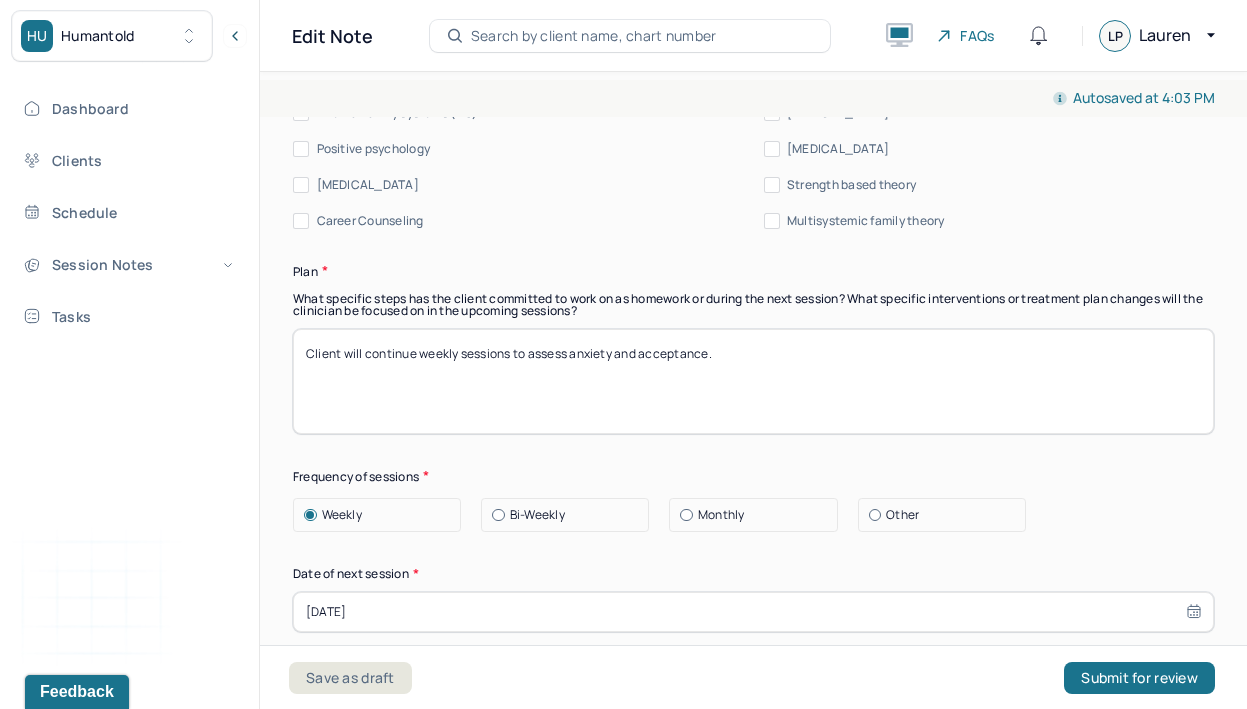 drag, startPoint x: 745, startPoint y: 368, endPoint x: 288, endPoint y: 356, distance: 457.15753 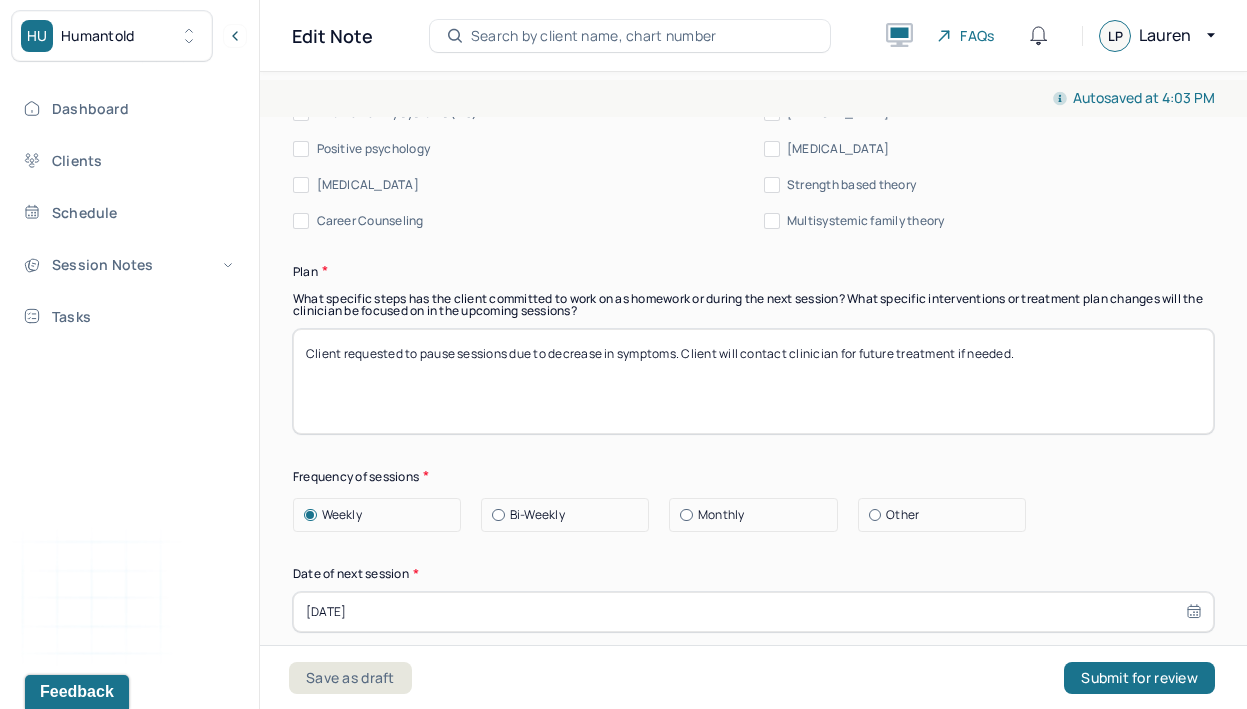 type on "Client requested to pause sessions due to decrease in symptoms. Client will contact clinician for future treatment if needed." 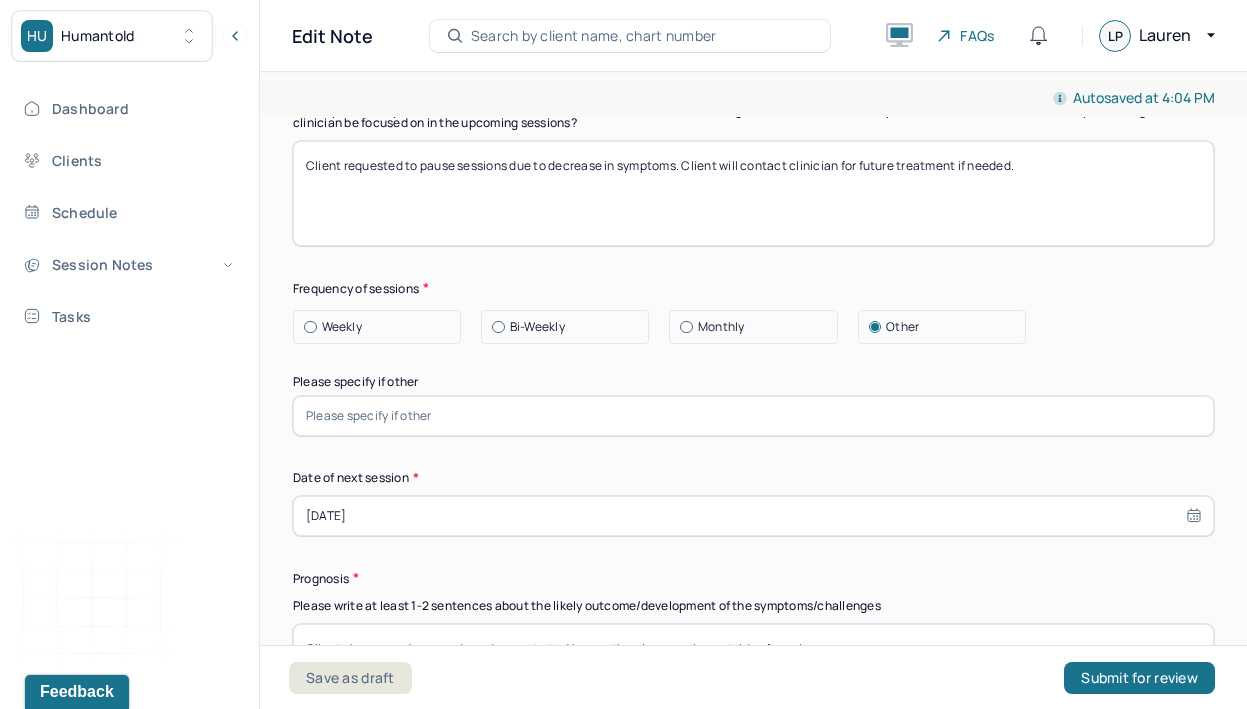 scroll, scrollTop: 2605, scrollLeft: 0, axis: vertical 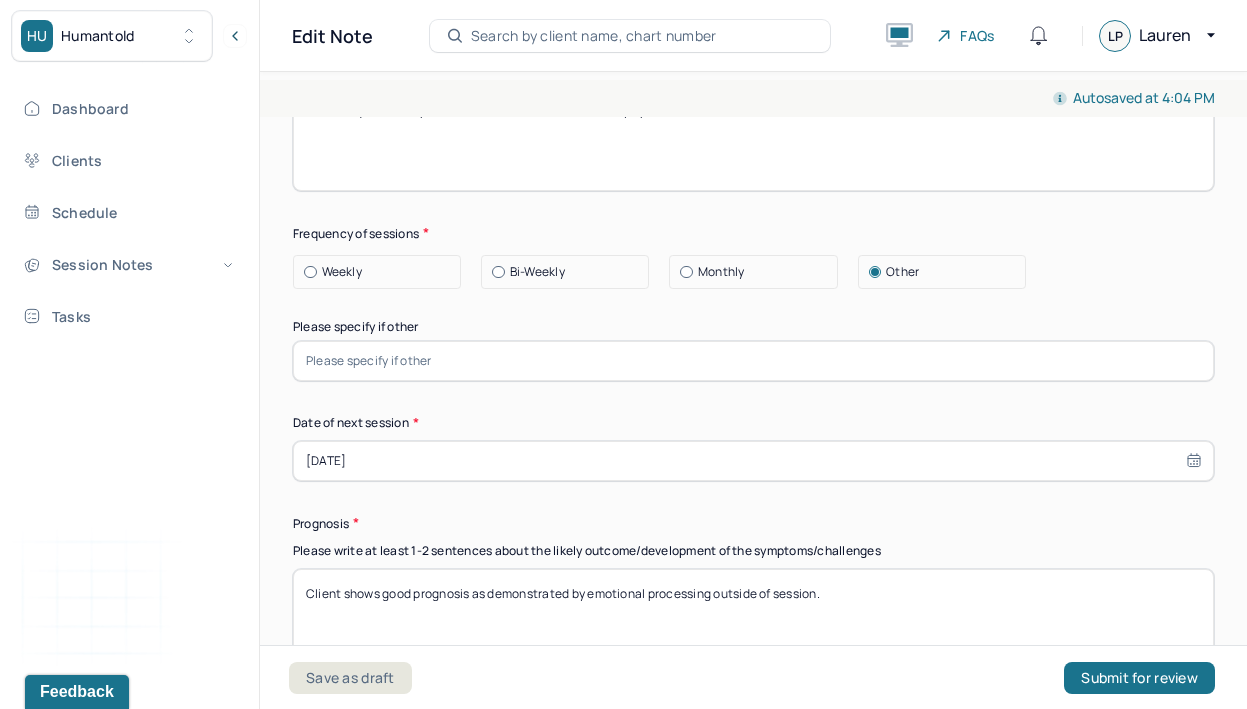 click at bounding box center (753, 361) 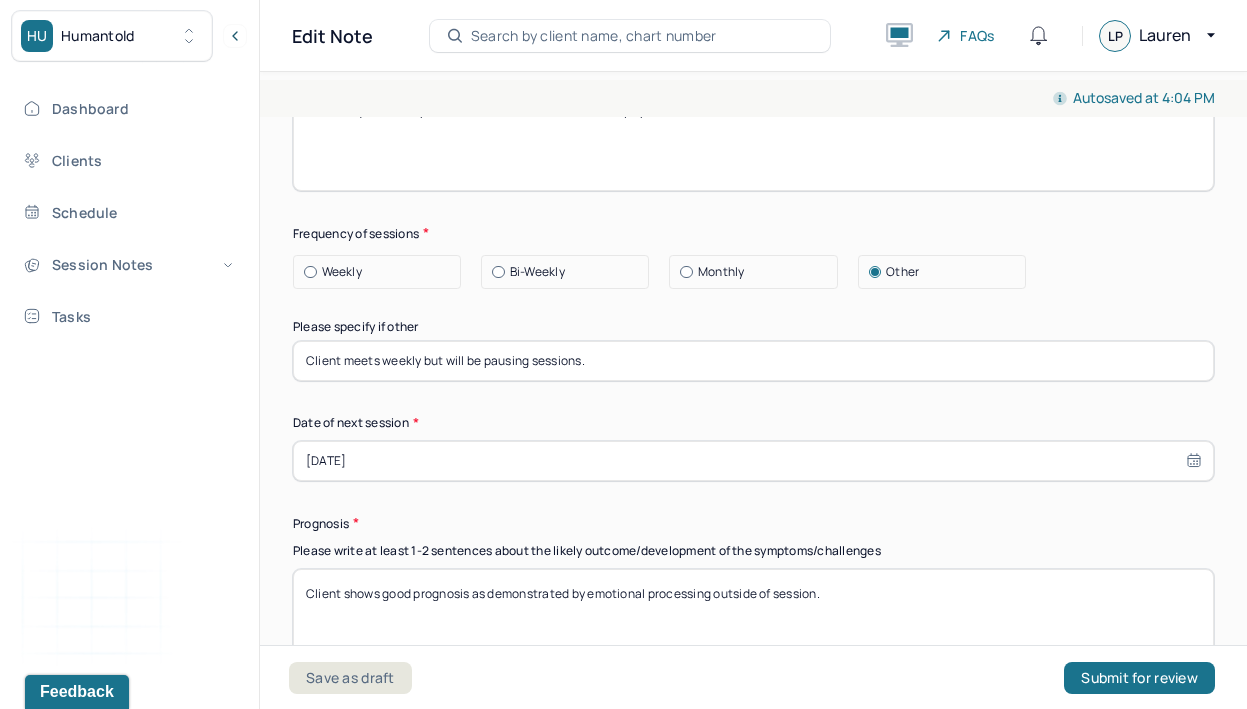type on "Client meets weekly but will be pausing sessions." 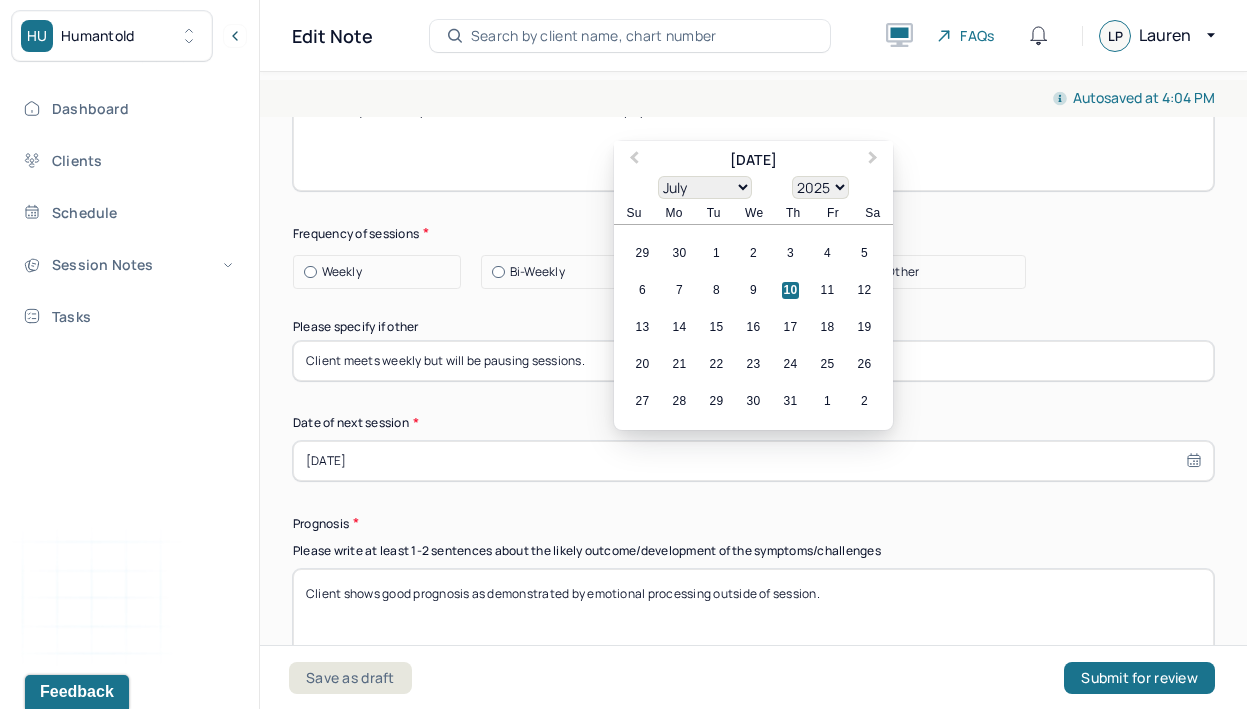 click on "10" at bounding box center (790, 290) 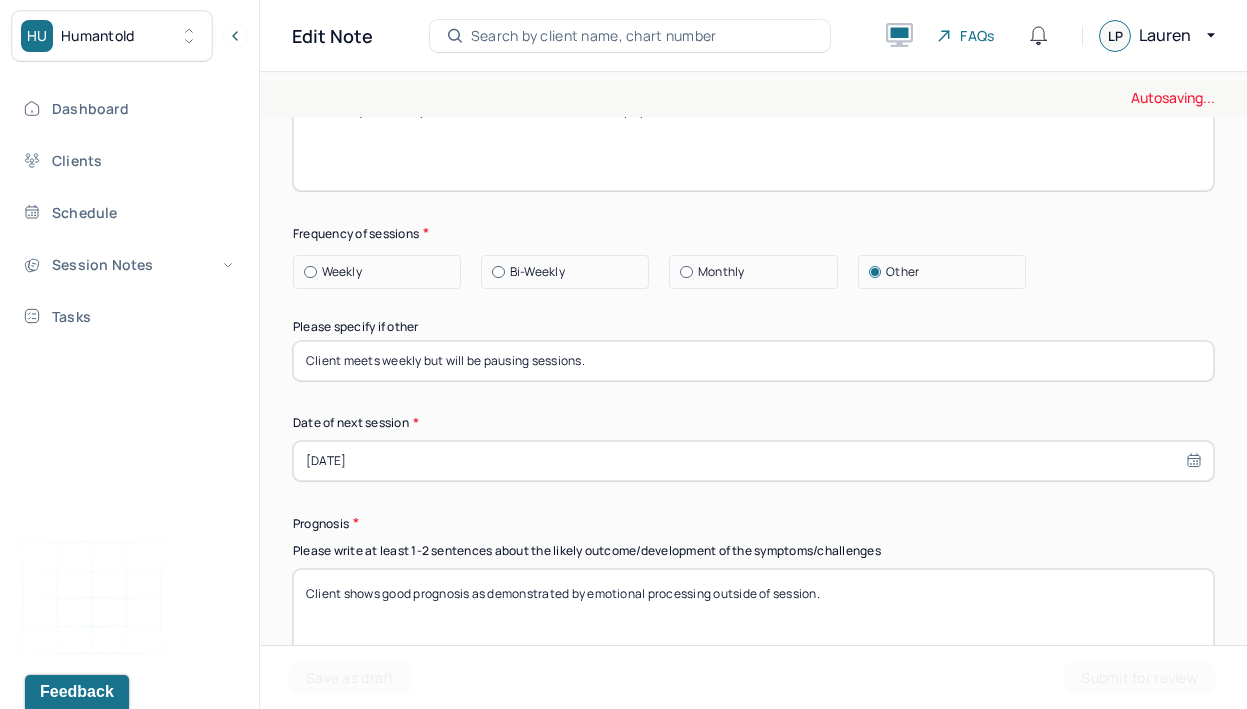 click on "[DATE]" at bounding box center (753, 461) 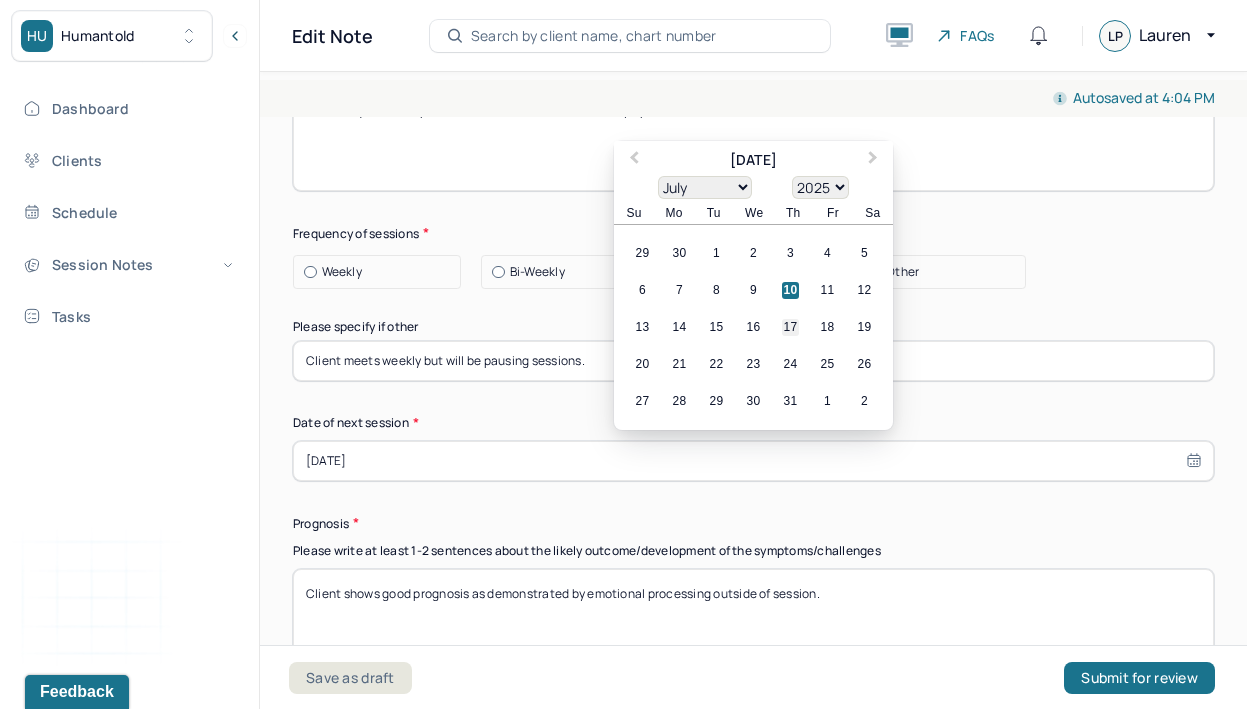 click on "17" at bounding box center [790, 327] 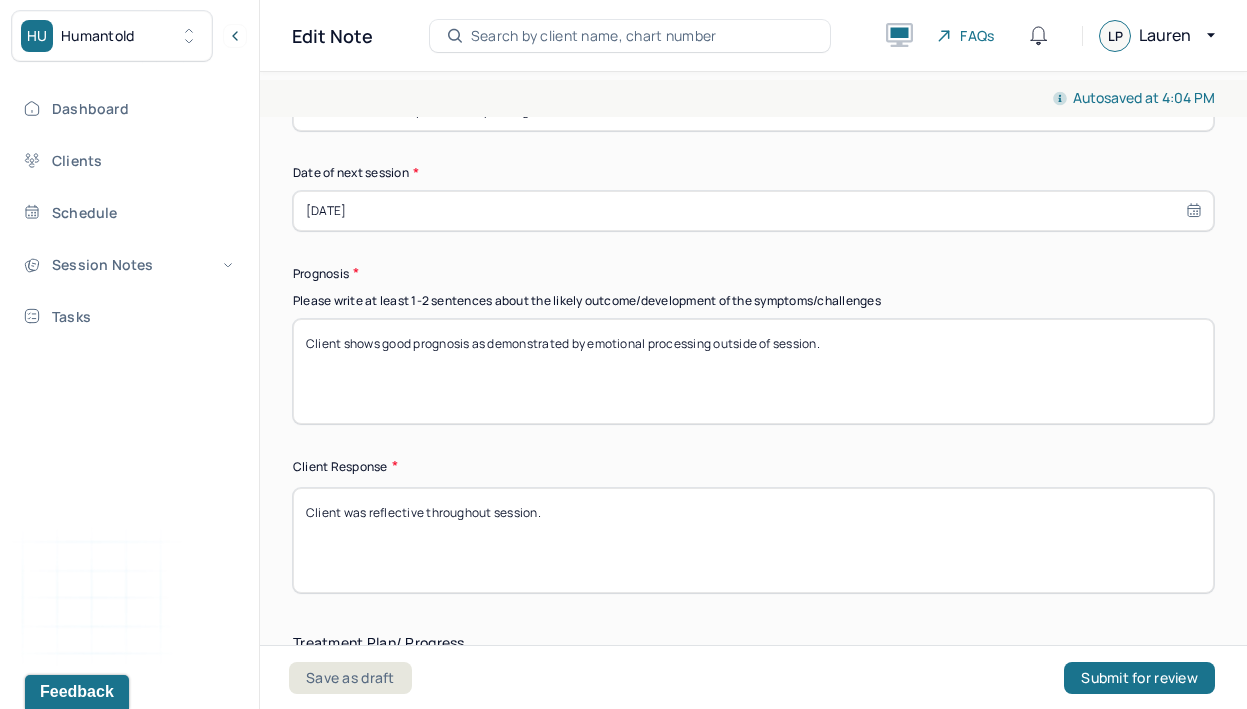 scroll, scrollTop: 2864, scrollLeft: 0, axis: vertical 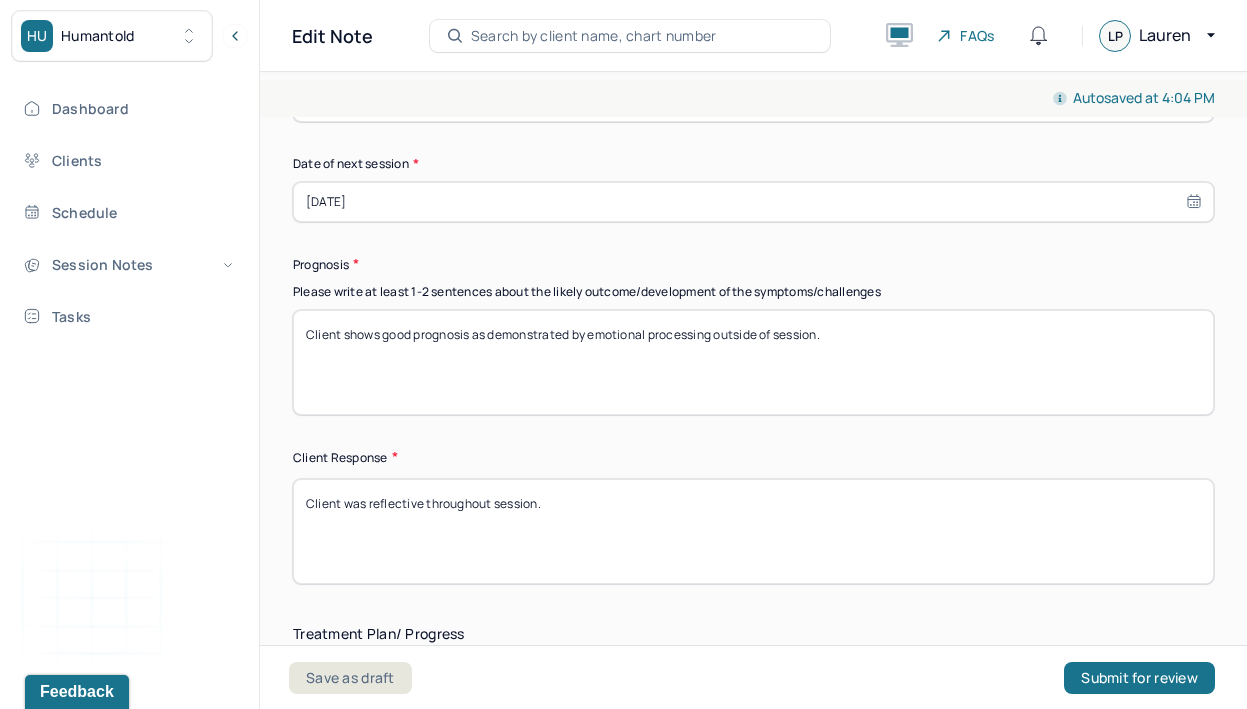 drag, startPoint x: 590, startPoint y: 339, endPoint x: 824, endPoint y: 362, distance: 235.12762 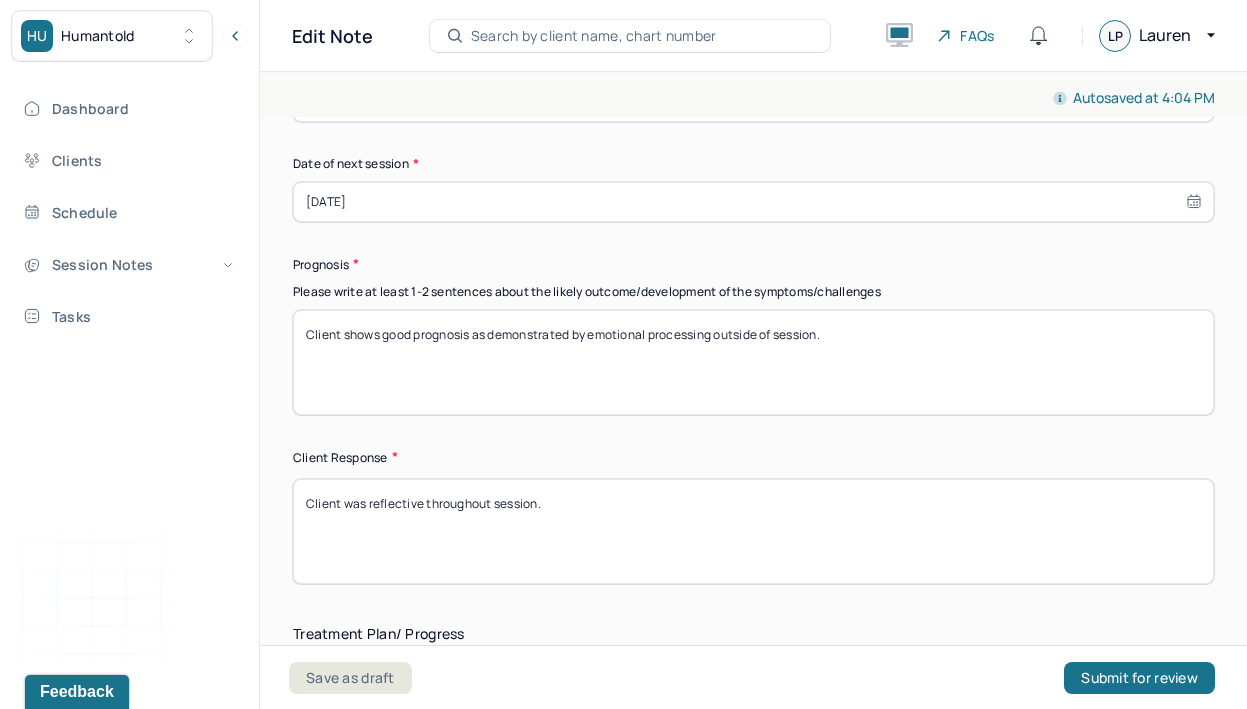 click on "Client shows good prognosis as demonstrated by emotional processing outside of session." at bounding box center [753, 362] 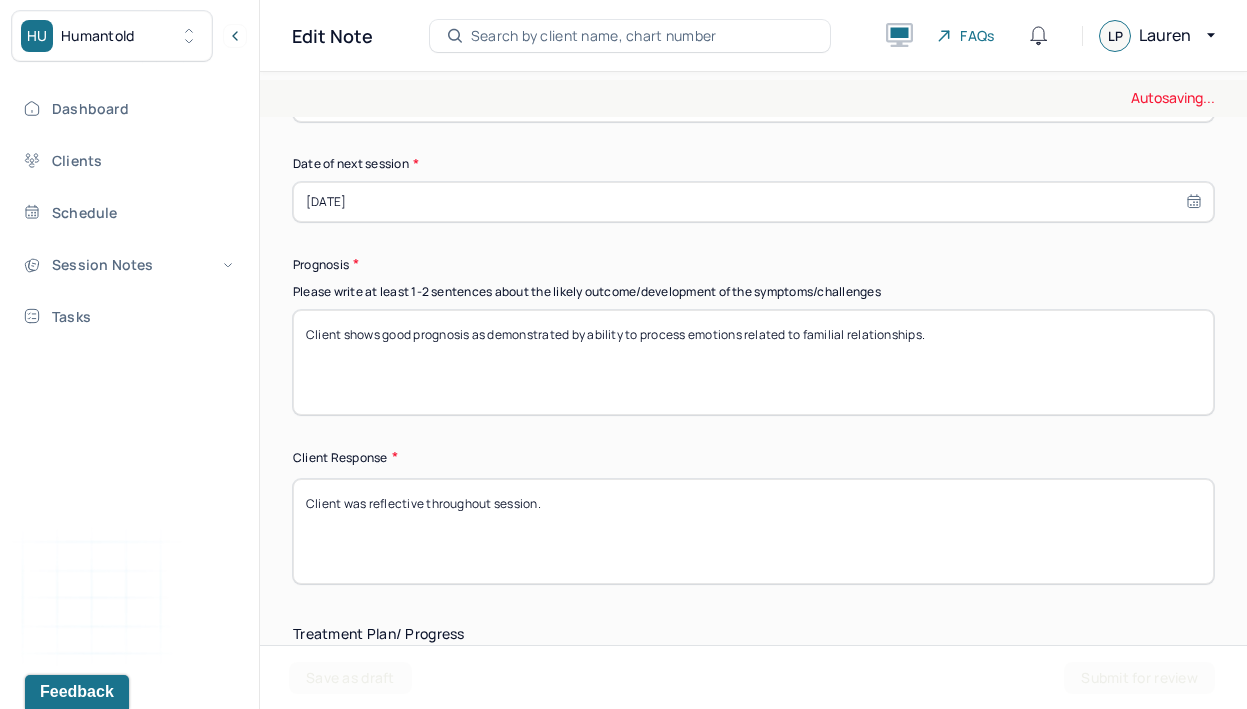 type on "Client shows good prognosis as demonstrated by ability to process emotions related to familial relationships." 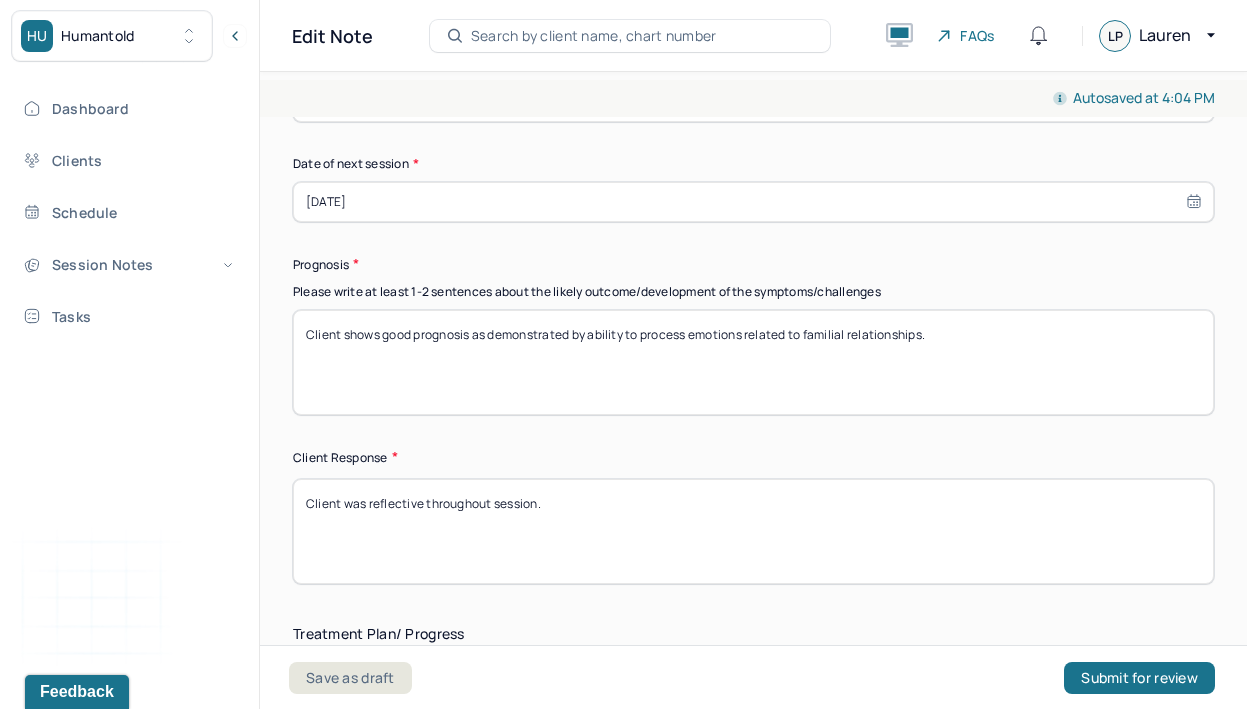 drag, startPoint x: 731, startPoint y: 508, endPoint x: 368, endPoint y: 497, distance: 363.16663 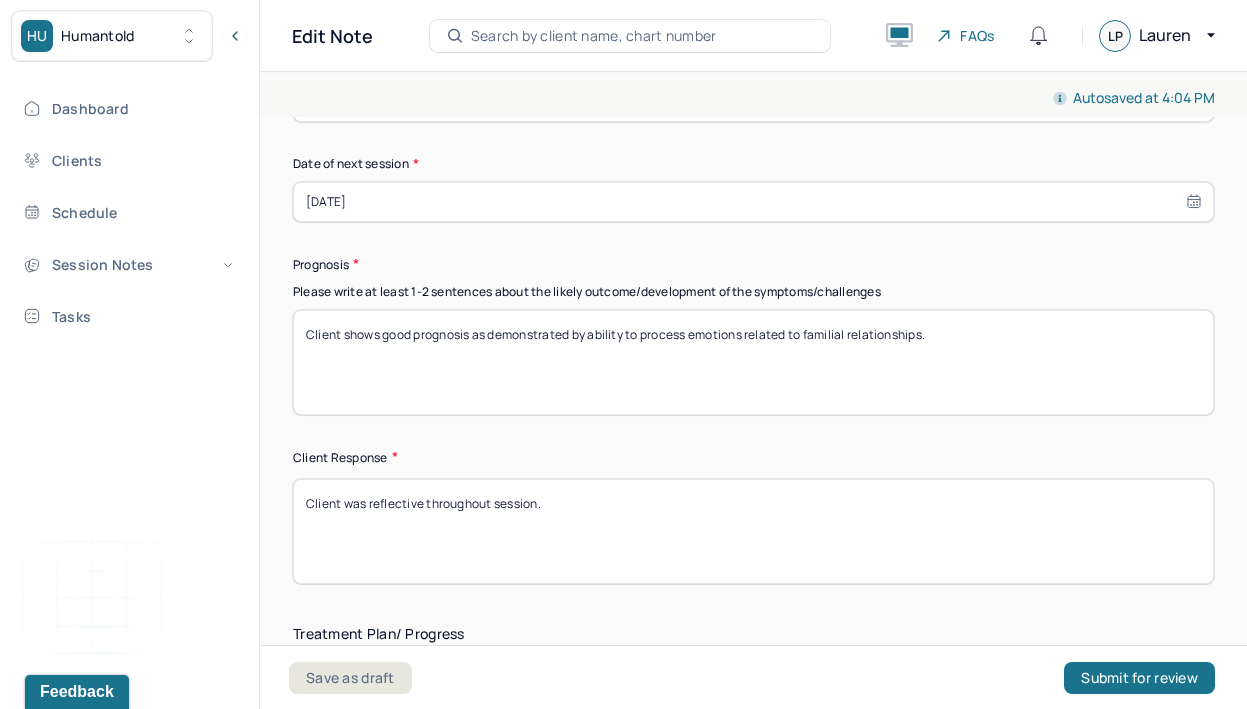 click on "Client was reflective throughout session." at bounding box center [753, 531] 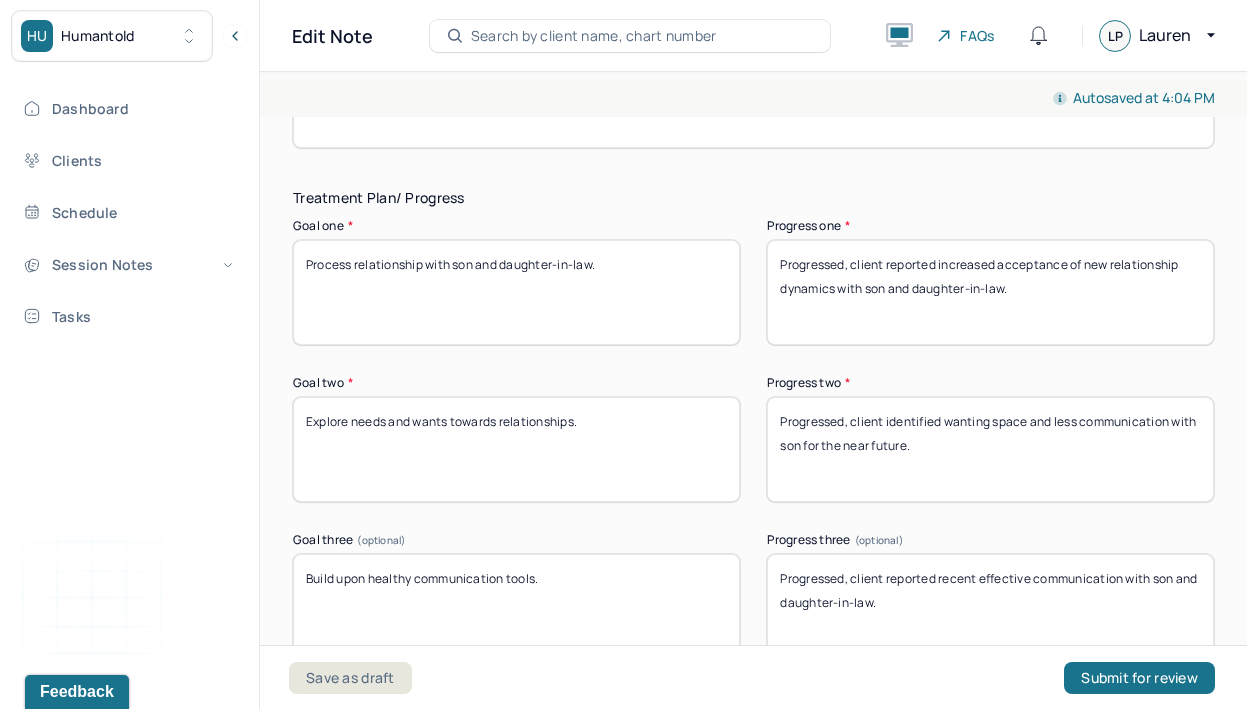 scroll, scrollTop: 3364, scrollLeft: 0, axis: vertical 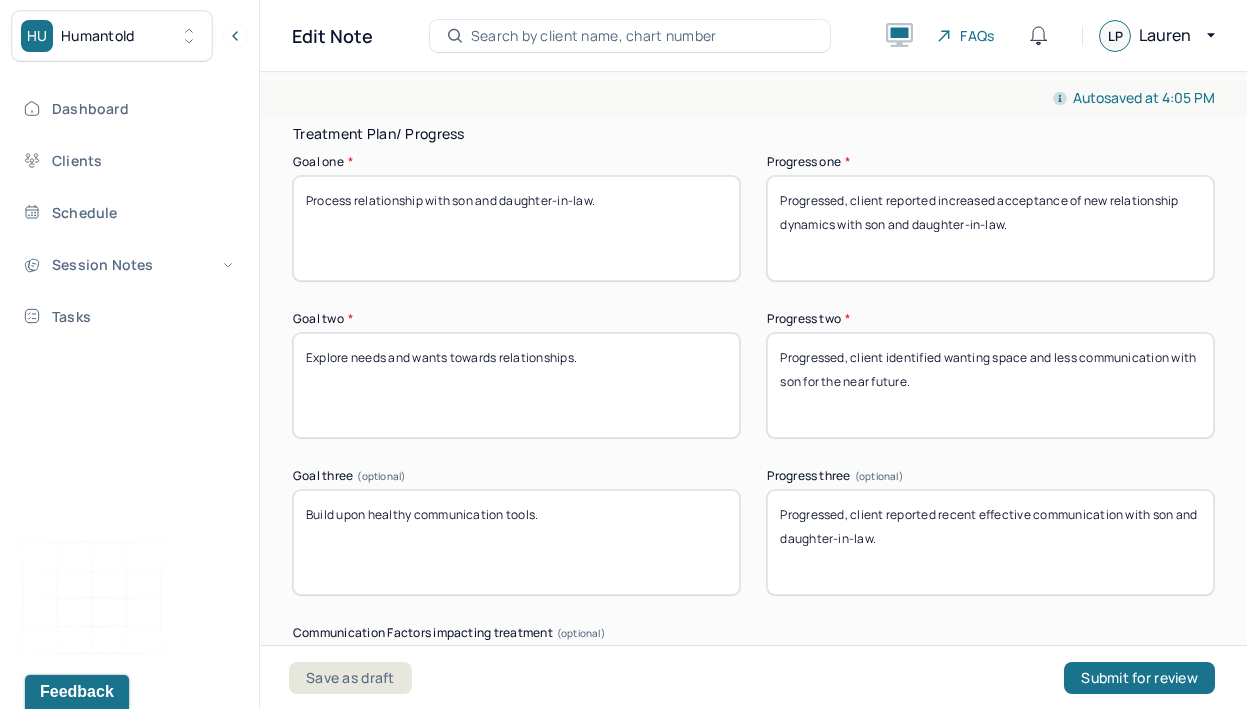 type on "Client was insightful during session." 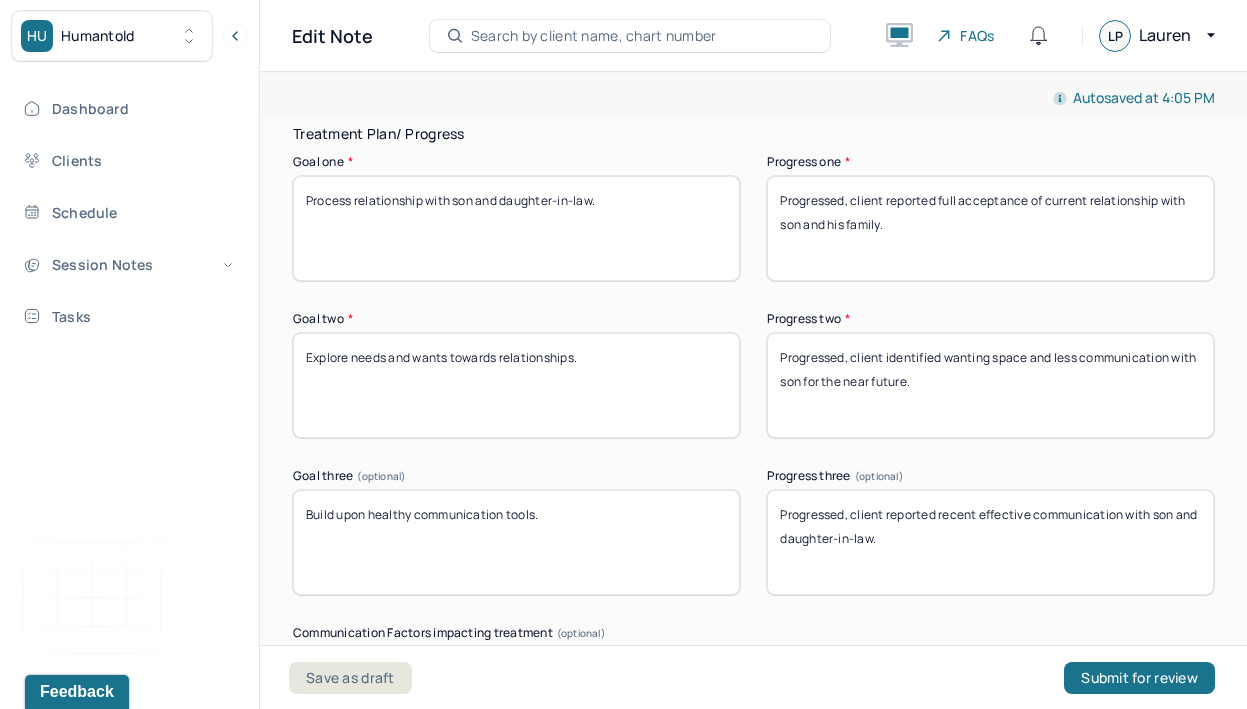 type on "Progressed, client reported full acceptance of current relationship with son and his family." 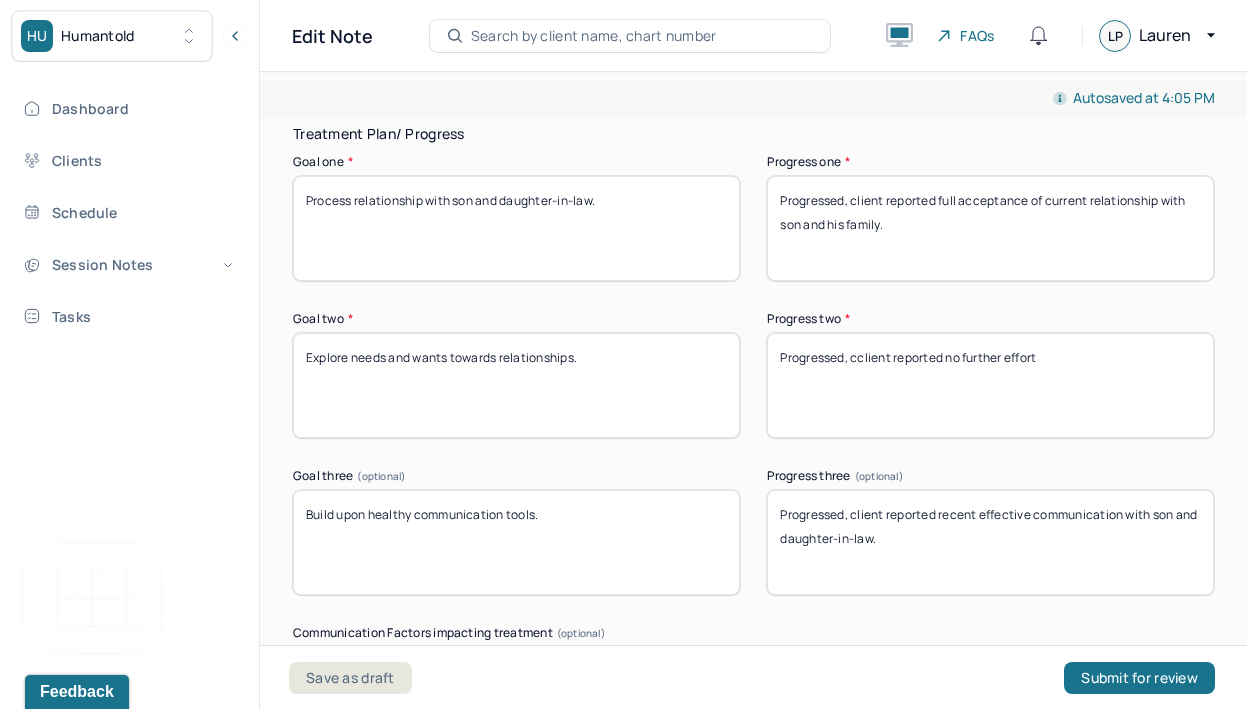 click on "Progressed, cclient reported no further effort" at bounding box center [990, 385] 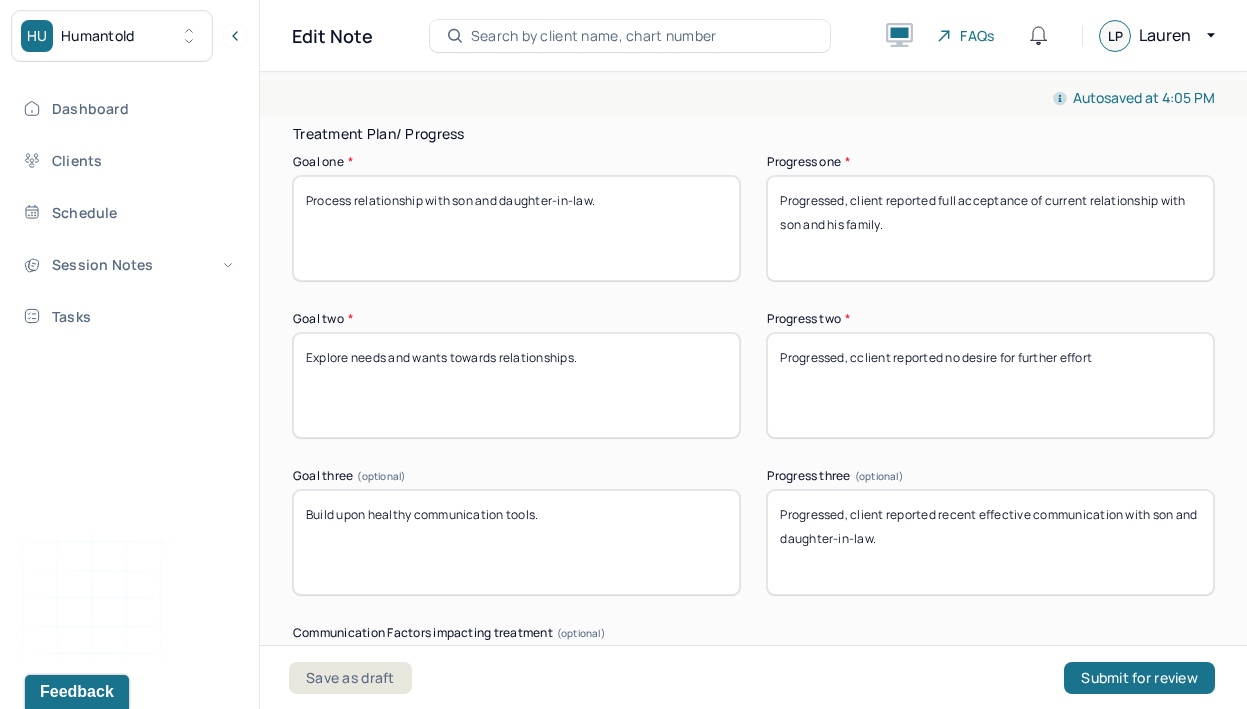 click on "Progressed, cclient reported no further effort" at bounding box center [990, 385] 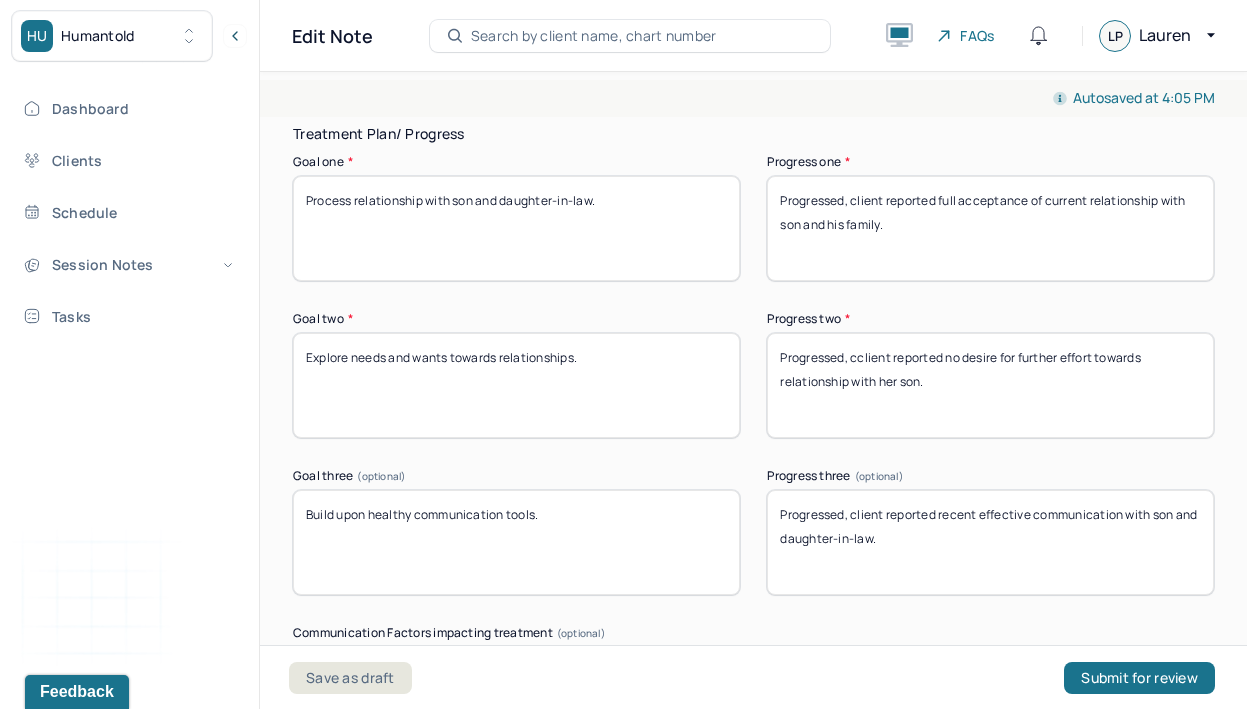 click on "Progressed, cclient reported no desire for further effort towards relationship with her son." at bounding box center (990, 385) 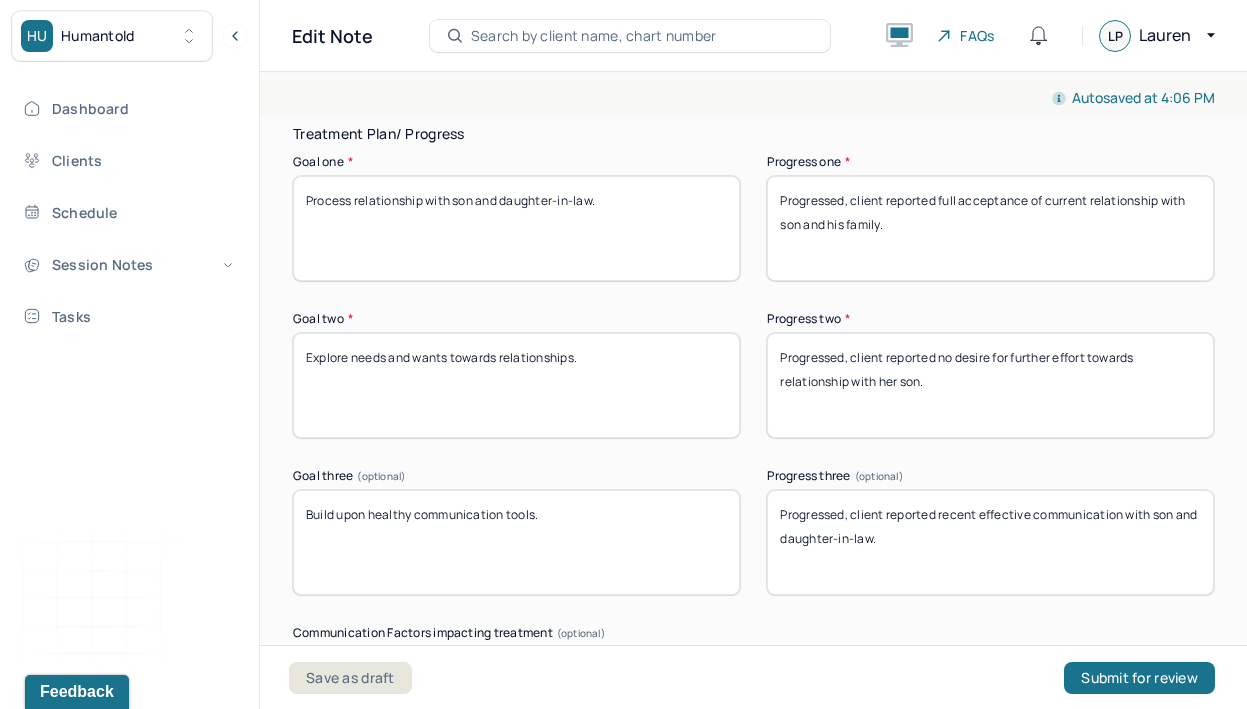 type on "Progressed, client reported no desire for further effort towards relationship with her son." 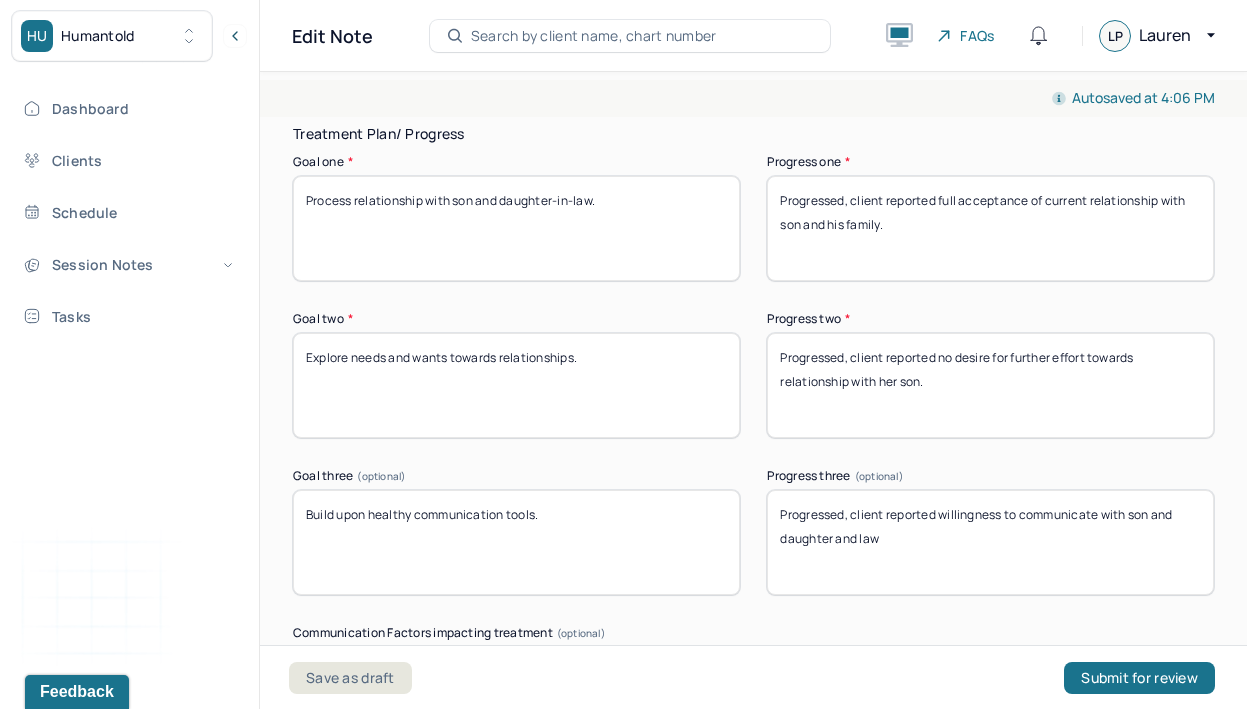 click on "Progressed, client reported" at bounding box center (990, 542) 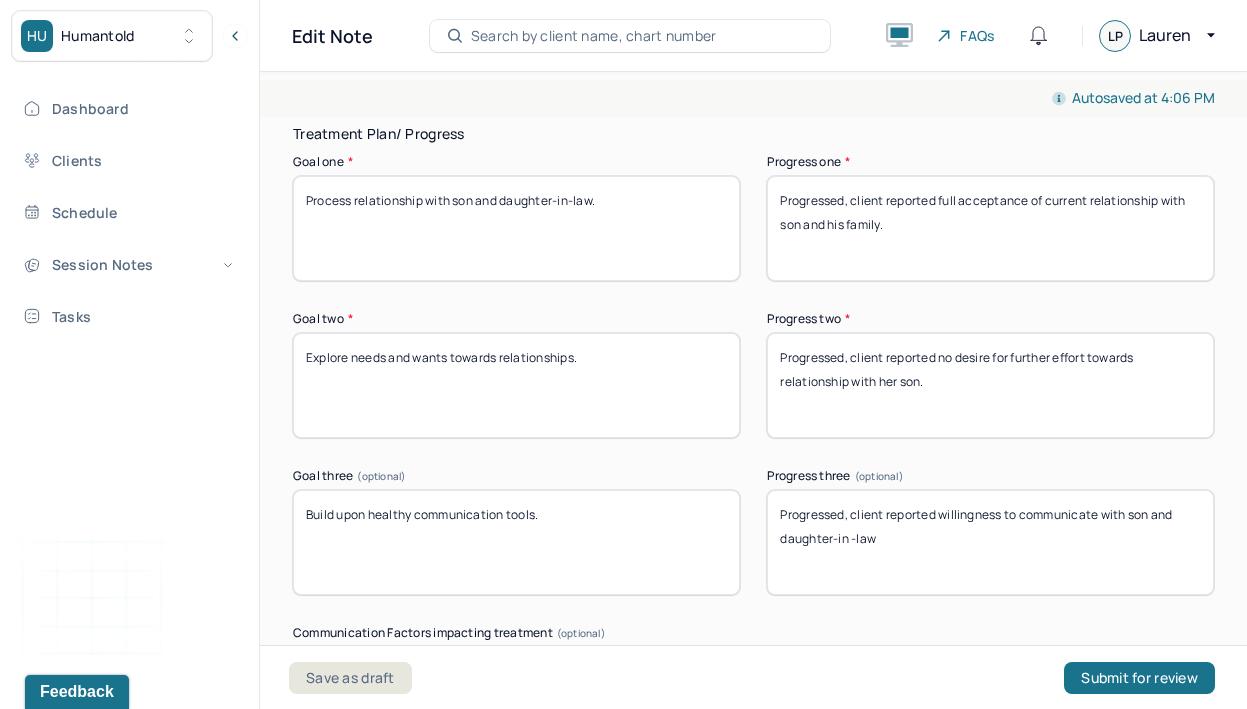 click on "Progressed, client reported willingness to communicate with son and daughter-in law" at bounding box center [990, 542] 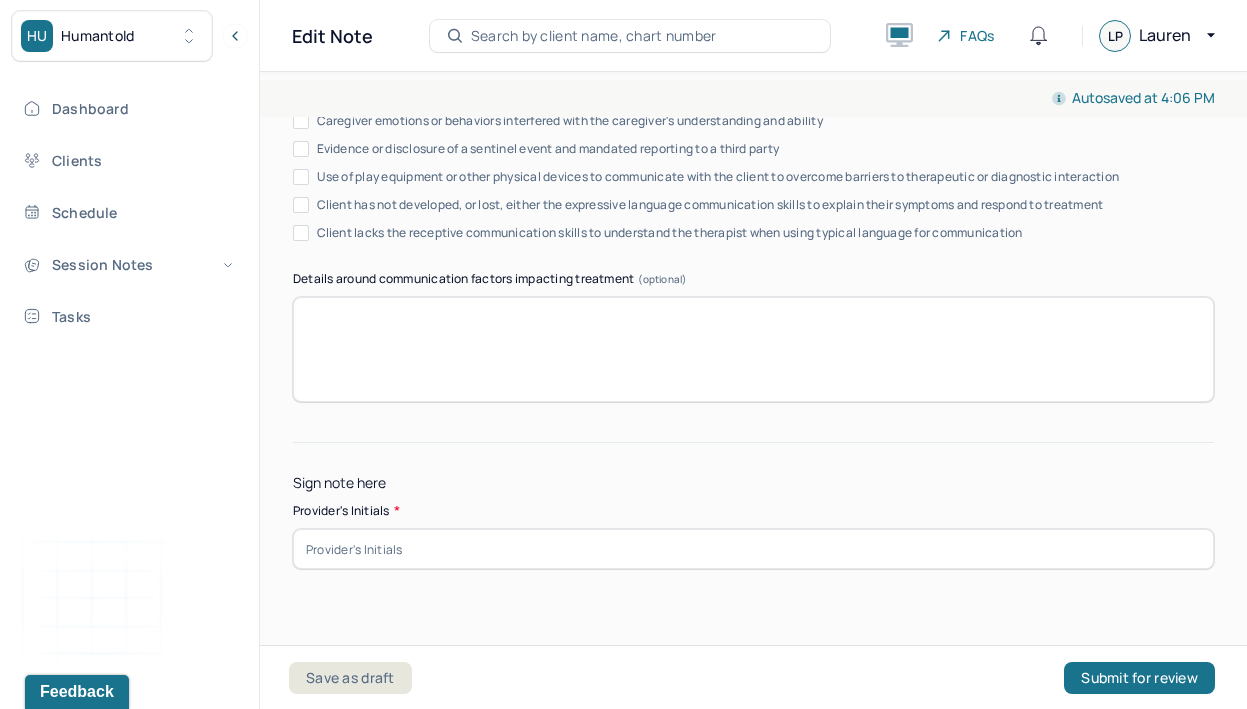 scroll, scrollTop: 3972, scrollLeft: 0, axis: vertical 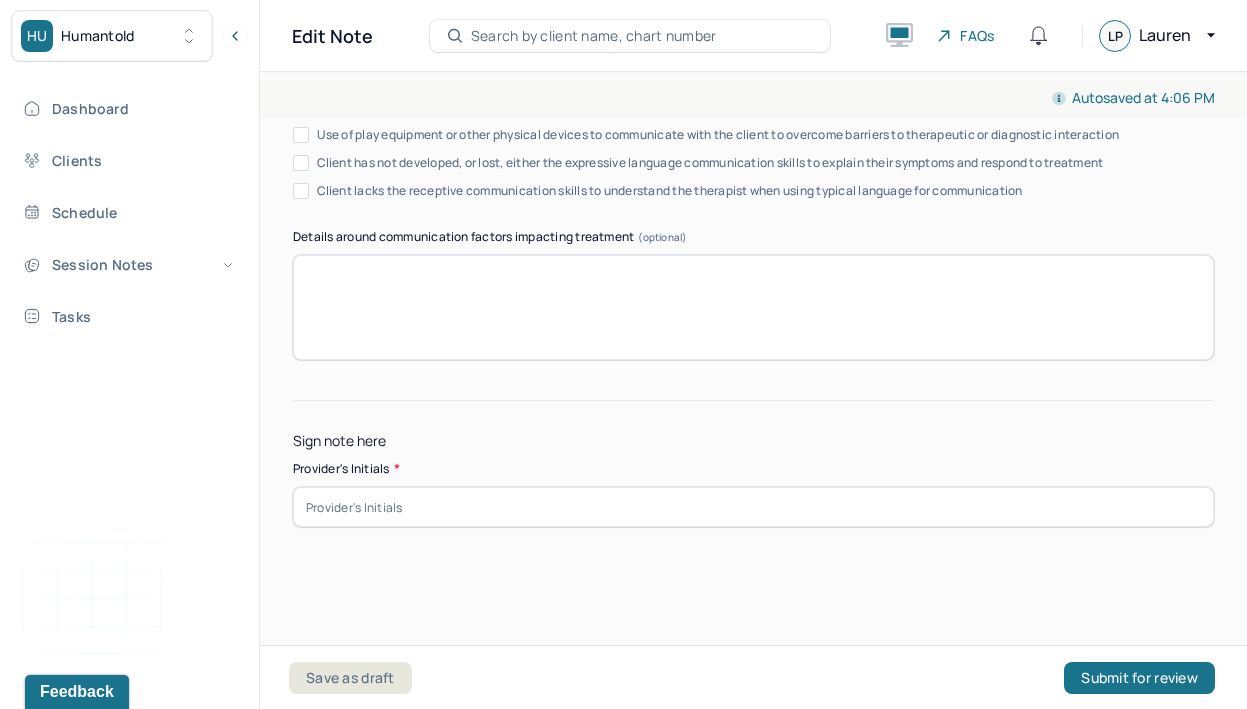 type on "Progressed, client reported willingness to communicate with son and daughter-in -law should they reach out in the future." 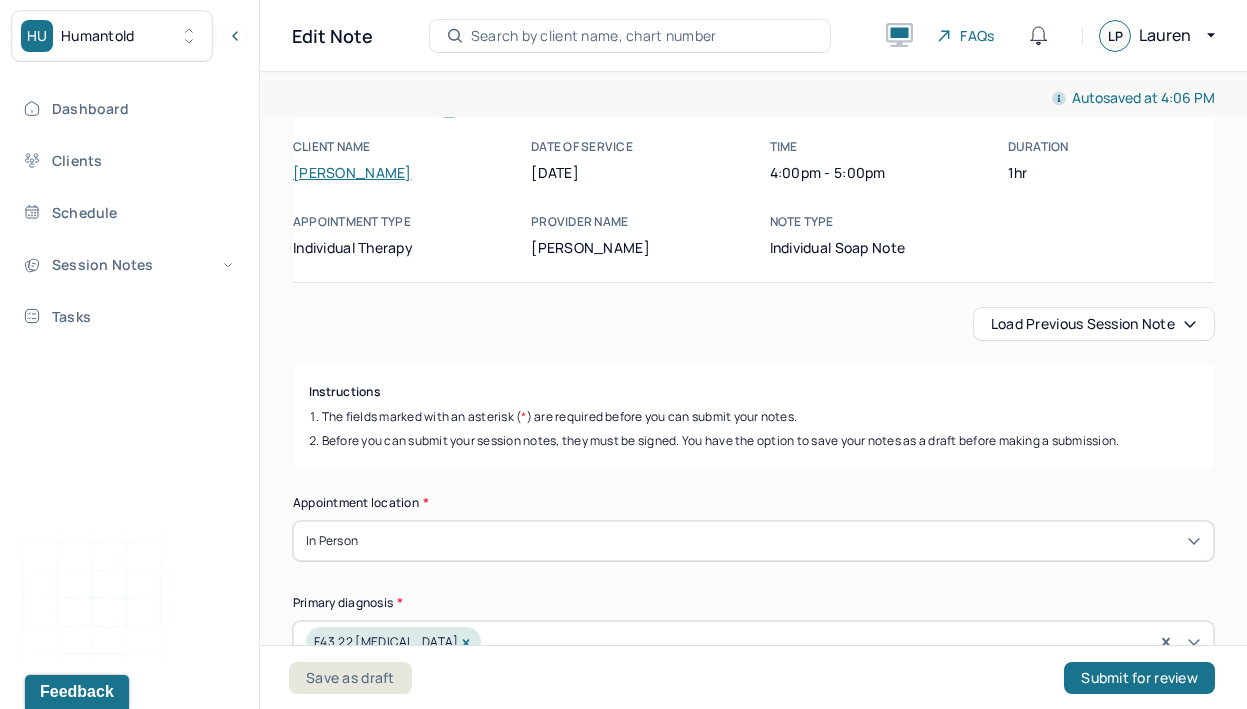 scroll, scrollTop: 13, scrollLeft: 0, axis: vertical 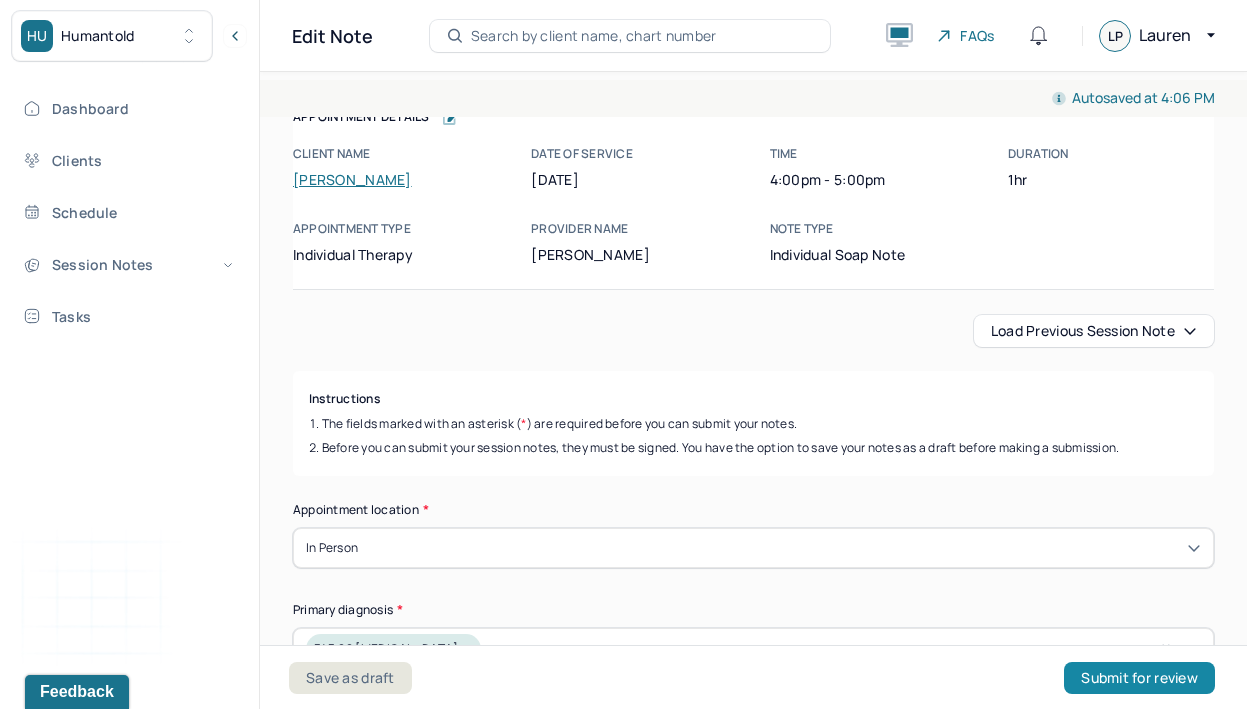 type on "lp1" 